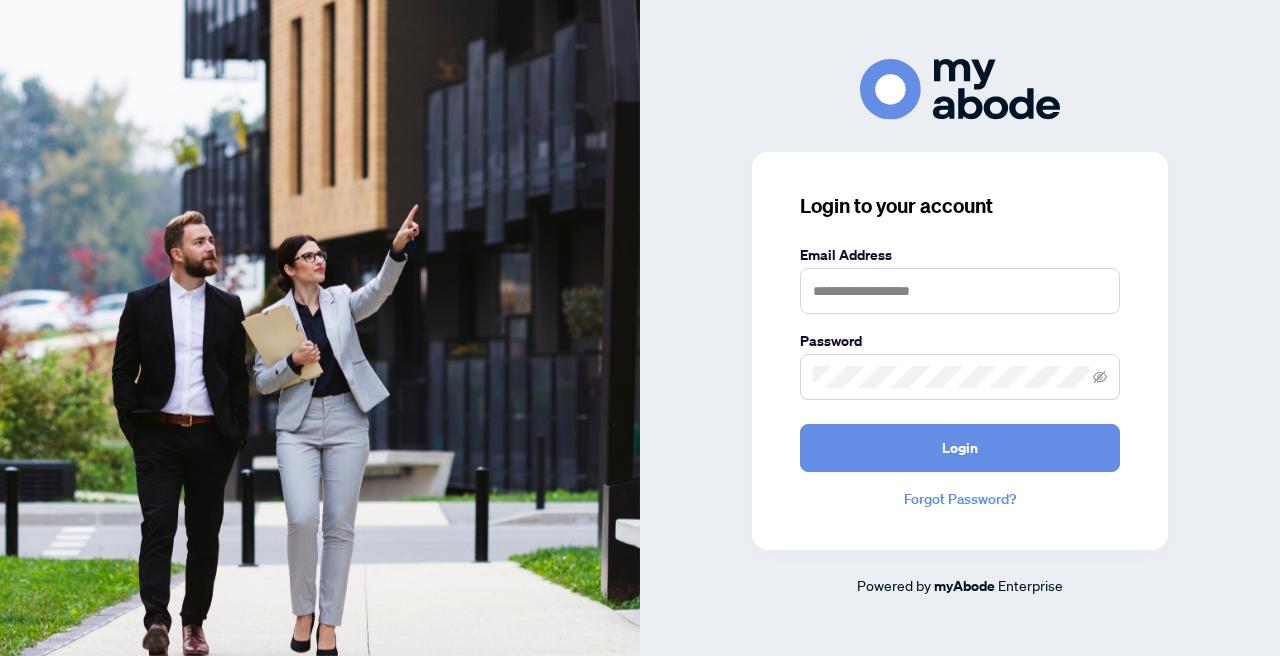 scroll, scrollTop: 0, scrollLeft: 0, axis: both 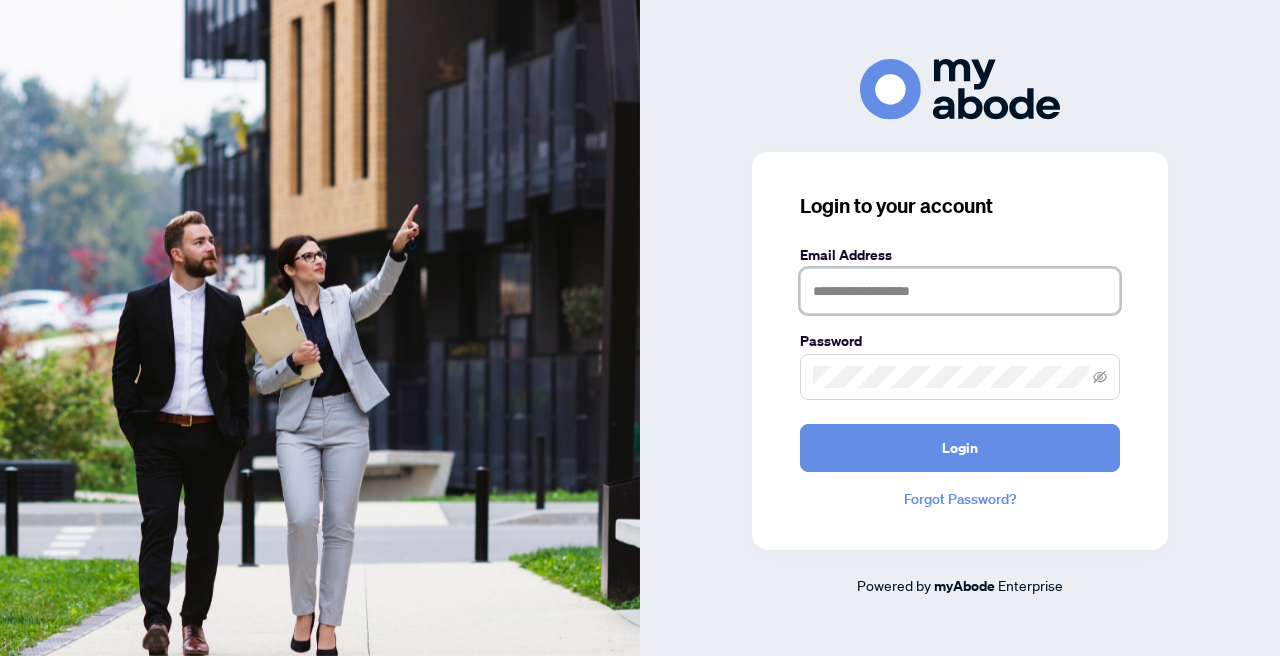 type on "**********" 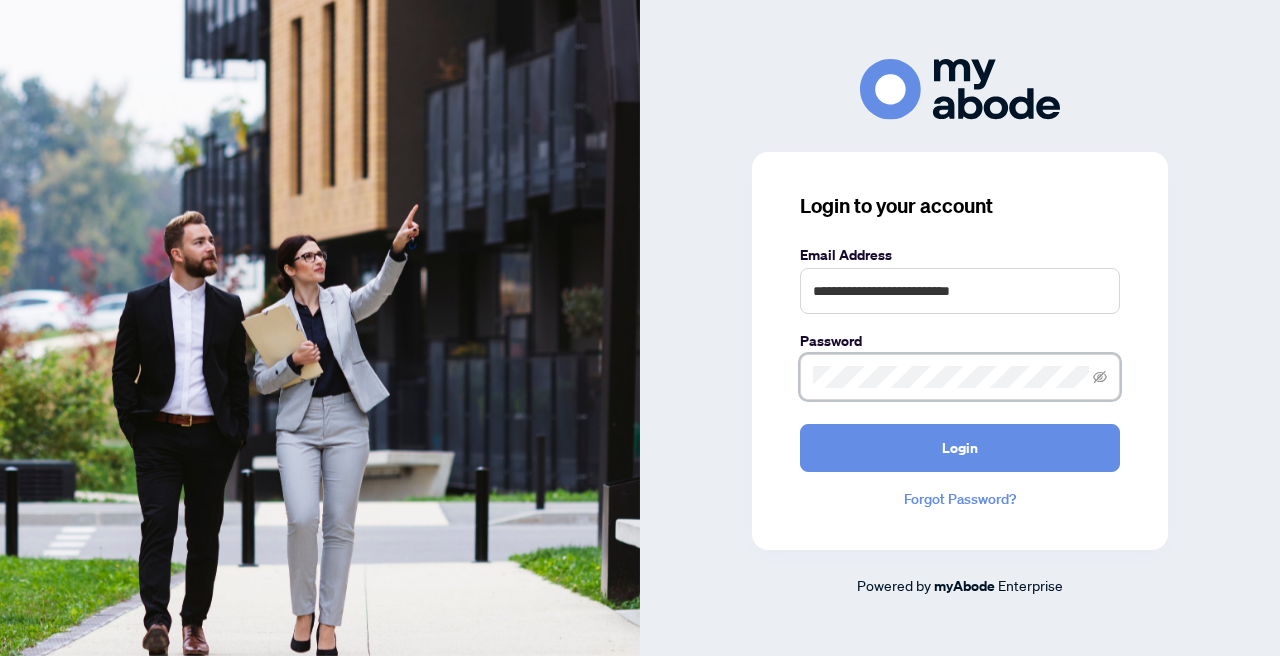 click on "Login" at bounding box center [960, 448] 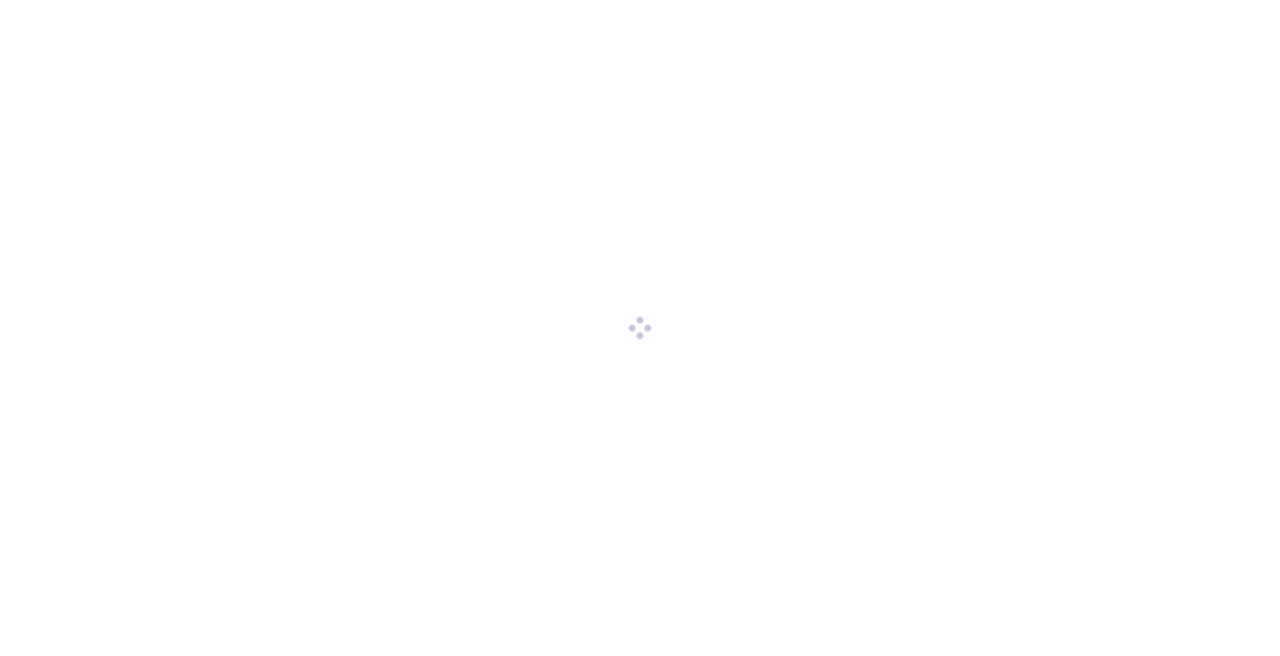 scroll, scrollTop: 0, scrollLeft: 0, axis: both 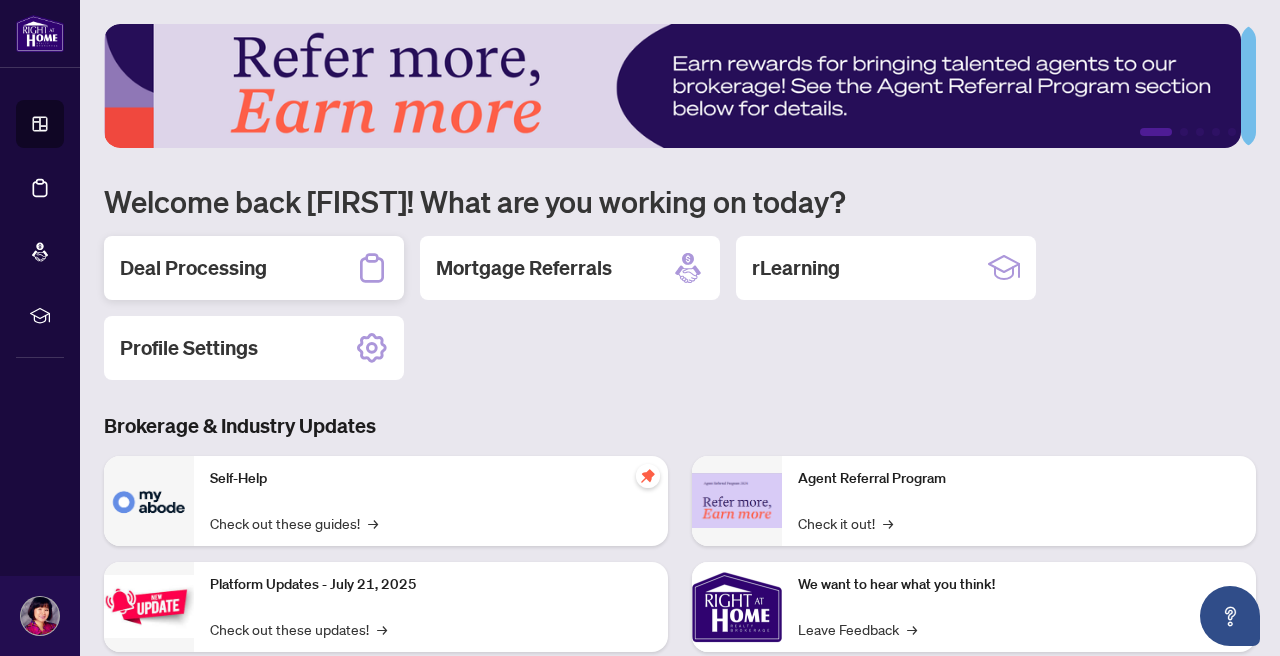 click on "Deal Processing" at bounding box center [193, 268] 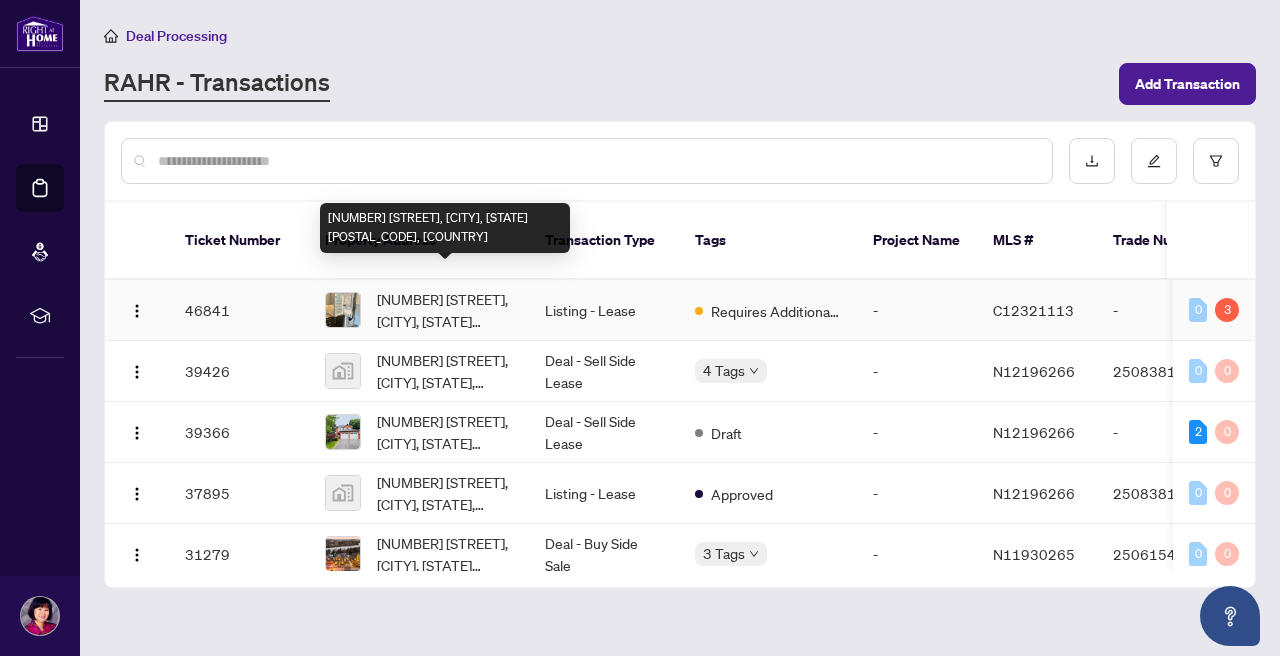 click on "[NUMBER] [STREET], [CITY], [STATE] [POSTAL_CODE], [COUNTRY]" at bounding box center (445, 310) 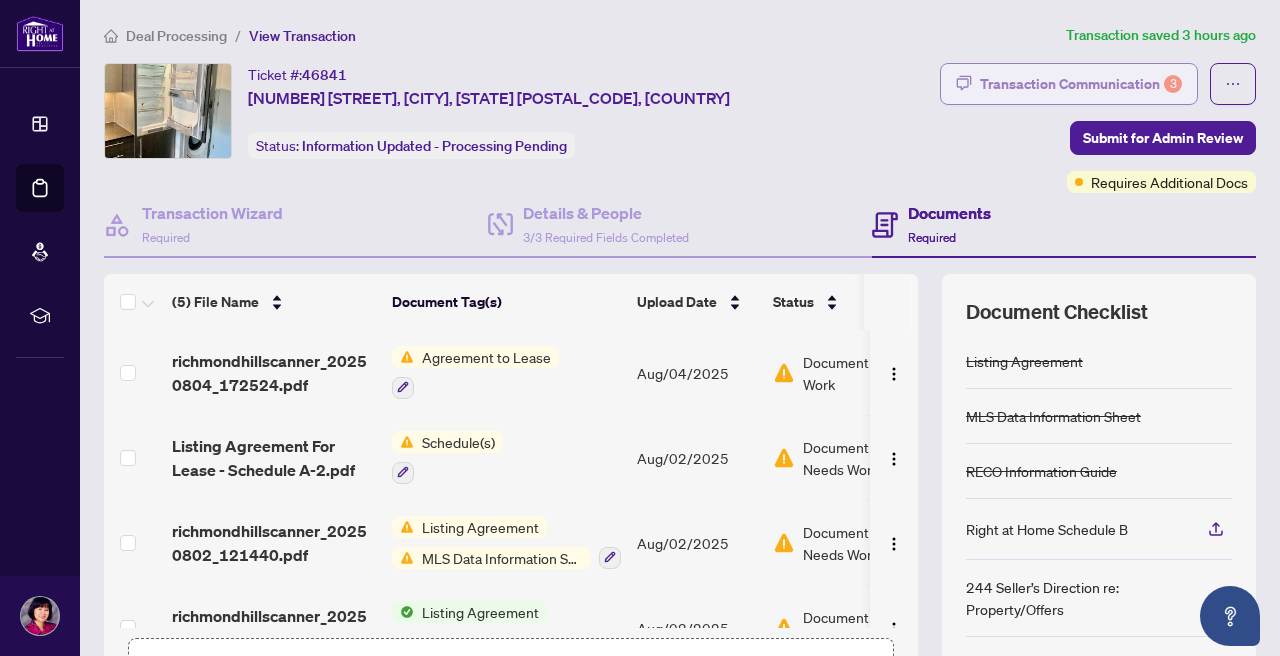 click on "Transaction Communication 3" at bounding box center [1081, 84] 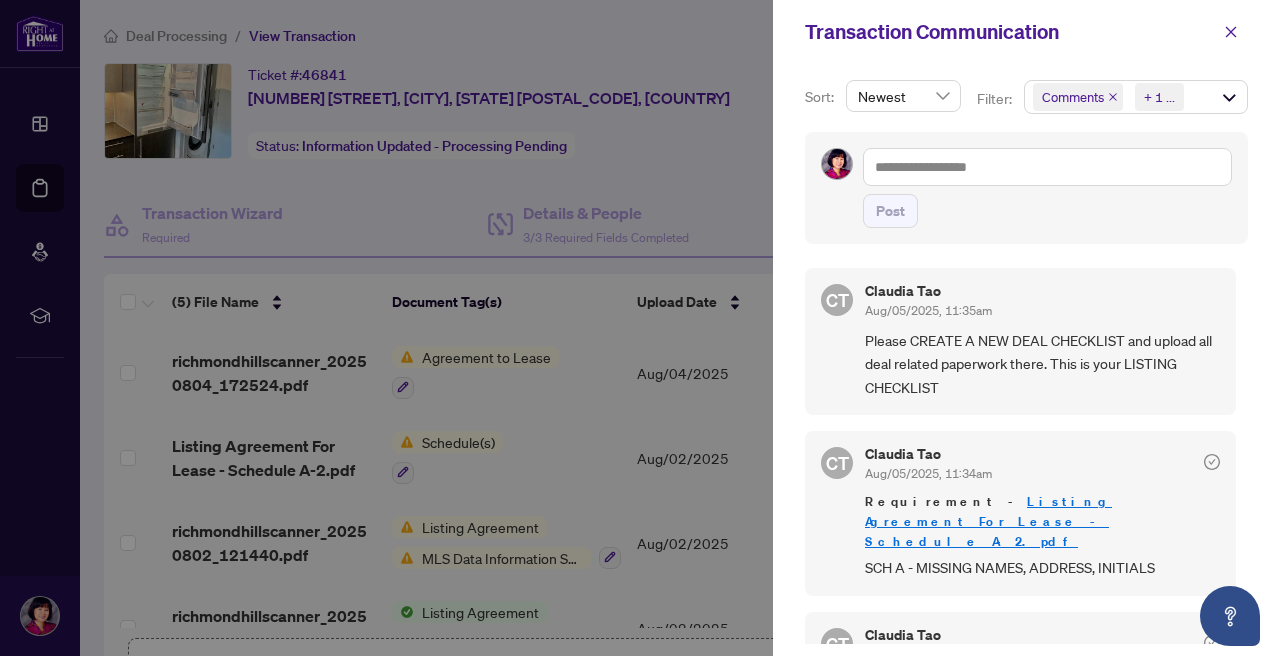 click on "Listing Agreement For Lease - Schedule A-2.pdf" at bounding box center [988, 521] 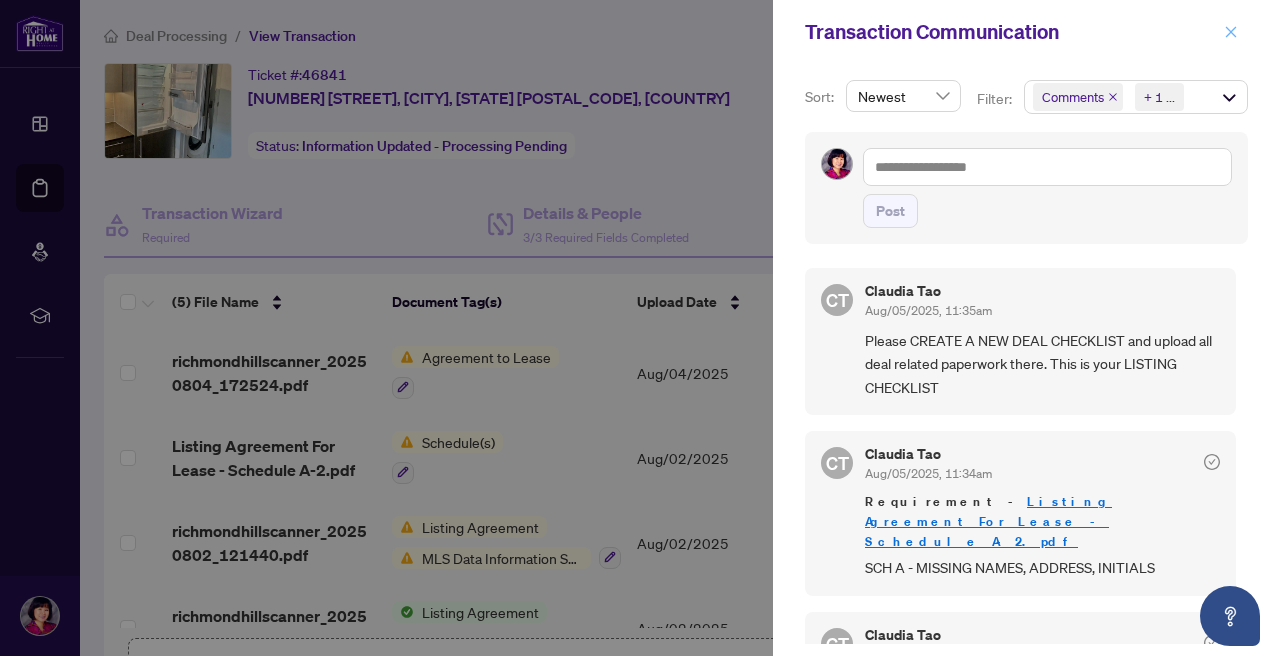 click 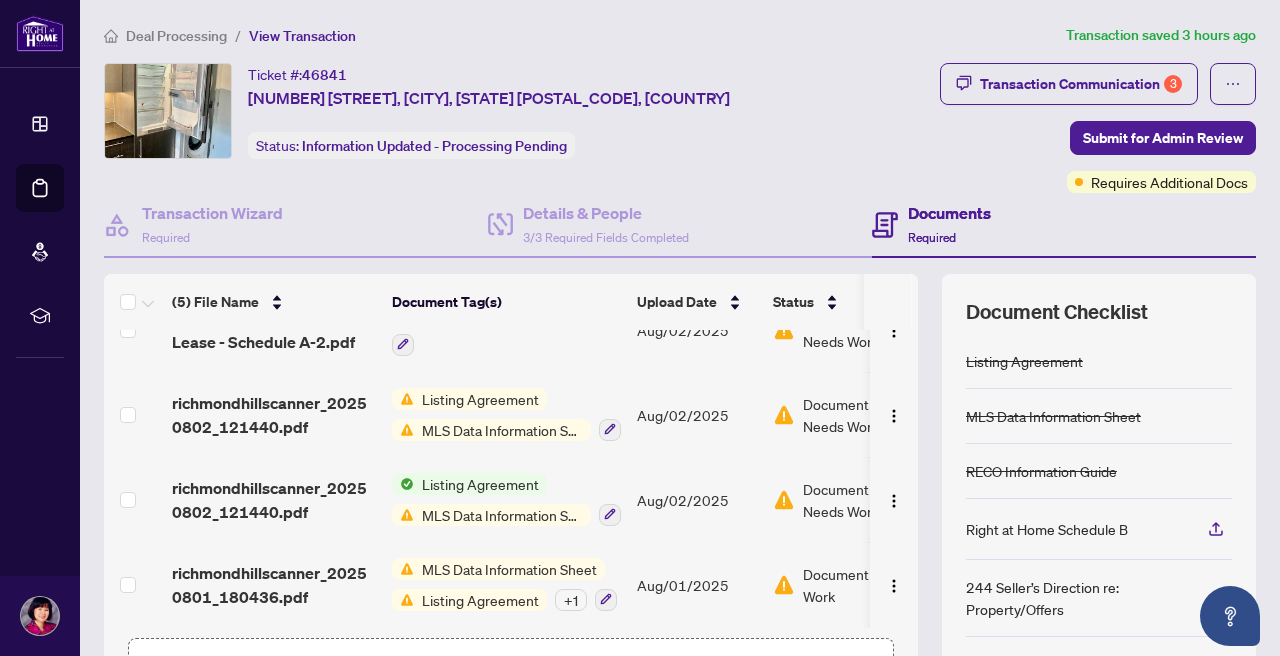 scroll, scrollTop: 134, scrollLeft: 0, axis: vertical 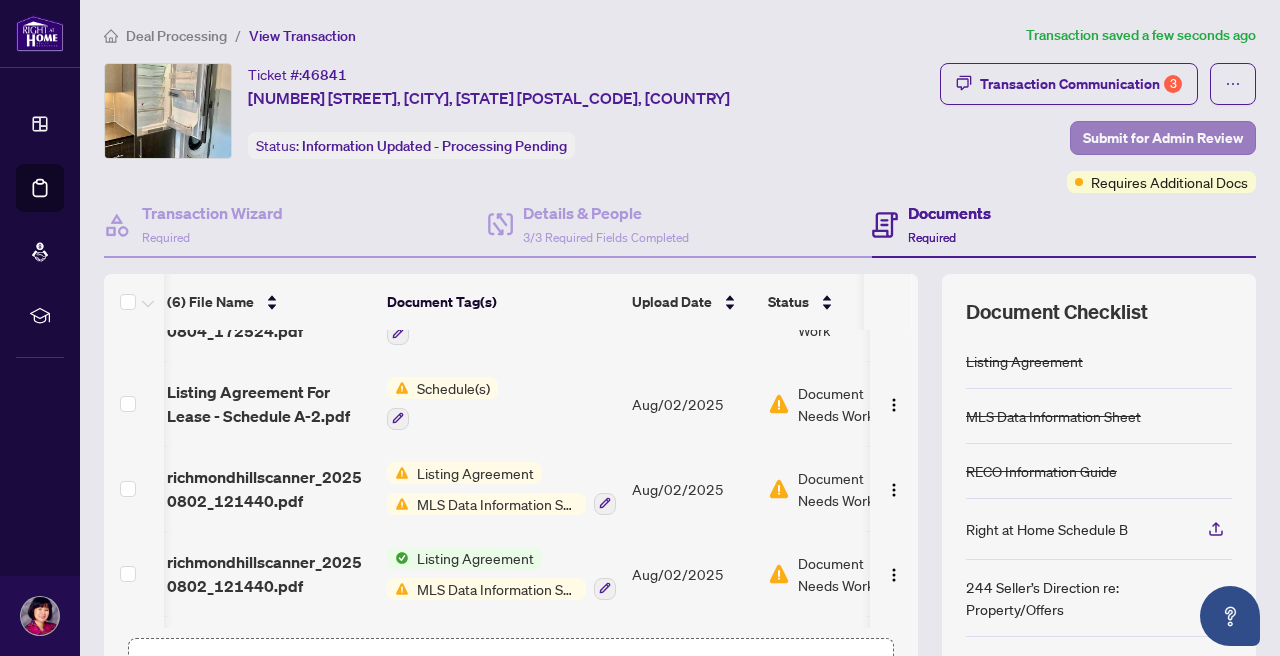 click on "Submit for Admin Review" at bounding box center (1163, 138) 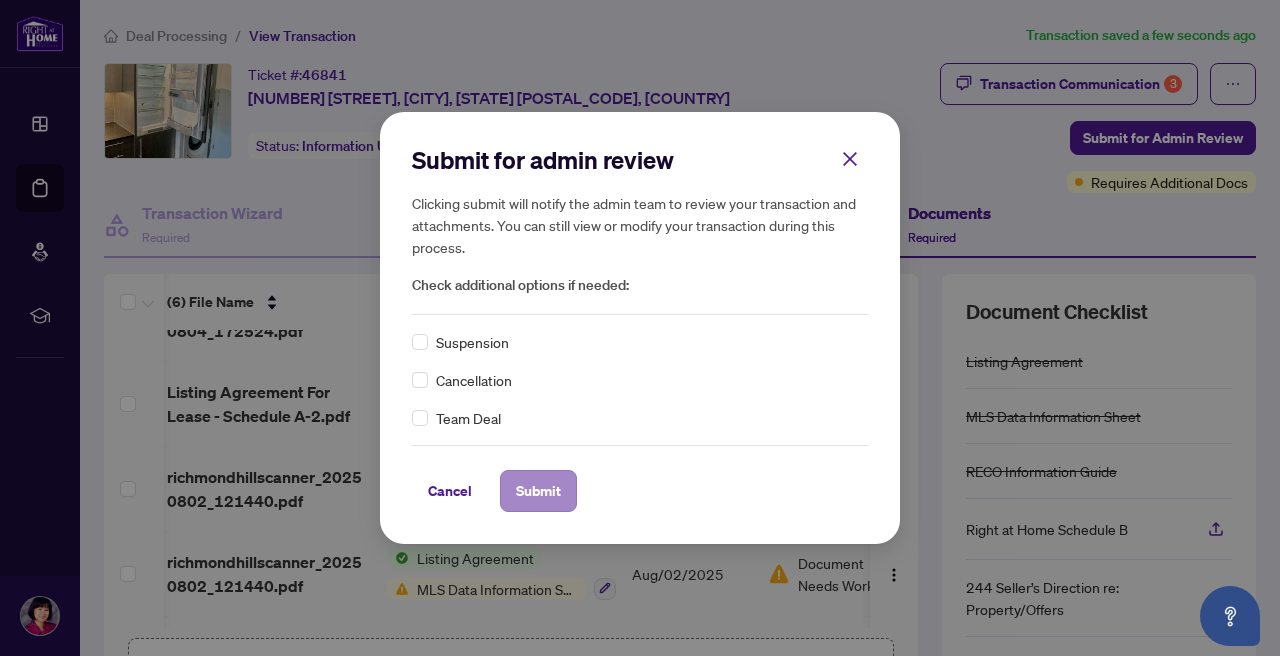 click on "Submit" at bounding box center (538, 491) 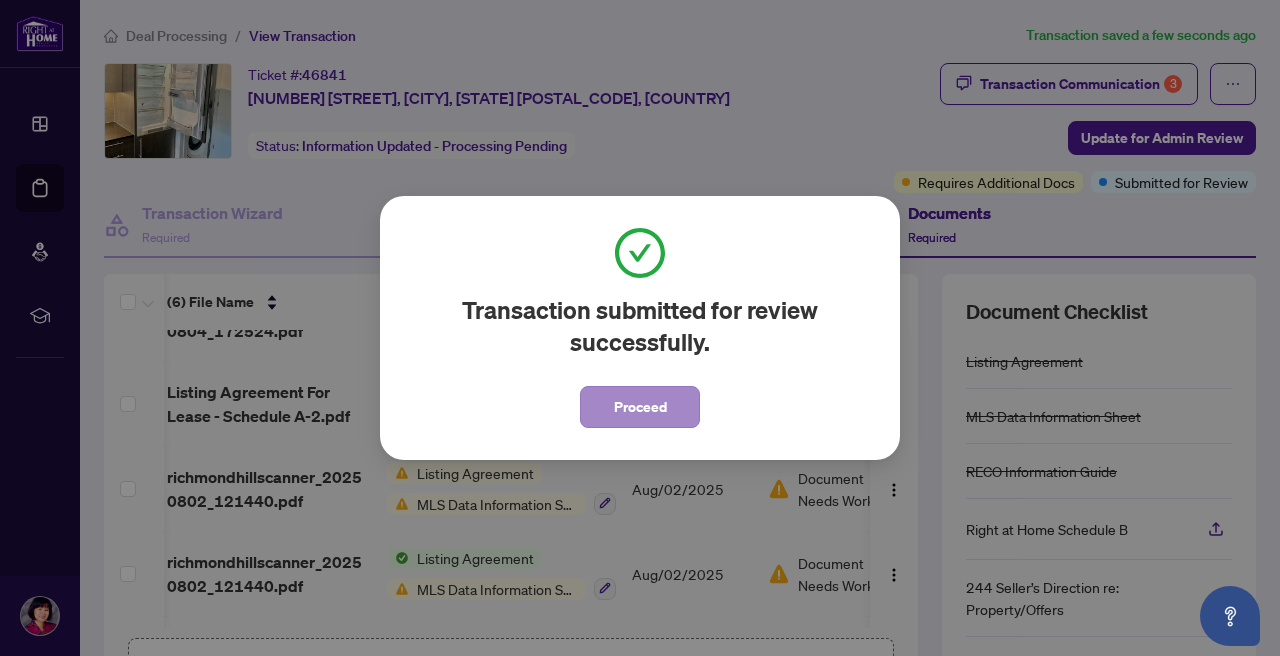 click on "Proceed" at bounding box center [640, 407] 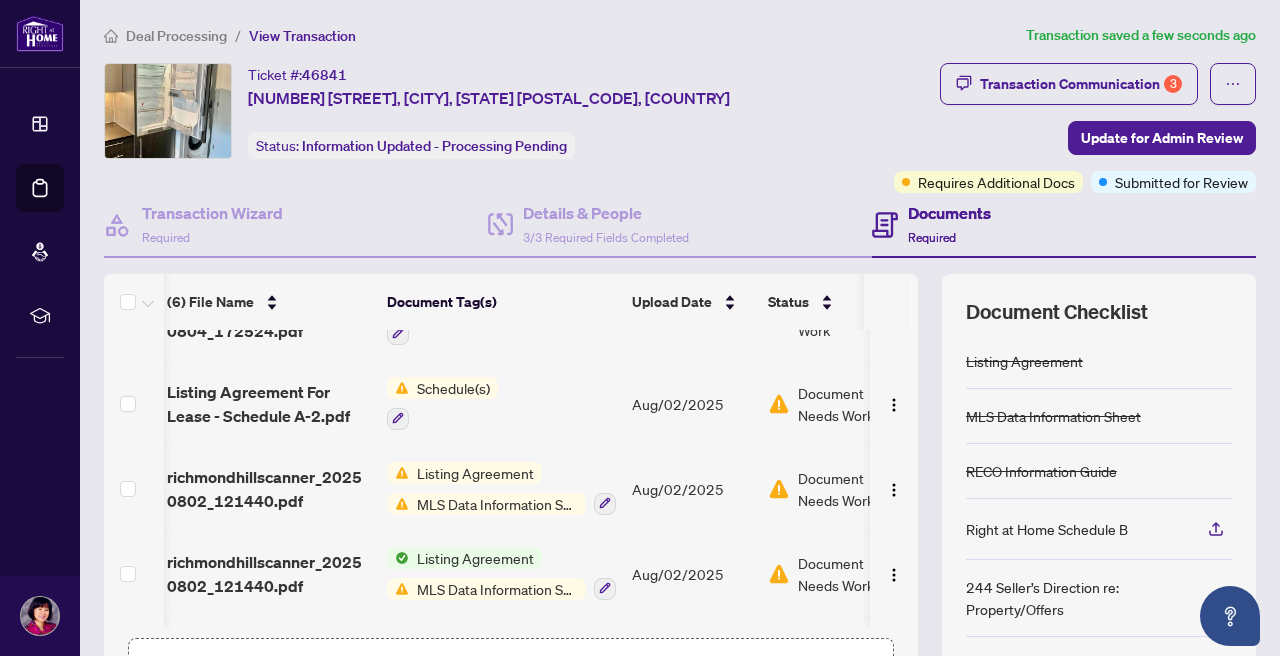 click on "View Transaction" at bounding box center (302, 36) 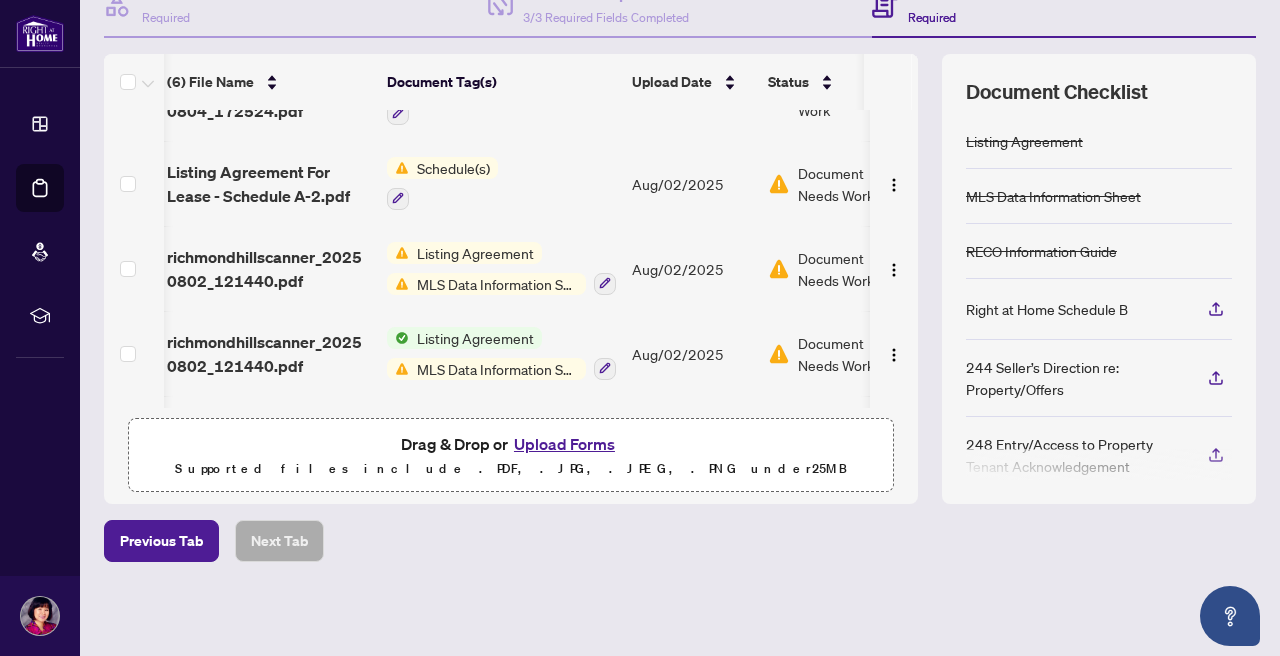 scroll, scrollTop: 220, scrollLeft: 0, axis: vertical 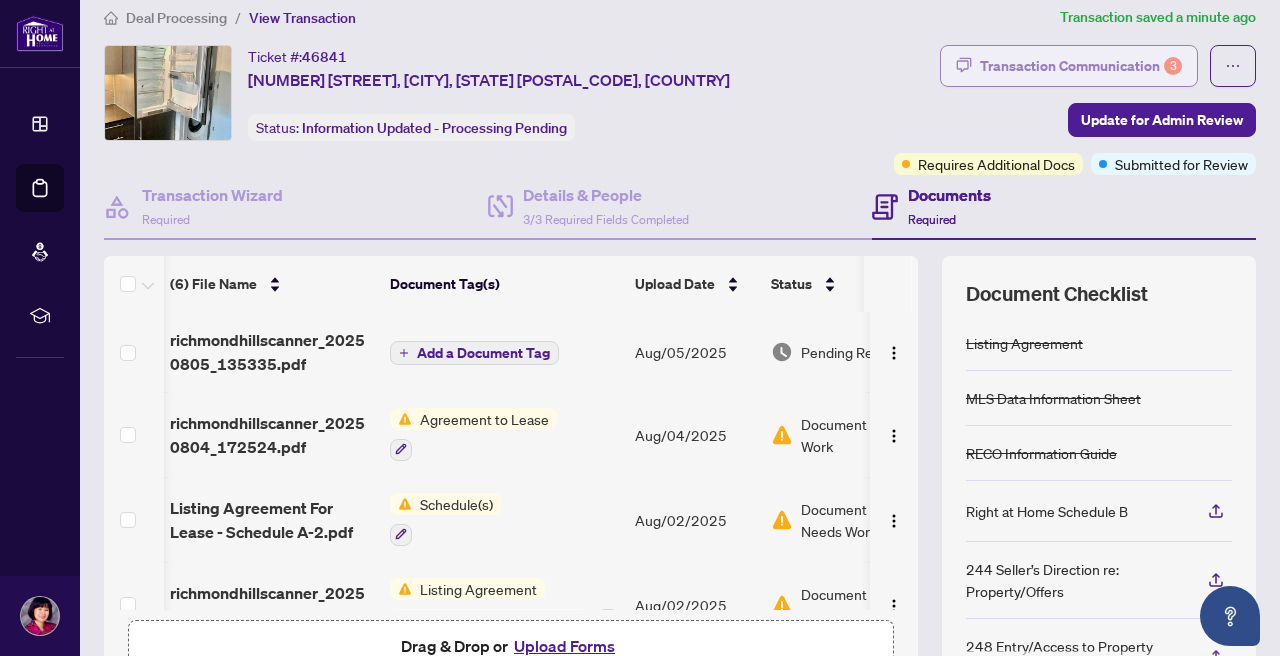 click on "Transaction Communication 3" at bounding box center [1069, 66] 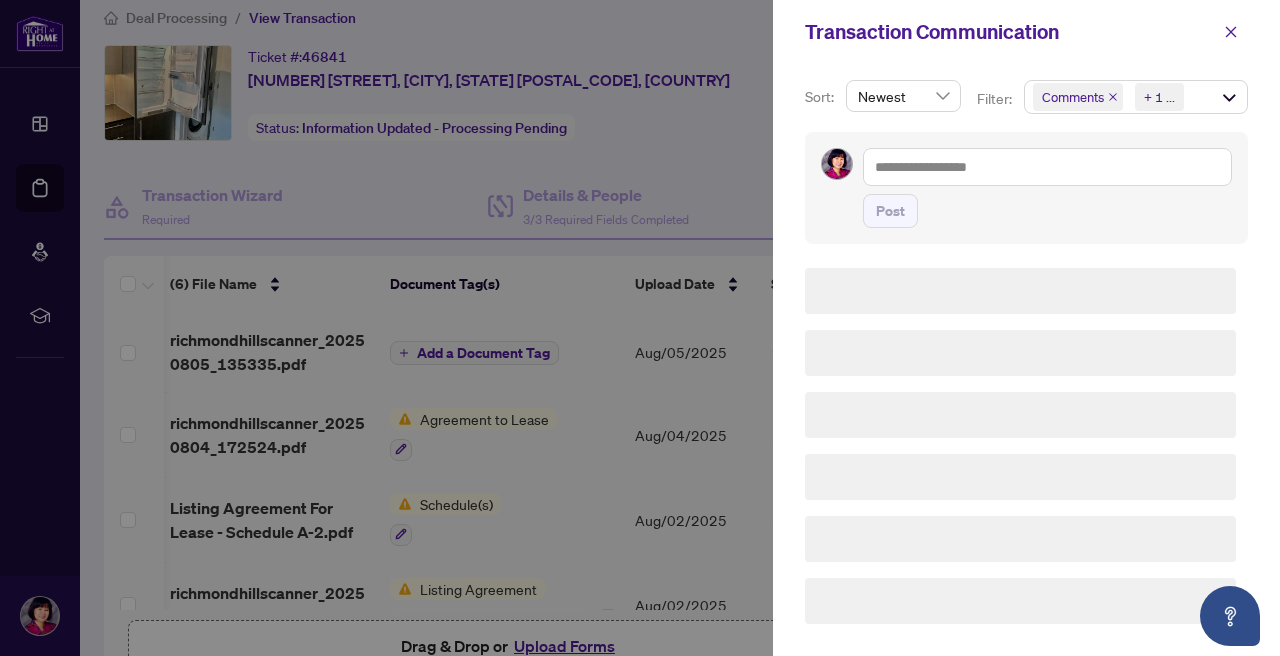 click at bounding box center [640, 328] 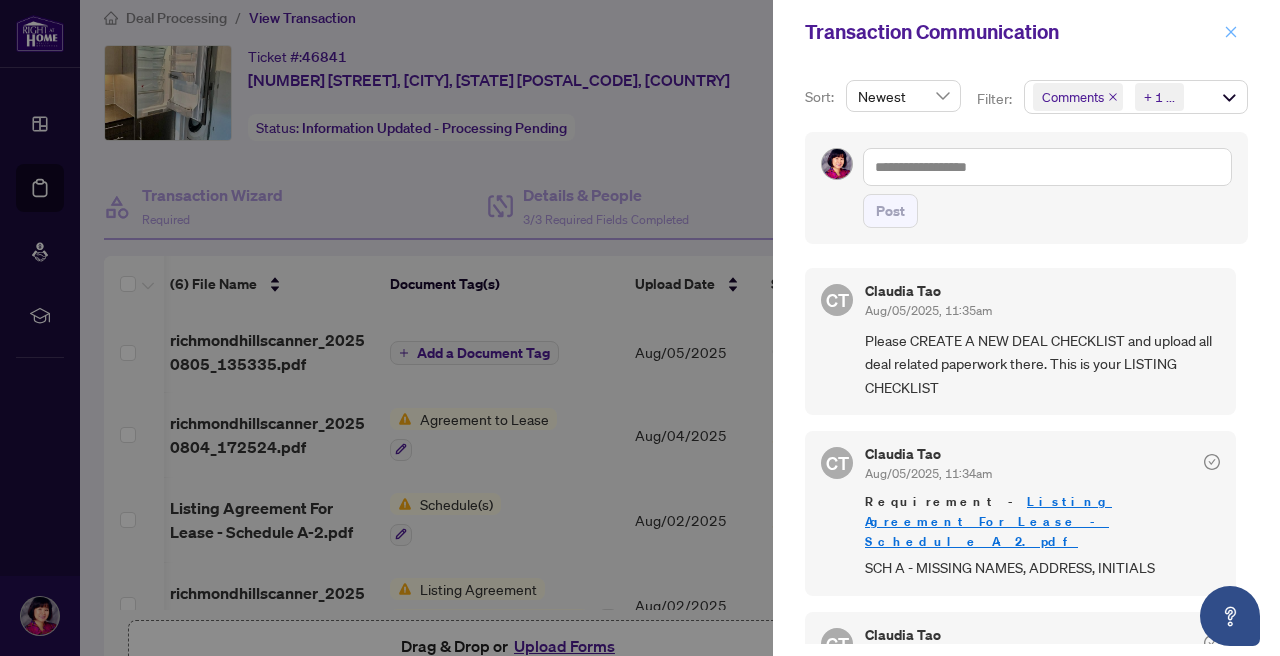 click 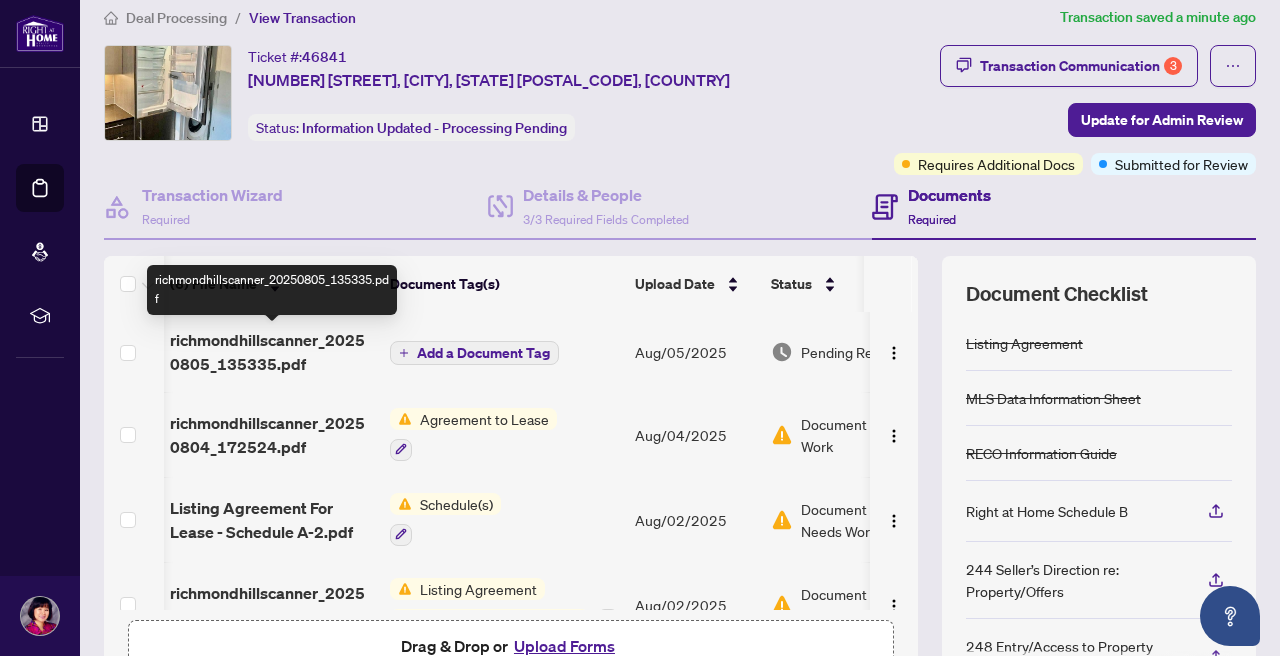 click on "richmondhillscanner_20250805_135335.pdf" at bounding box center (272, 352) 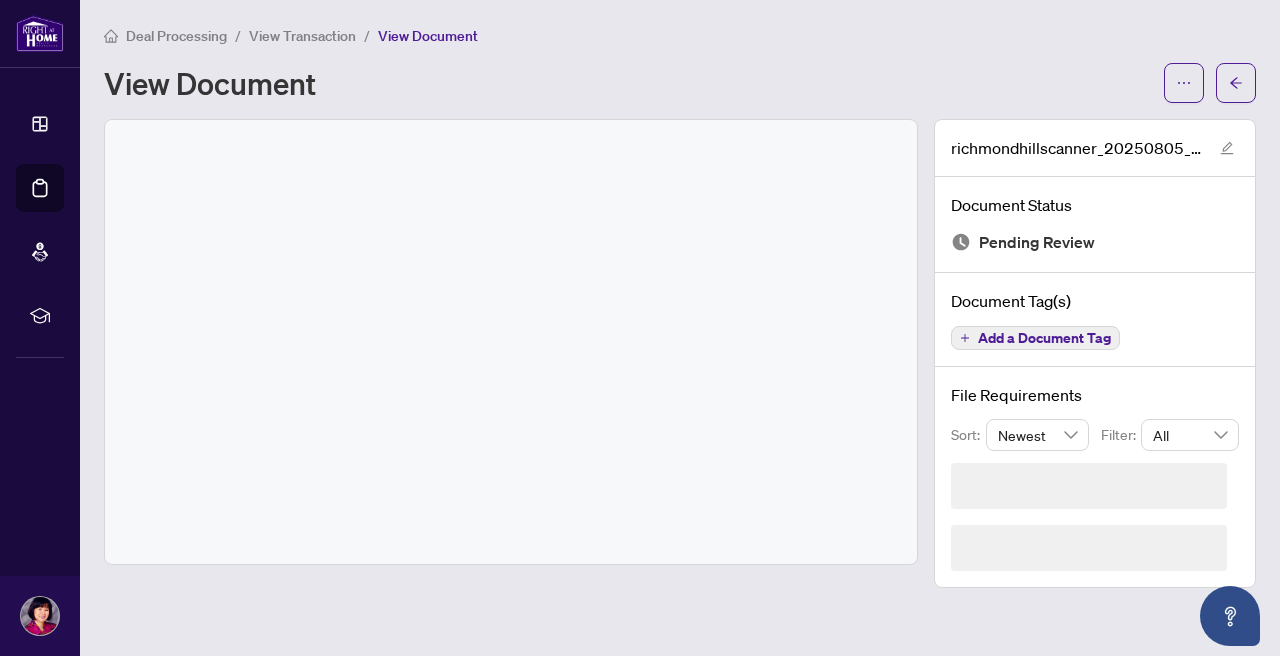 scroll, scrollTop: 0, scrollLeft: 0, axis: both 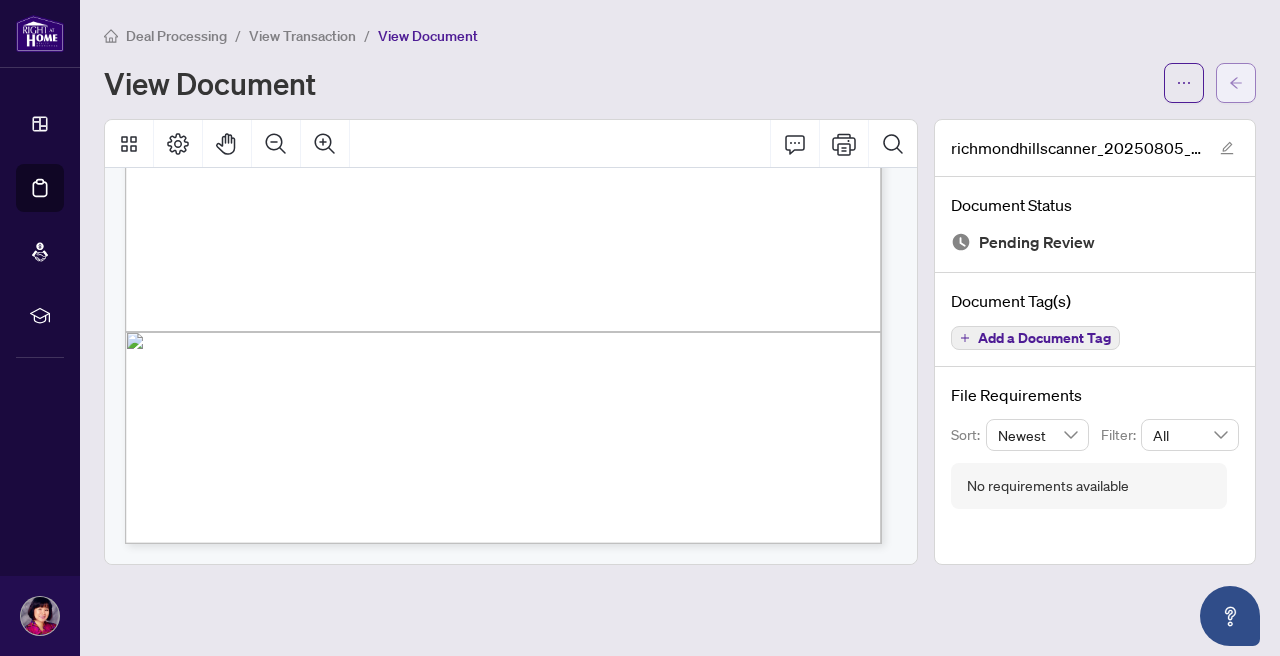 click at bounding box center (1236, 83) 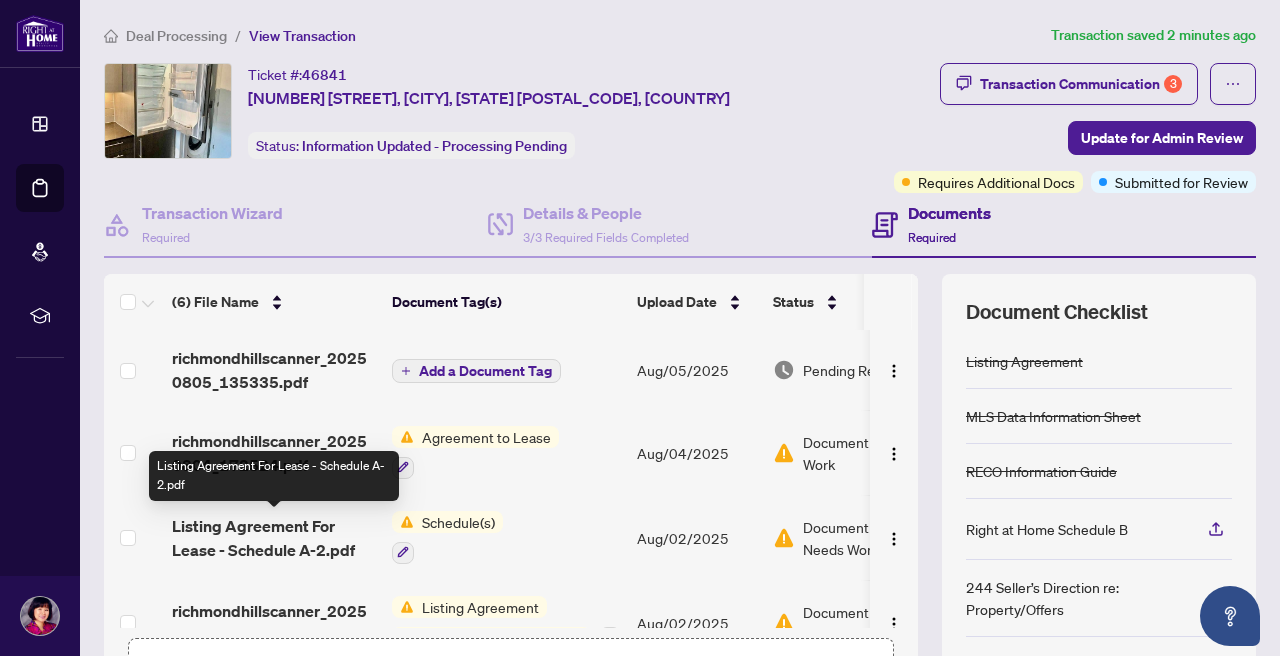 click on "Listing Agreement For Lease - Schedule A-2.pdf" at bounding box center [274, 538] 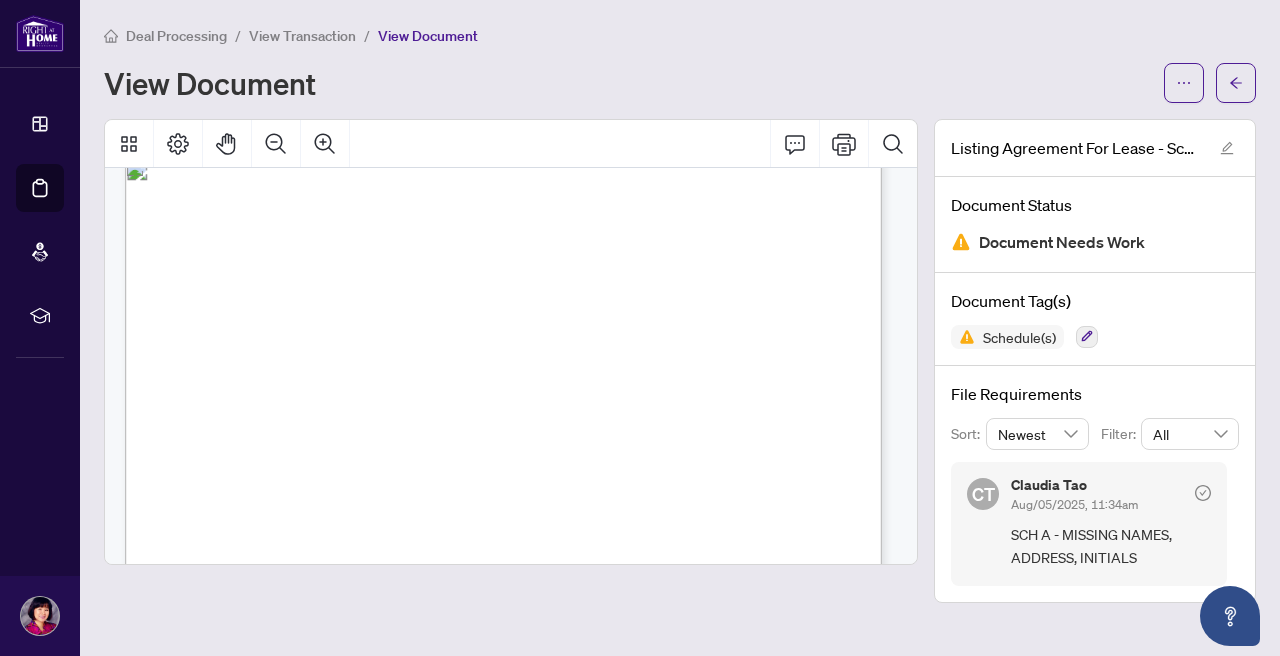 scroll, scrollTop: 1053, scrollLeft: 0, axis: vertical 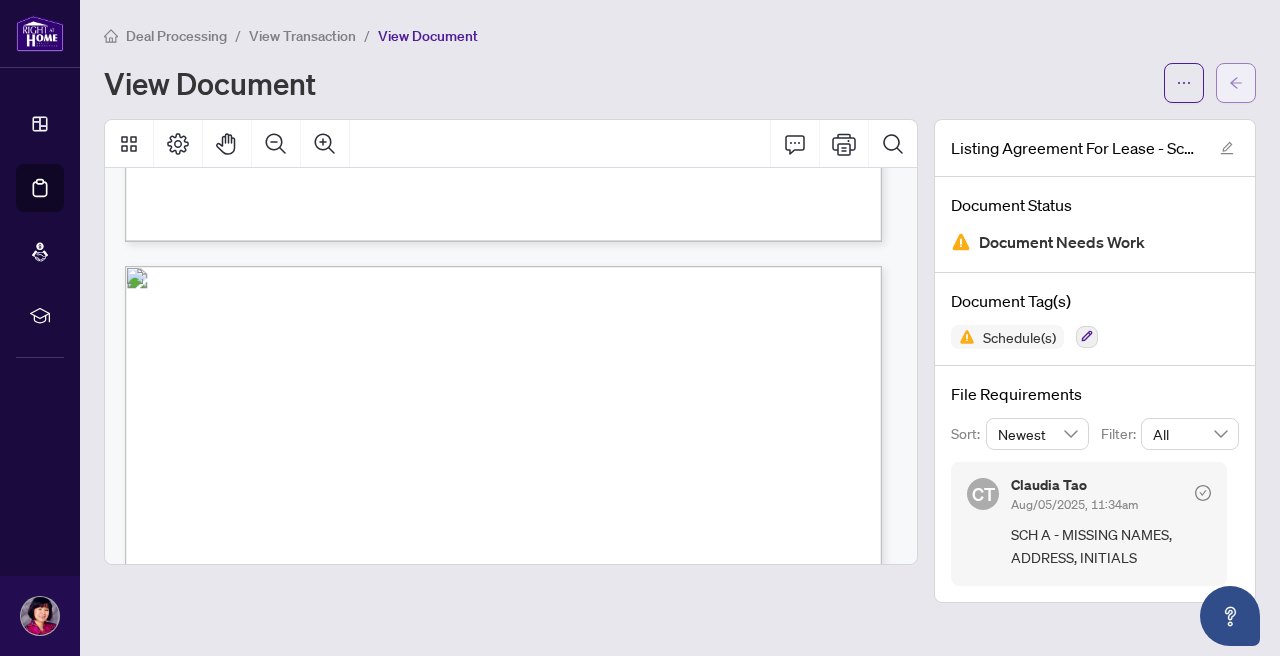 click at bounding box center [1236, 83] 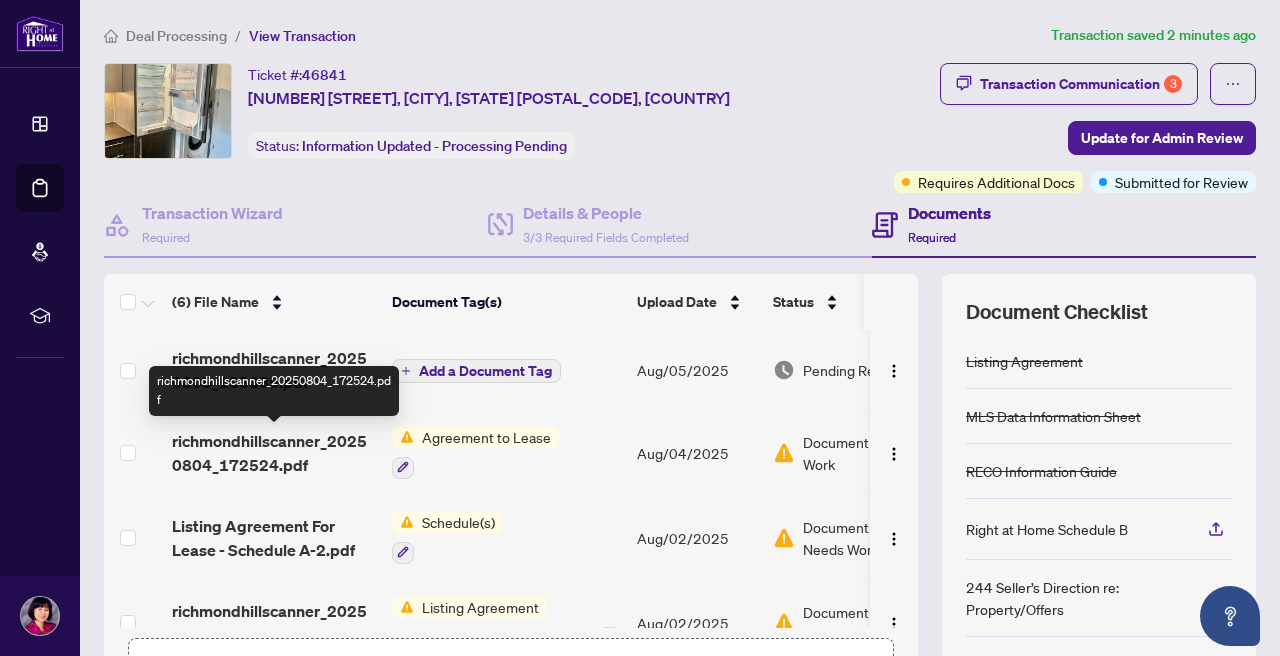 click on "richmondhillscanner_20250804_172524.pdf" at bounding box center (274, 453) 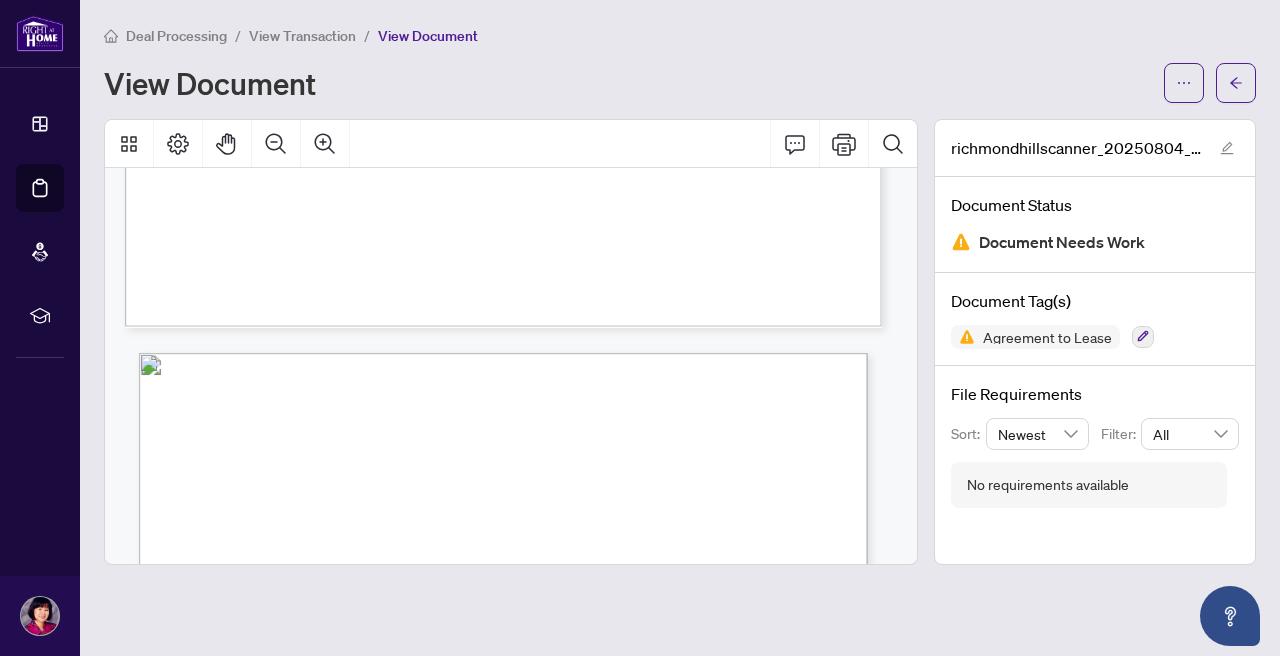 scroll, scrollTop: 4820, scrollLeft: 0, axis: vertical 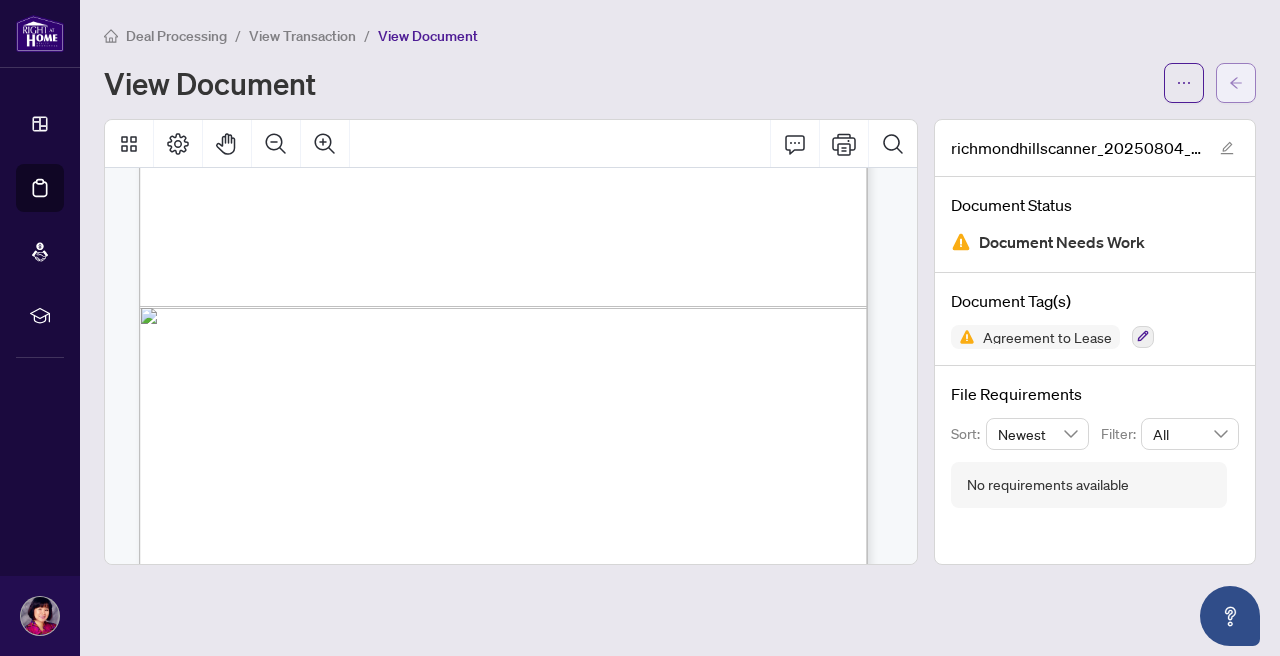 click at bounding box center (1236, 83) 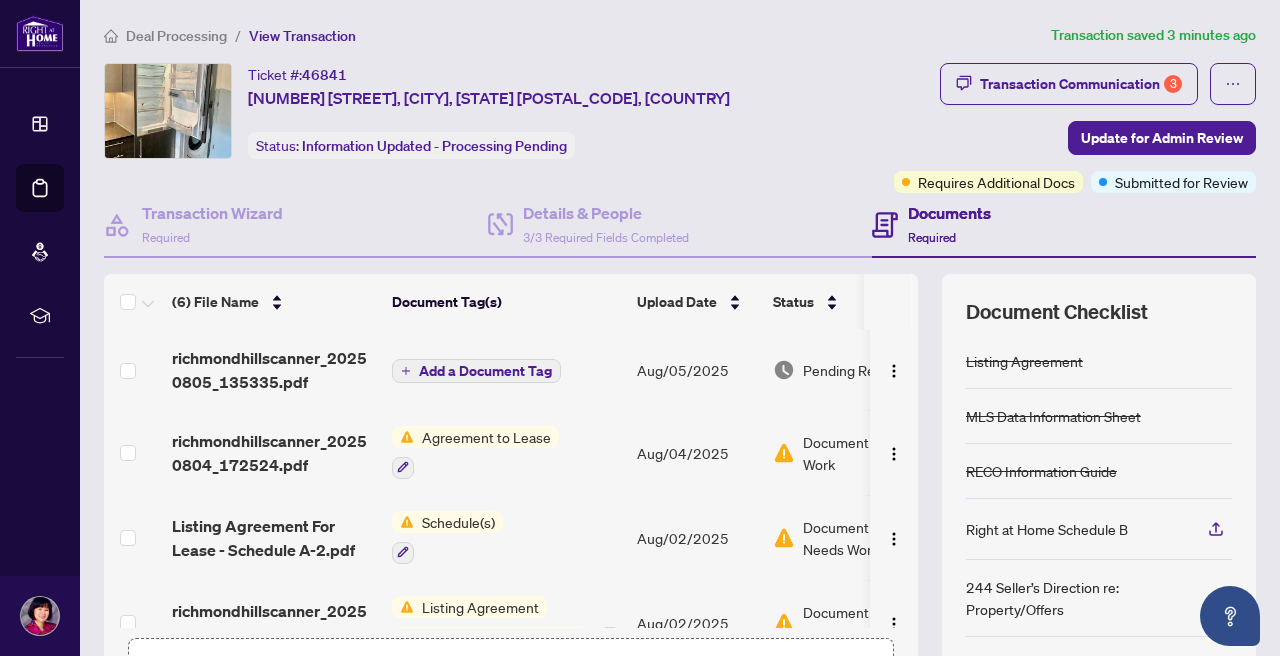 click on "Deal Processing" at bounding box center [176, 36] 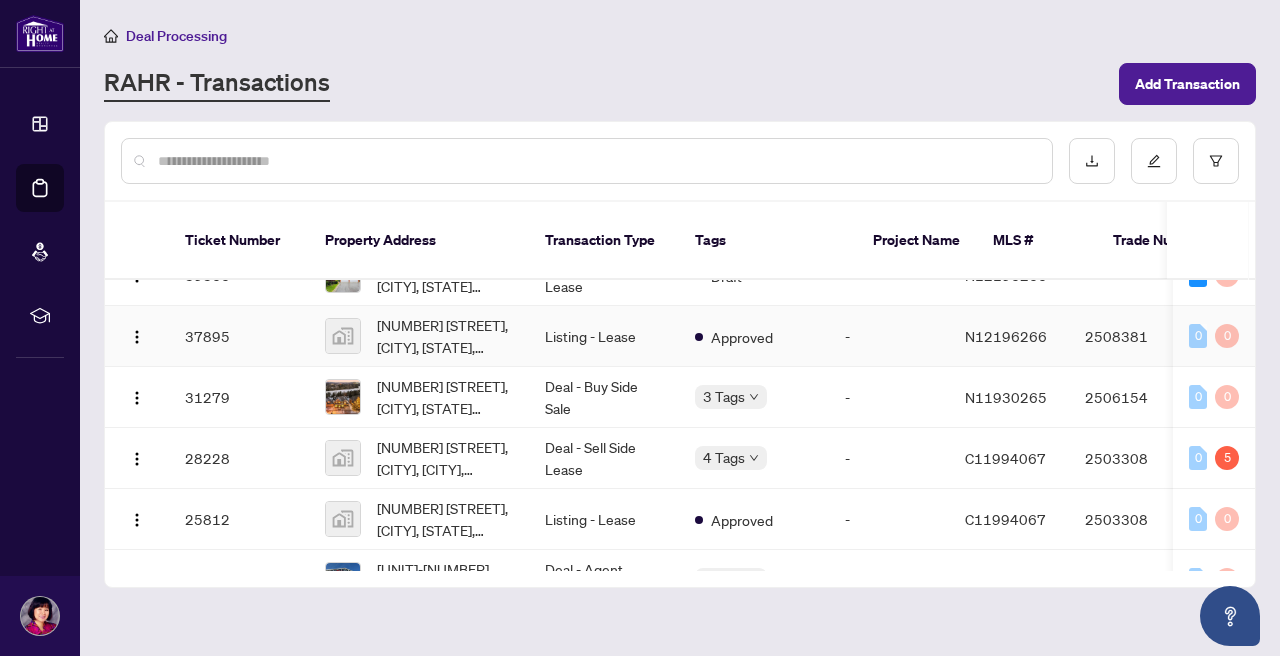 scroll, scrollTop: 0, scrollLeft: 0, axis: both 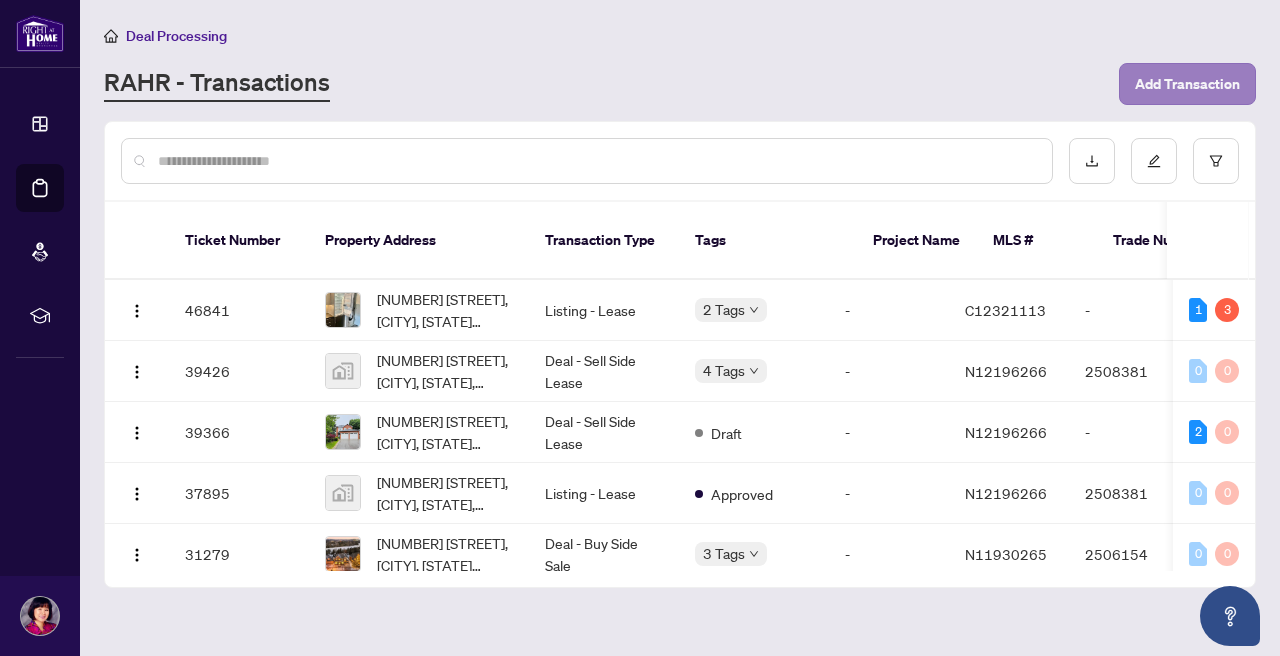 click on "Add Transaction" at bounding box center (1187, 84) 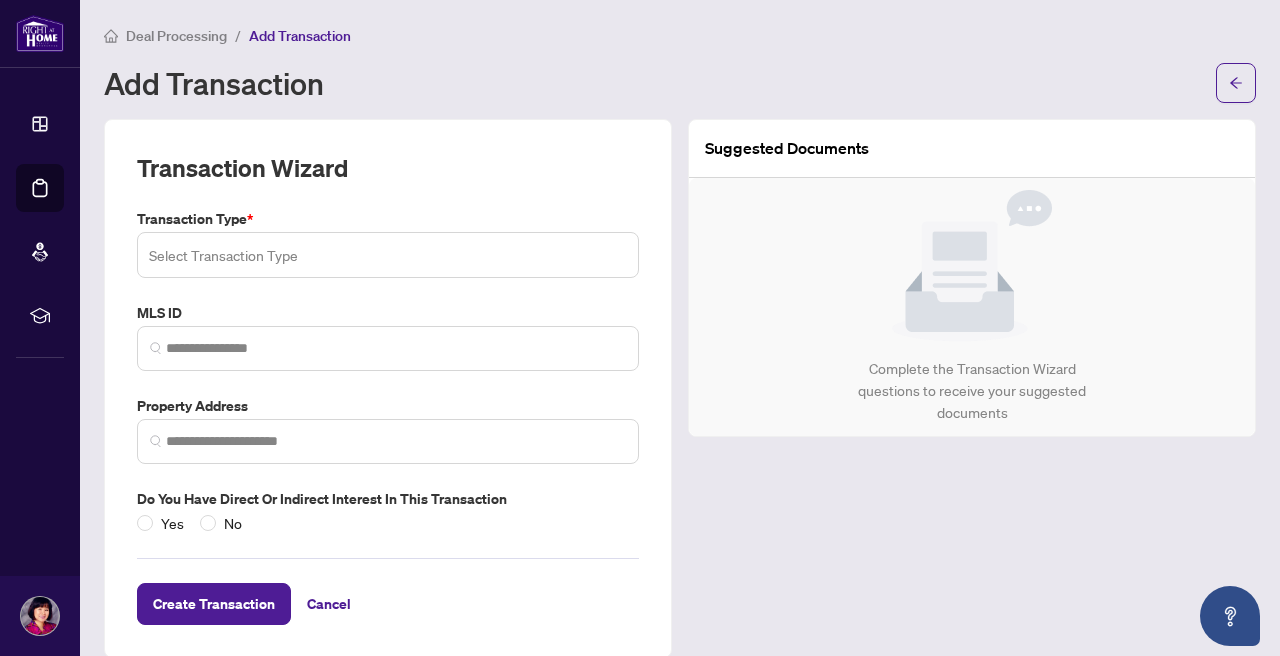 click at bounding box center (388, 255) 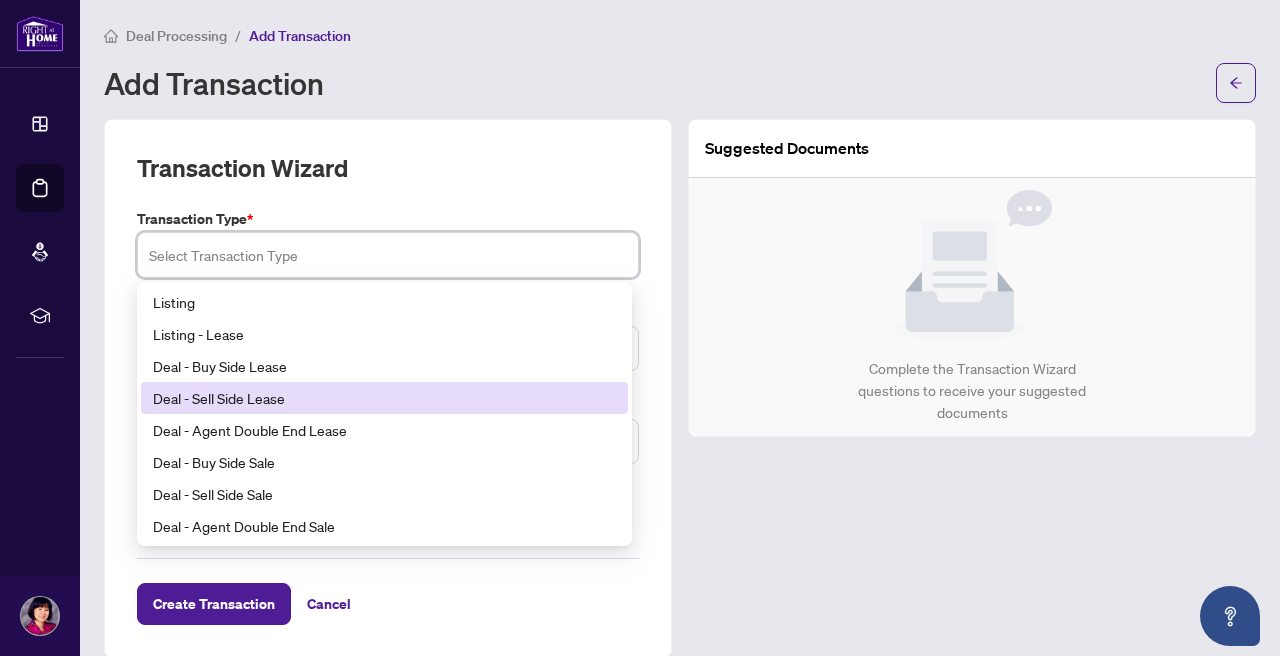click on "Deal - Sell Side Lease" at bounding box center [384, 398] 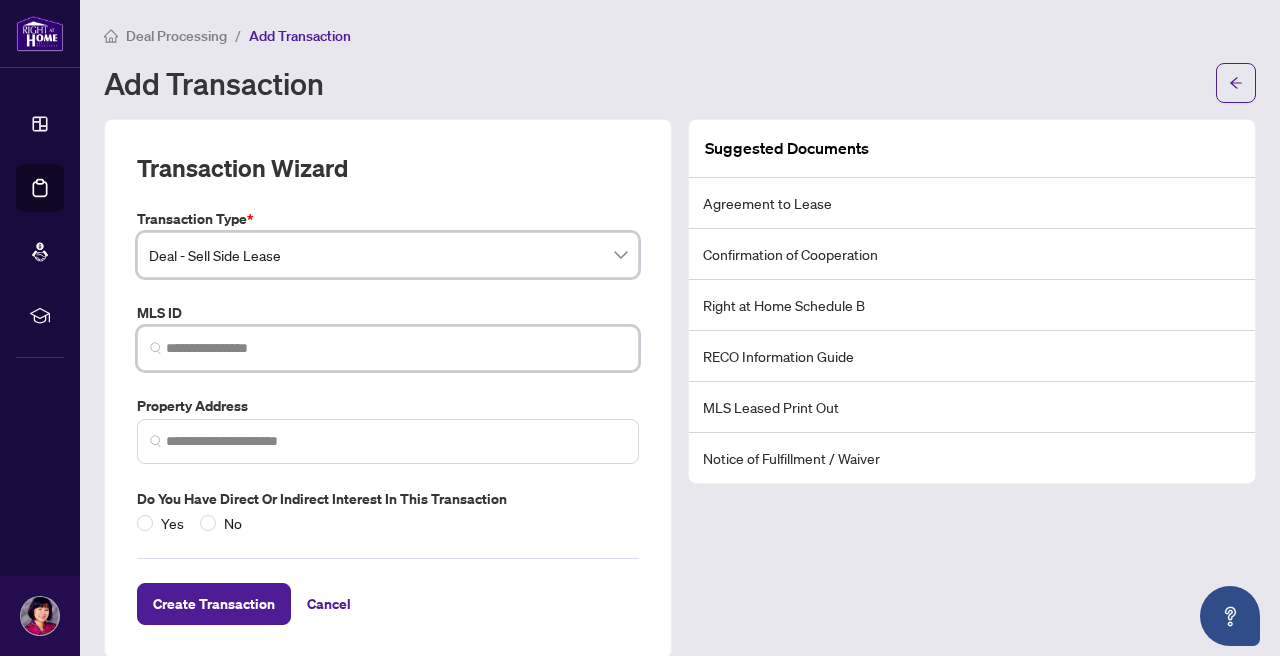 click at bounding box center (396, 348) 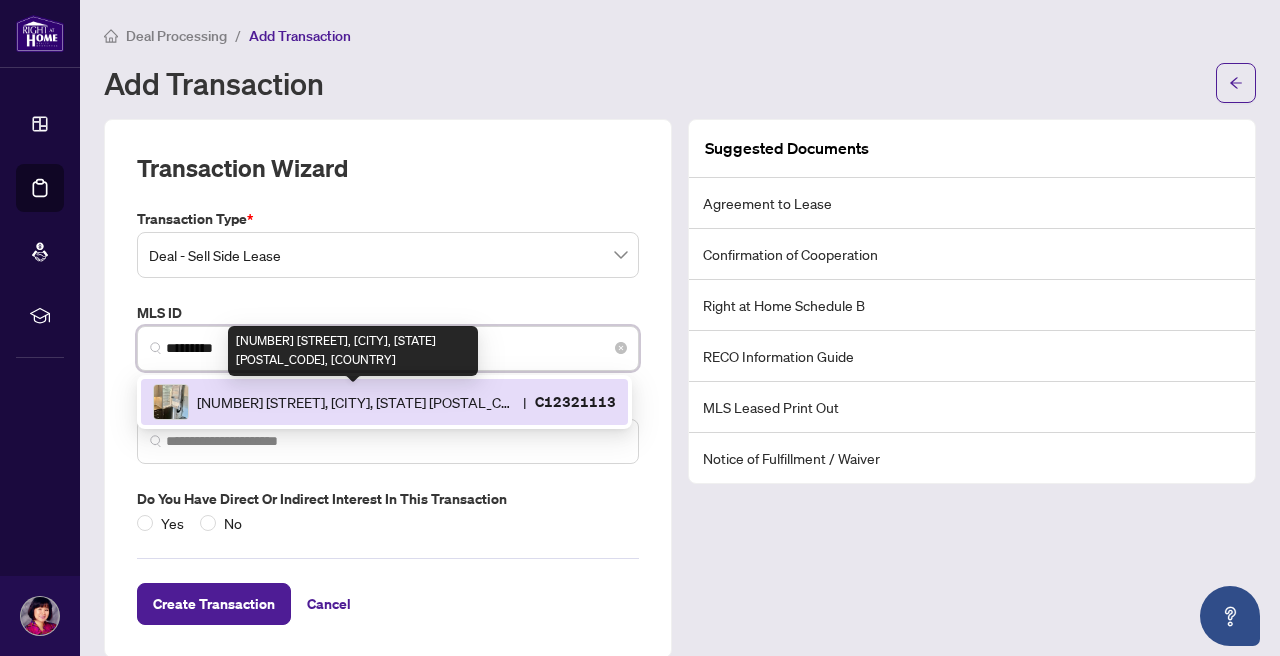 click on "[NUMBER] [STREET], [CITY], [STATE] [POSTAL_CODE], [COUNTRY]" at bounding box center [356, 402] 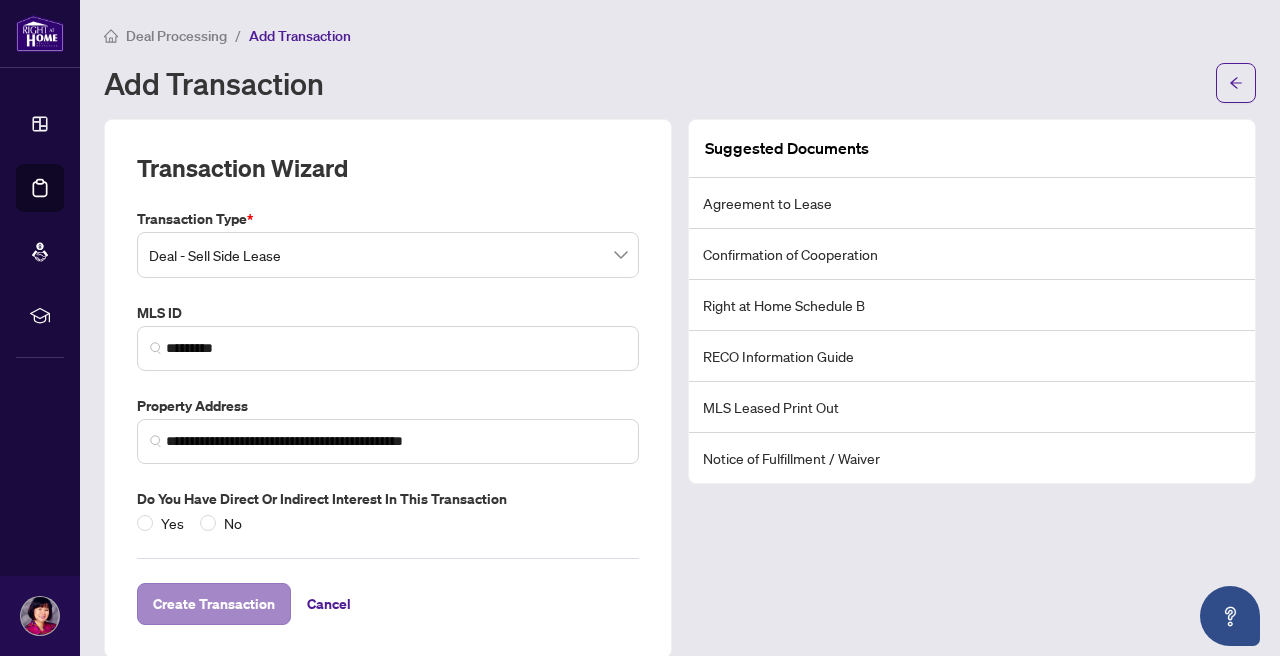 click on "Create Transaction" at bounding box center (214, 604) 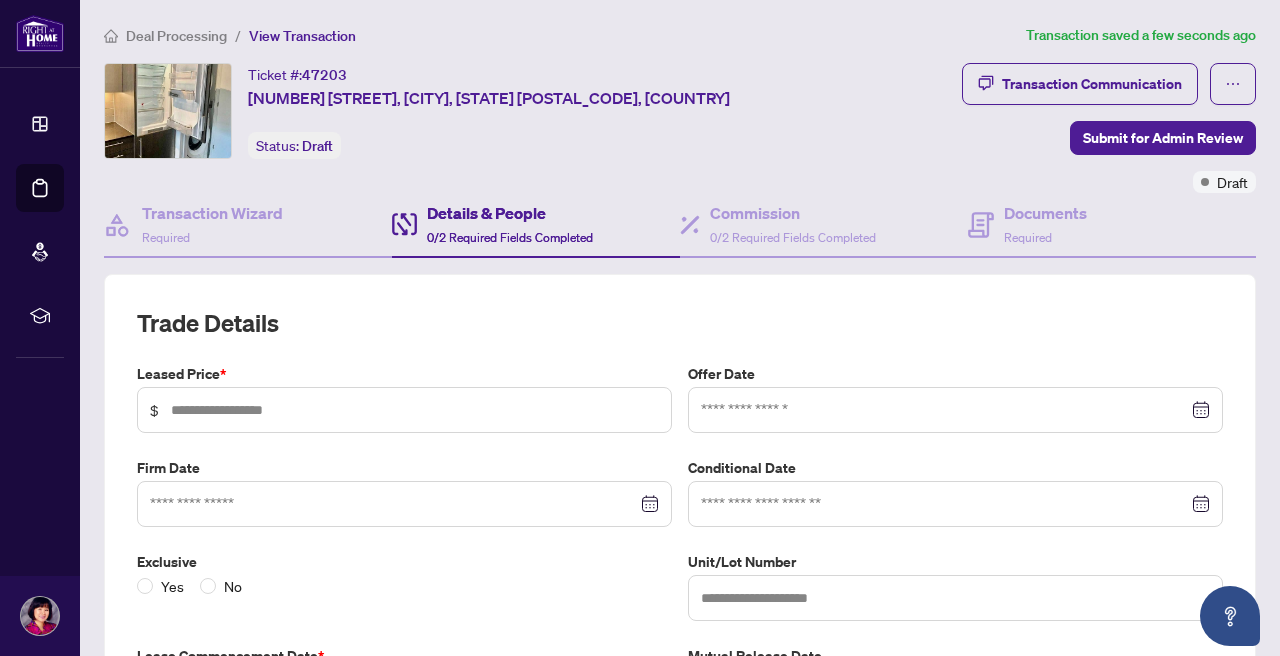 type on "****" 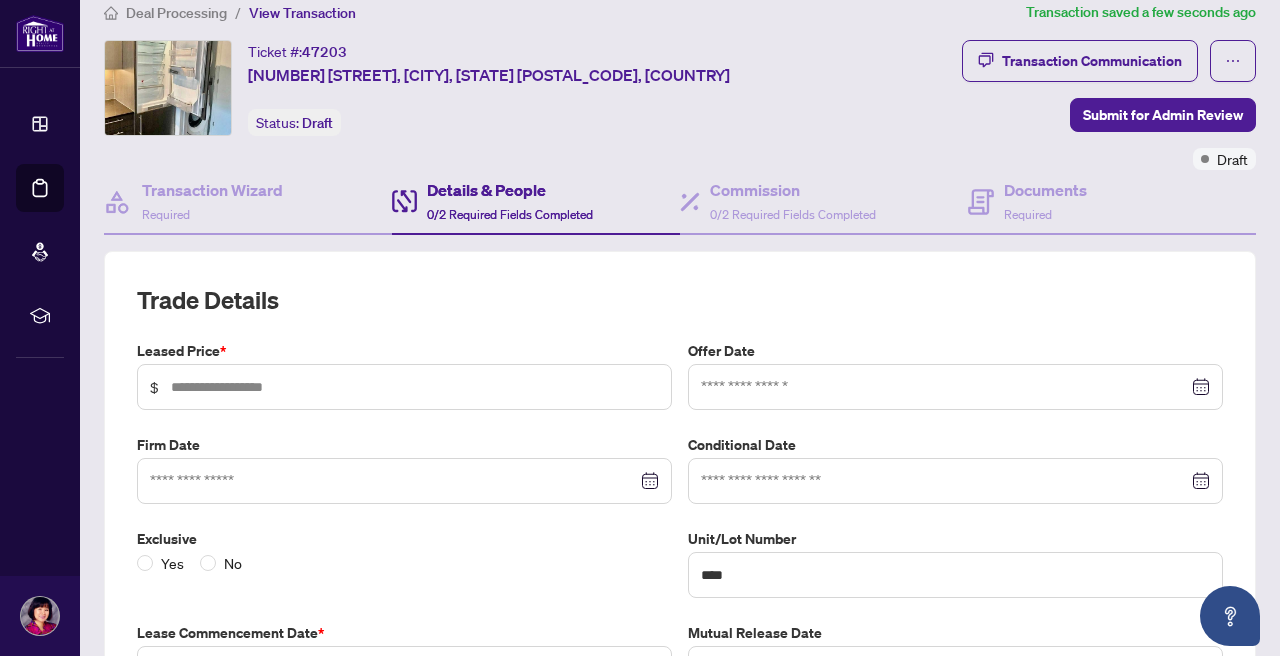 scroll, scrollTop: 23, scrollLeft: 0, axis: vertical 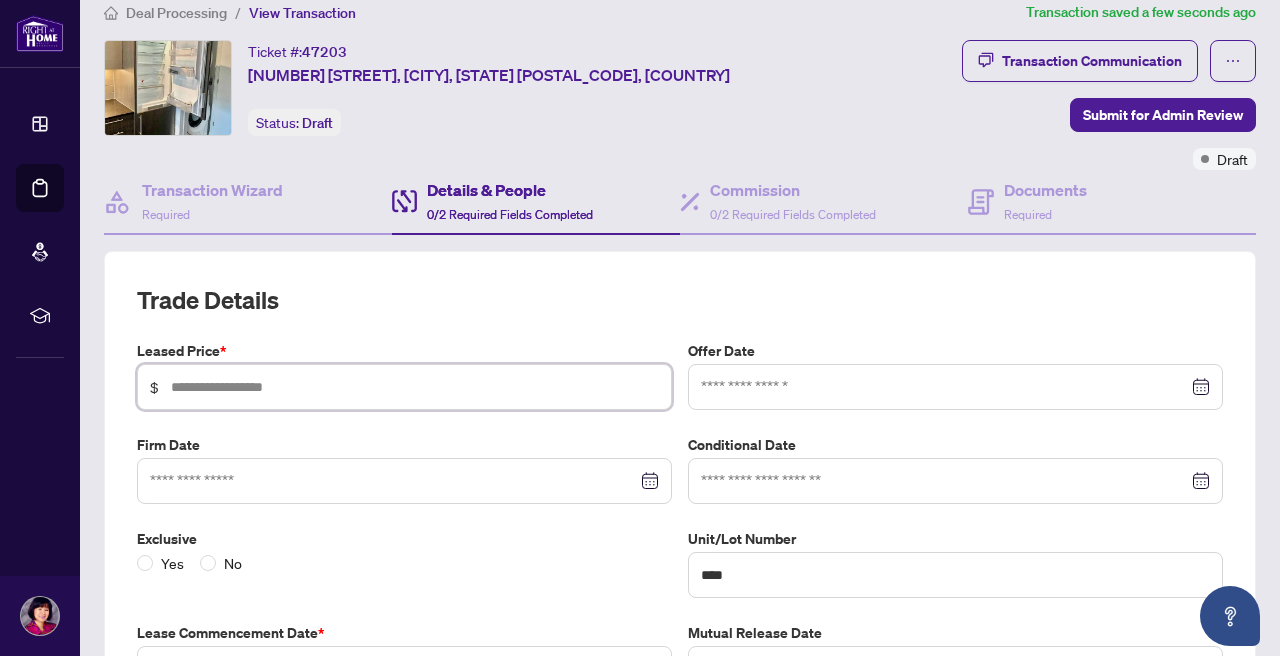 click at bounding box center (415, 387) 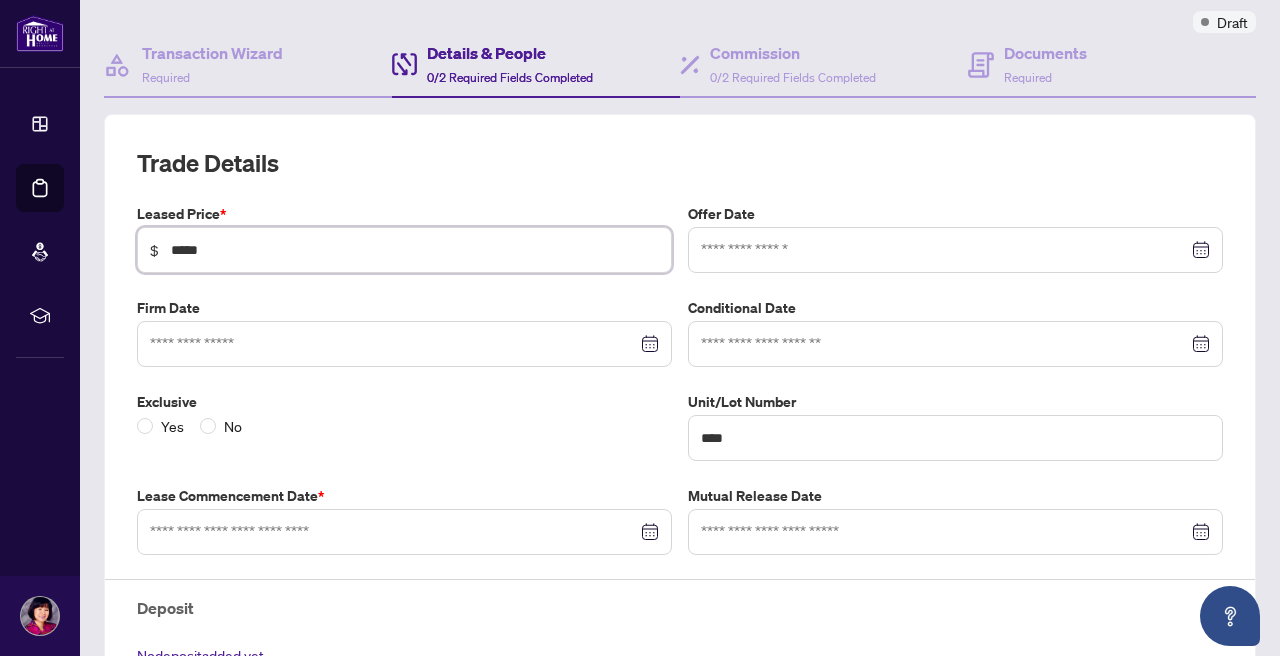 scroll, scrollTop: 202, scrollLeft: 0, axis: vertical 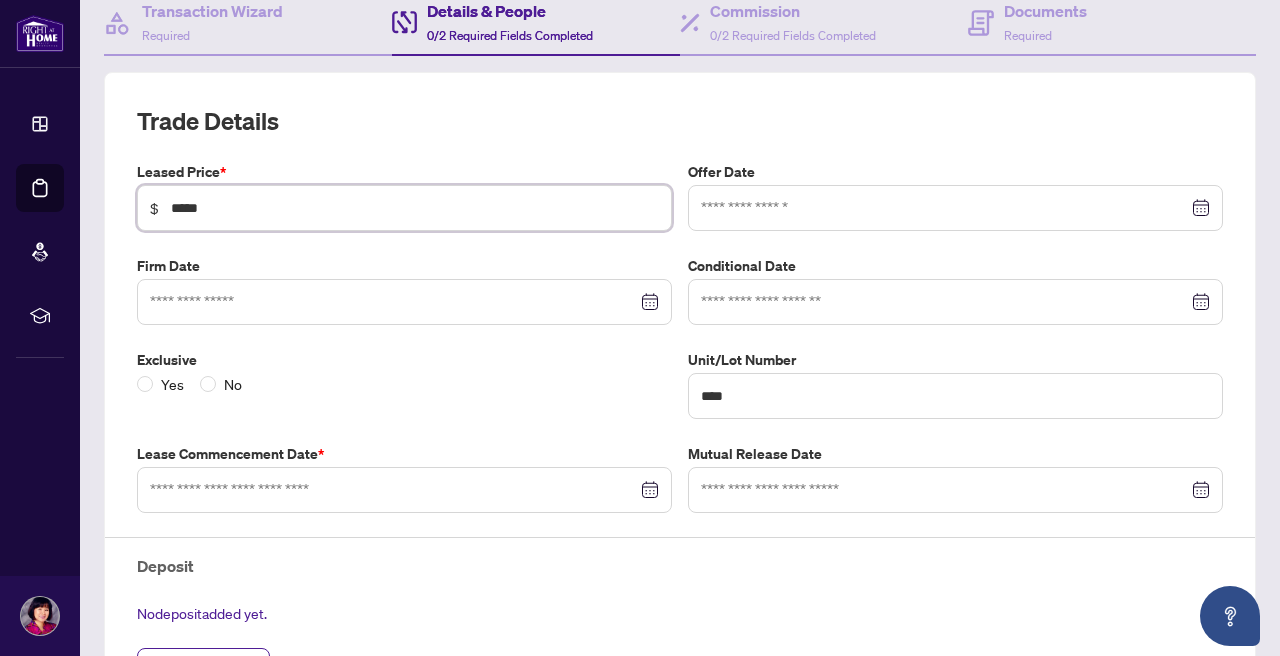 click at bounding box center [404, 490] 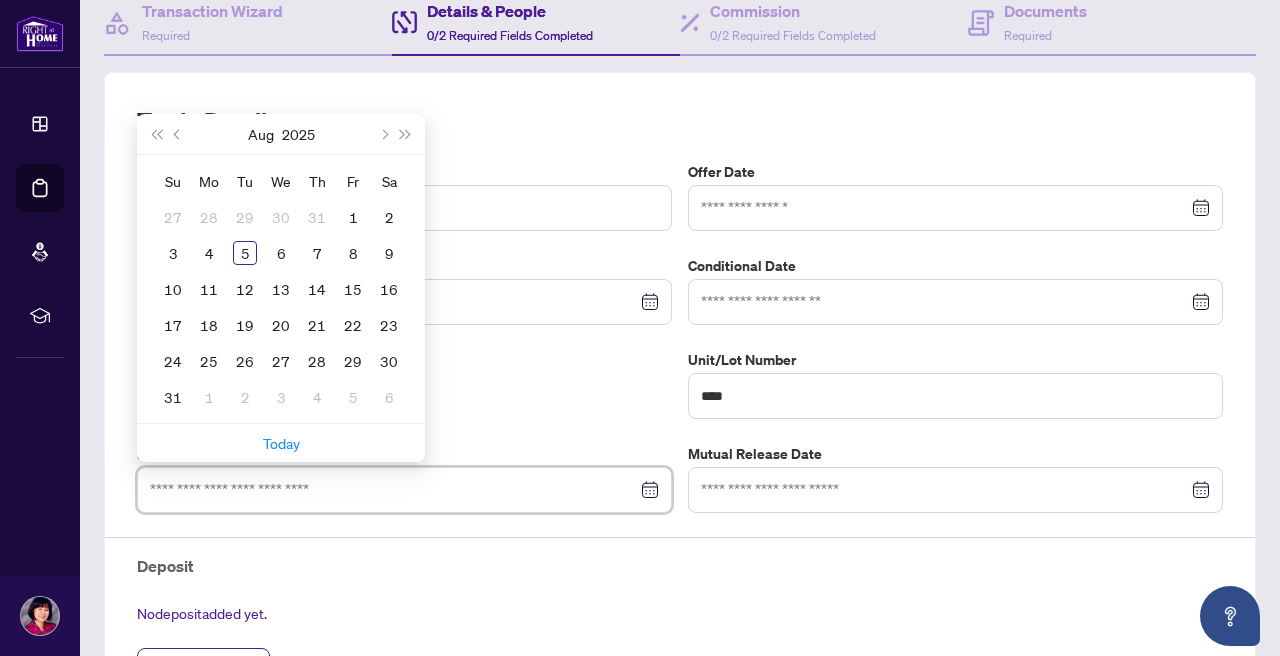 click at bounding box center [393, 490] 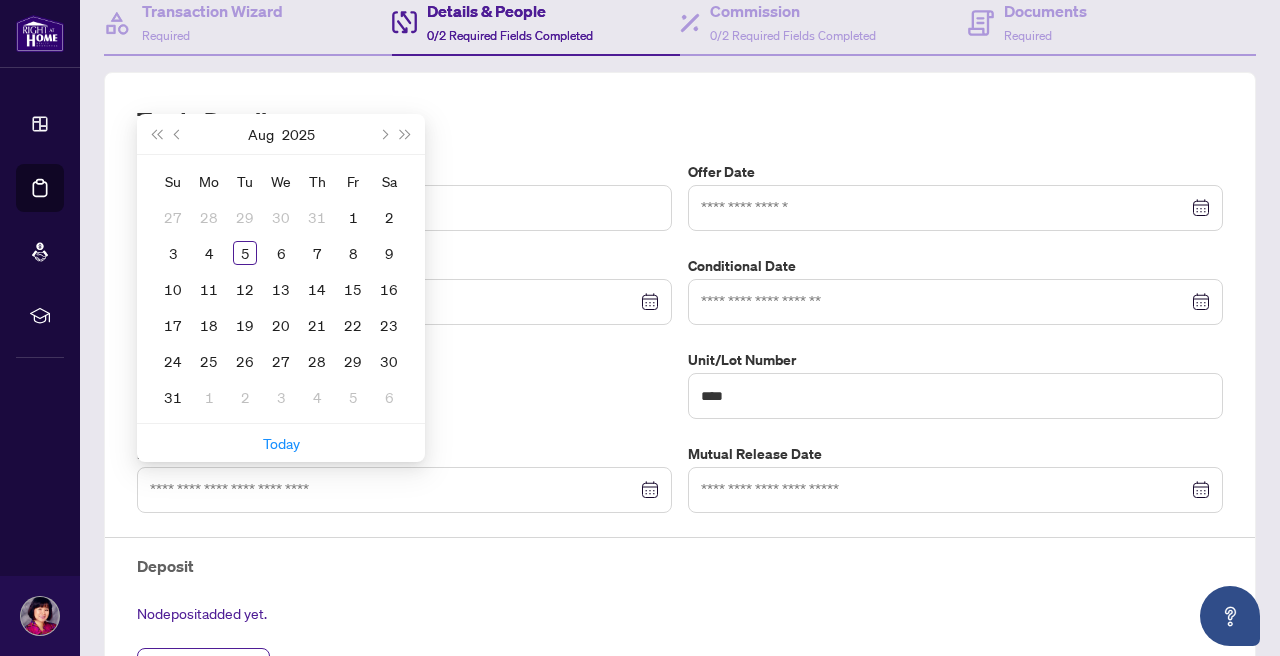 click on "Exclusive Yes No" at bounding box center [404, 384] 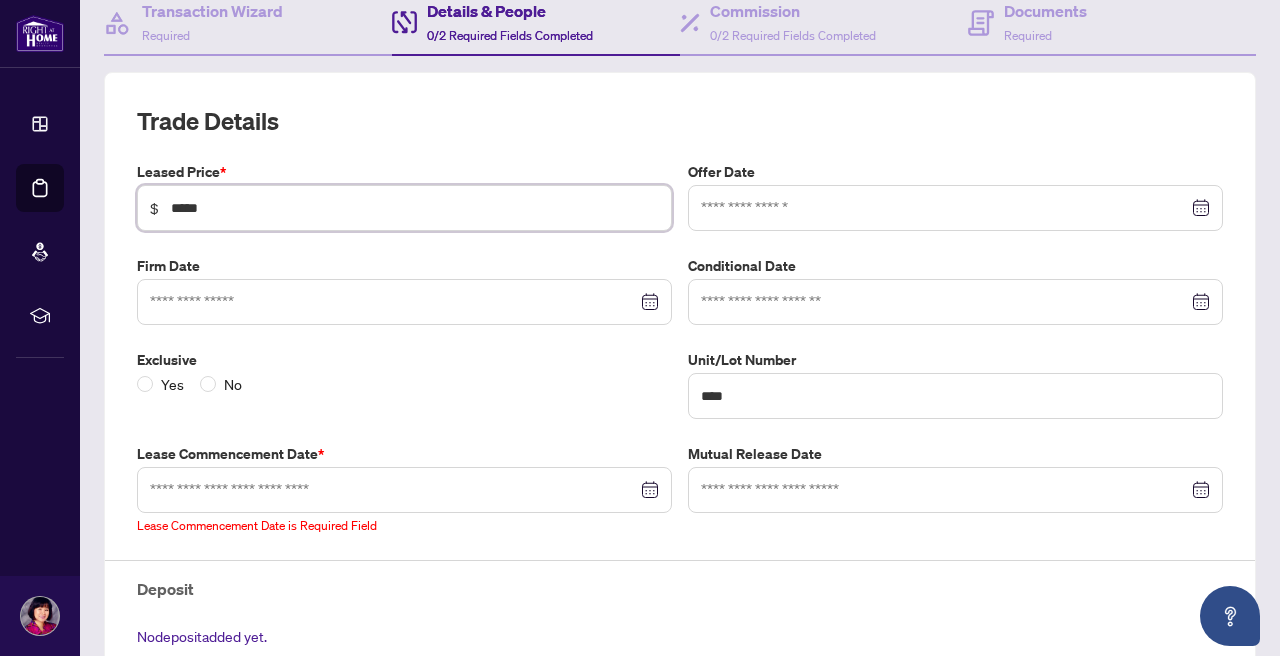 click on "*****" at bounding box center [415, 208] 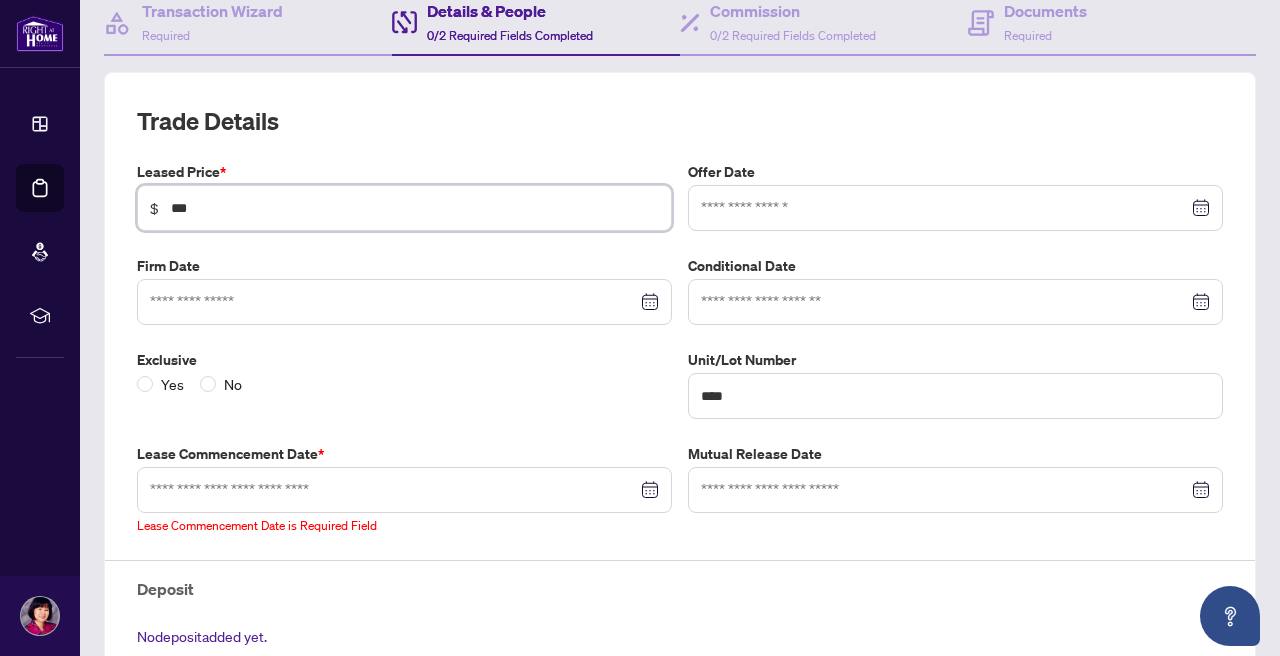 type on "*****" 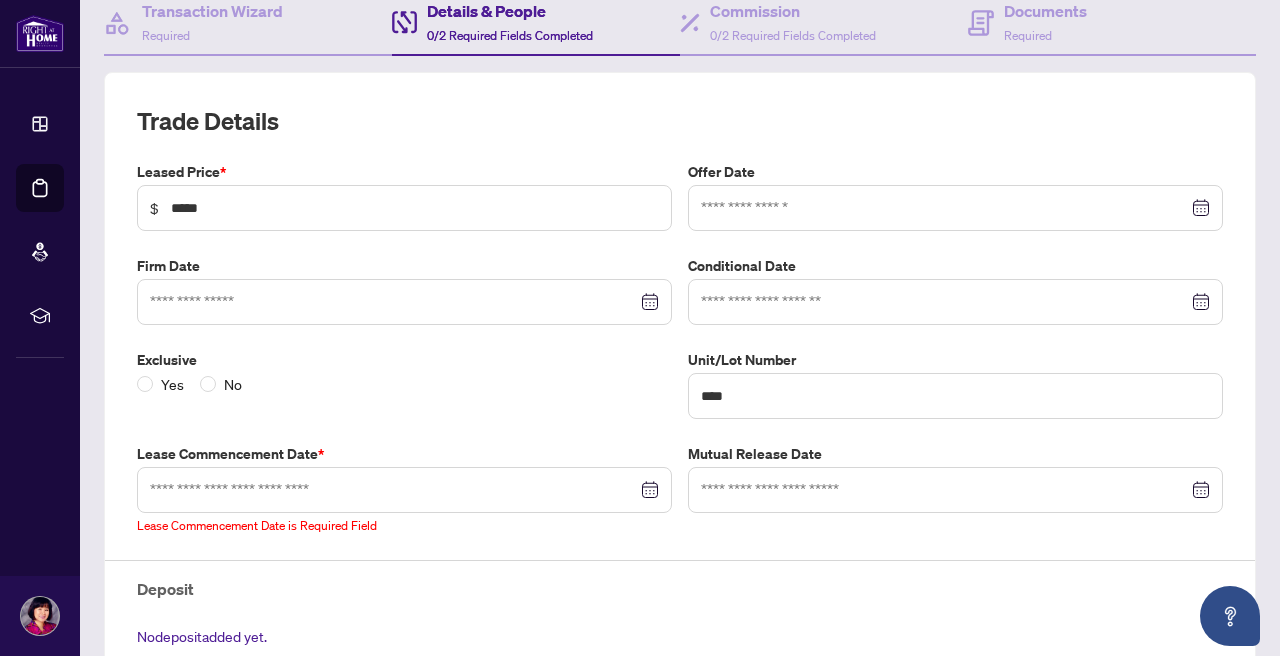 click on "Yes No" at bounding box center [404, 384] 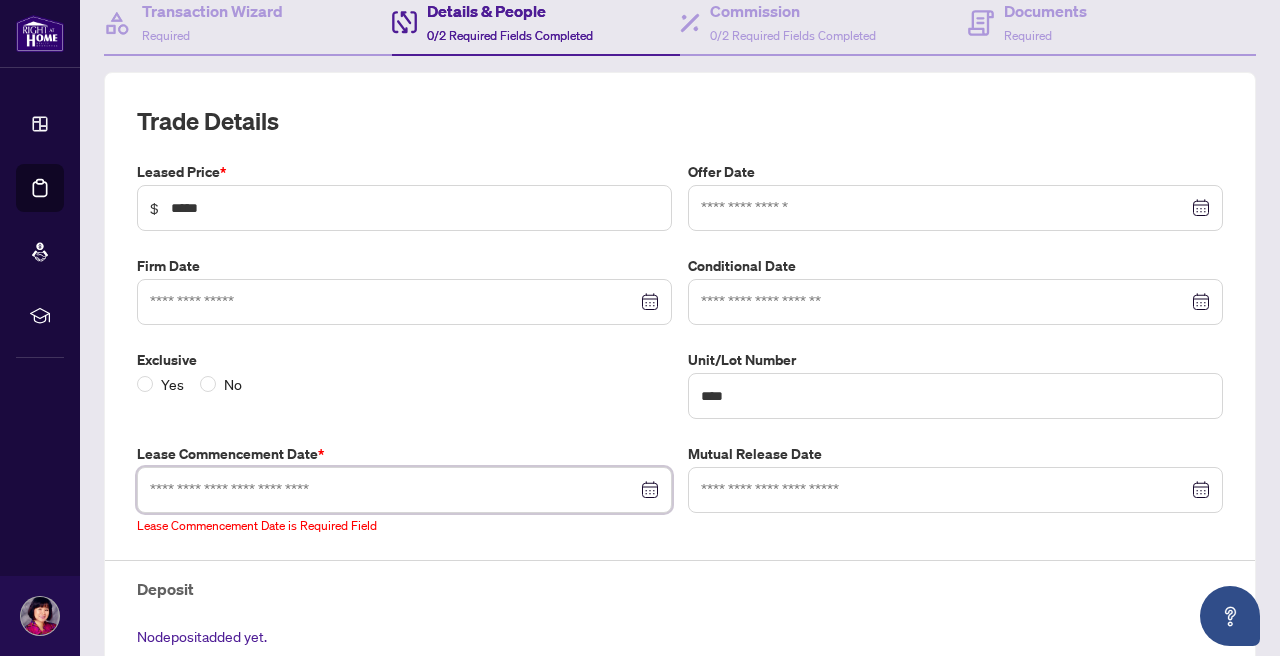 click at bounding box center [393, 490] 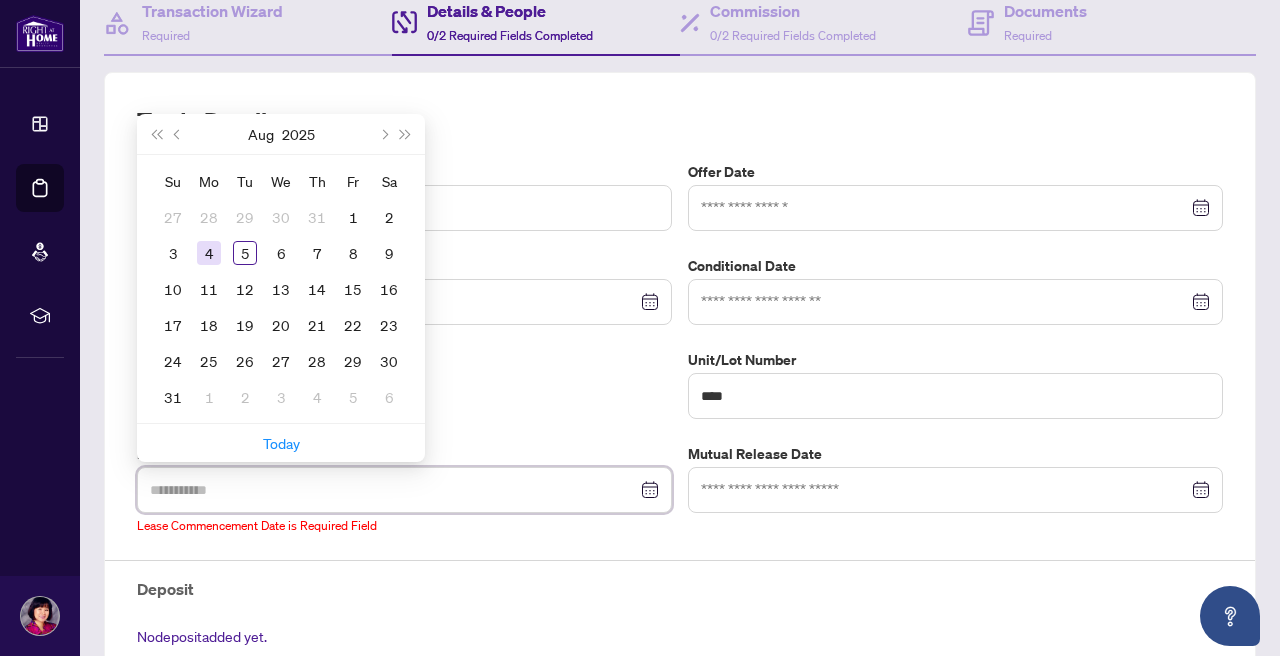 type on "**********" 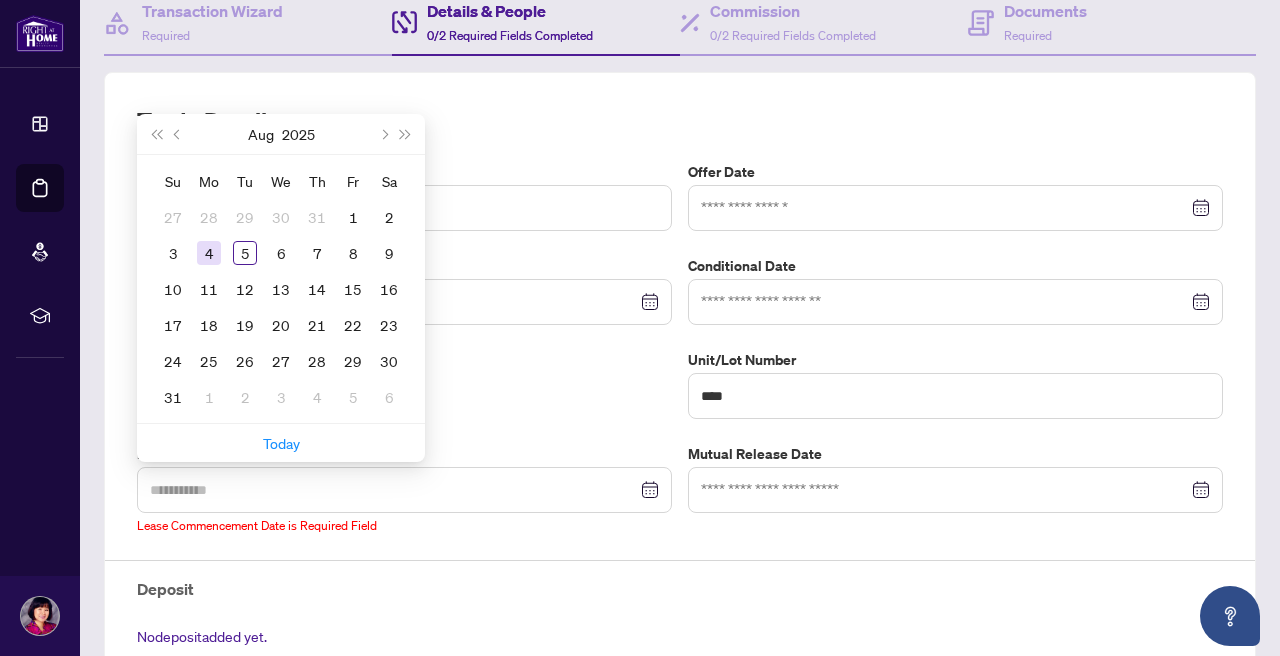 click on "4" at bounding box center [209, 253] 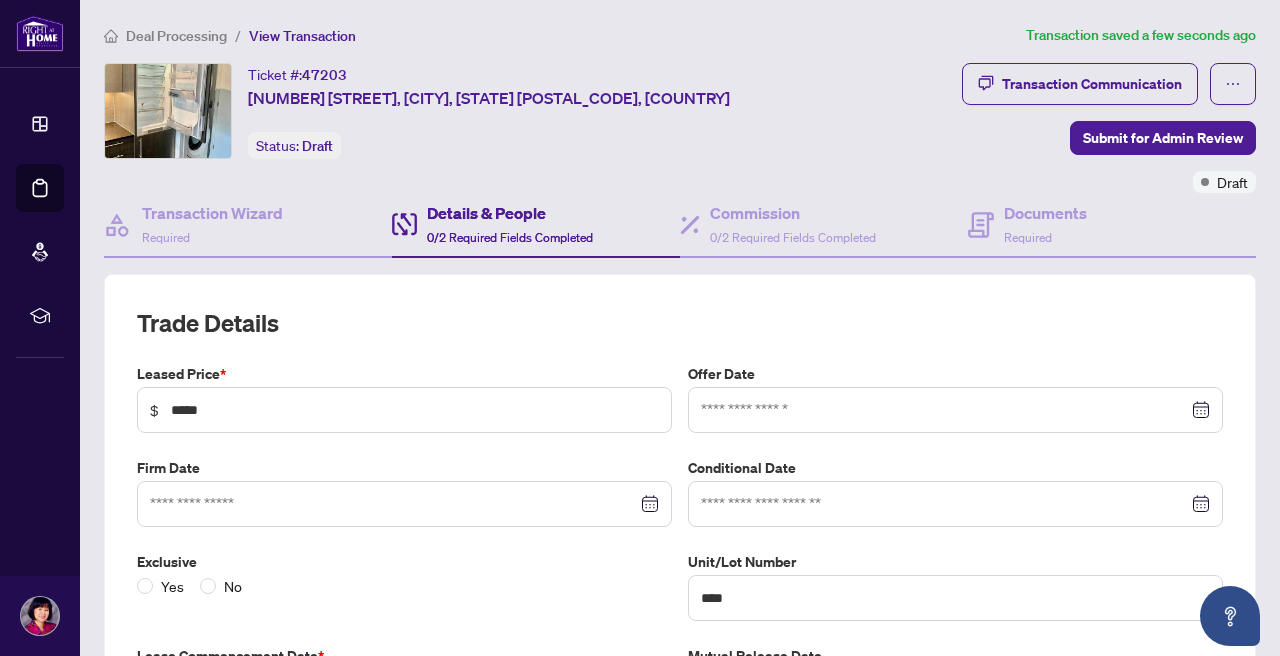 scroll, scrollTop: 0, scrollLeft: 0, axis: both 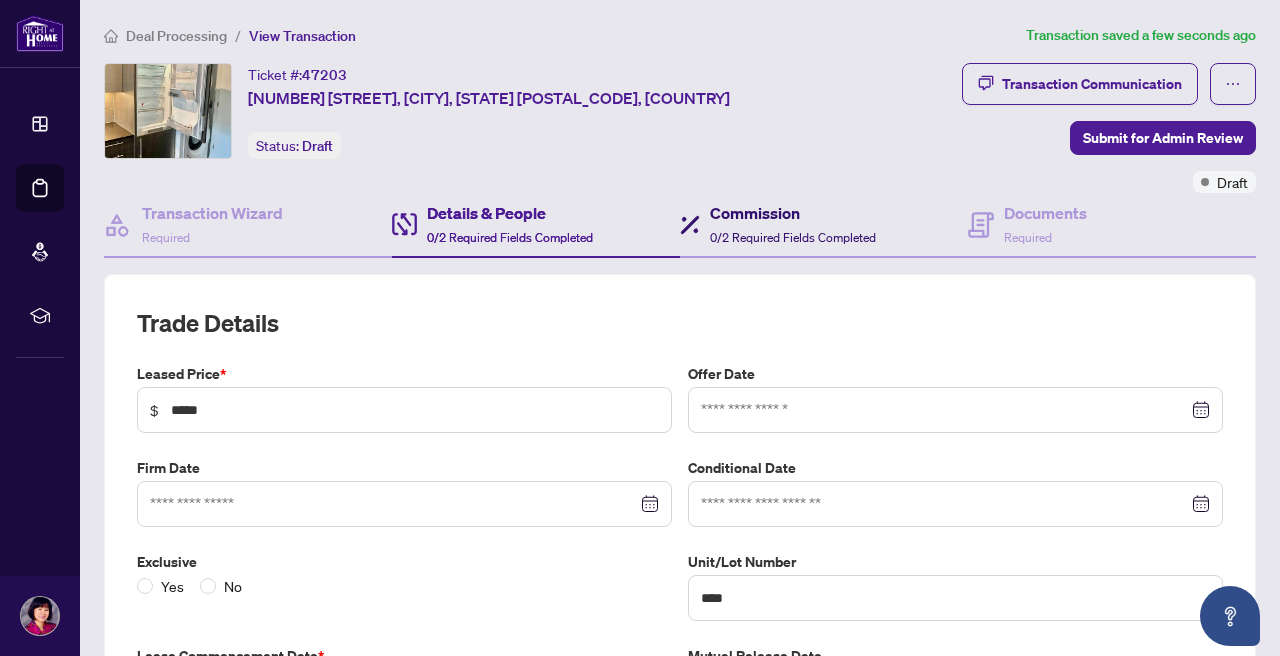 click on "Commission" at bounding box center (793, 213) 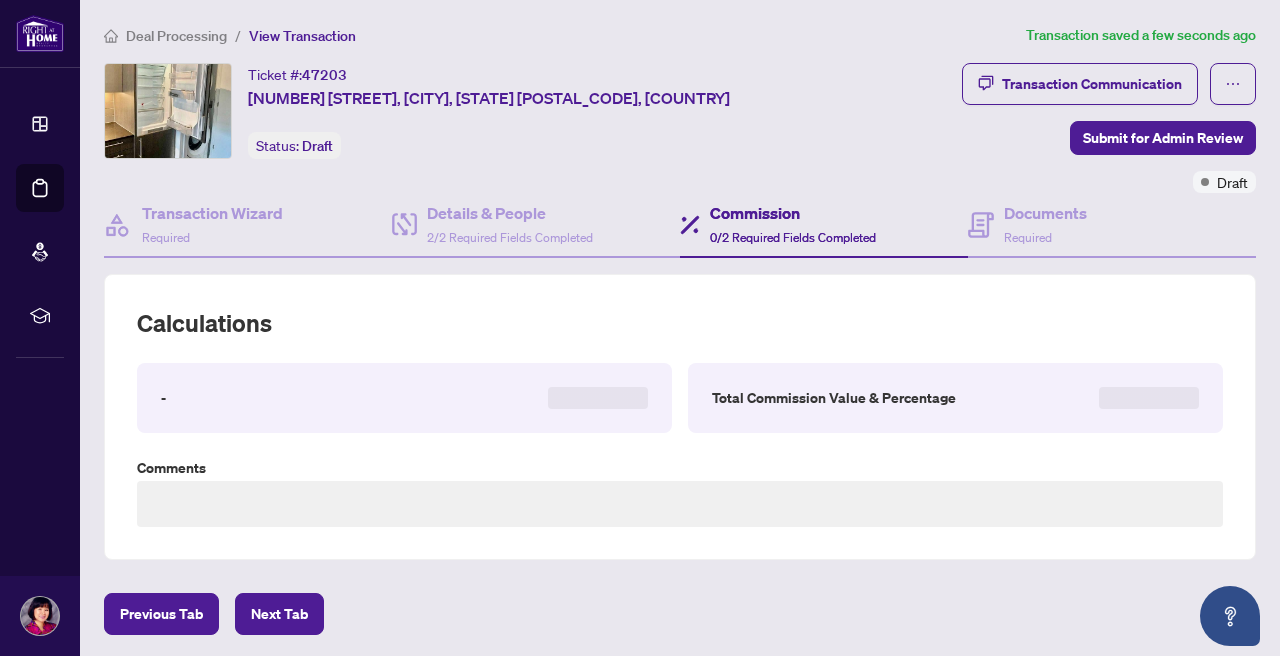 type on "**********" 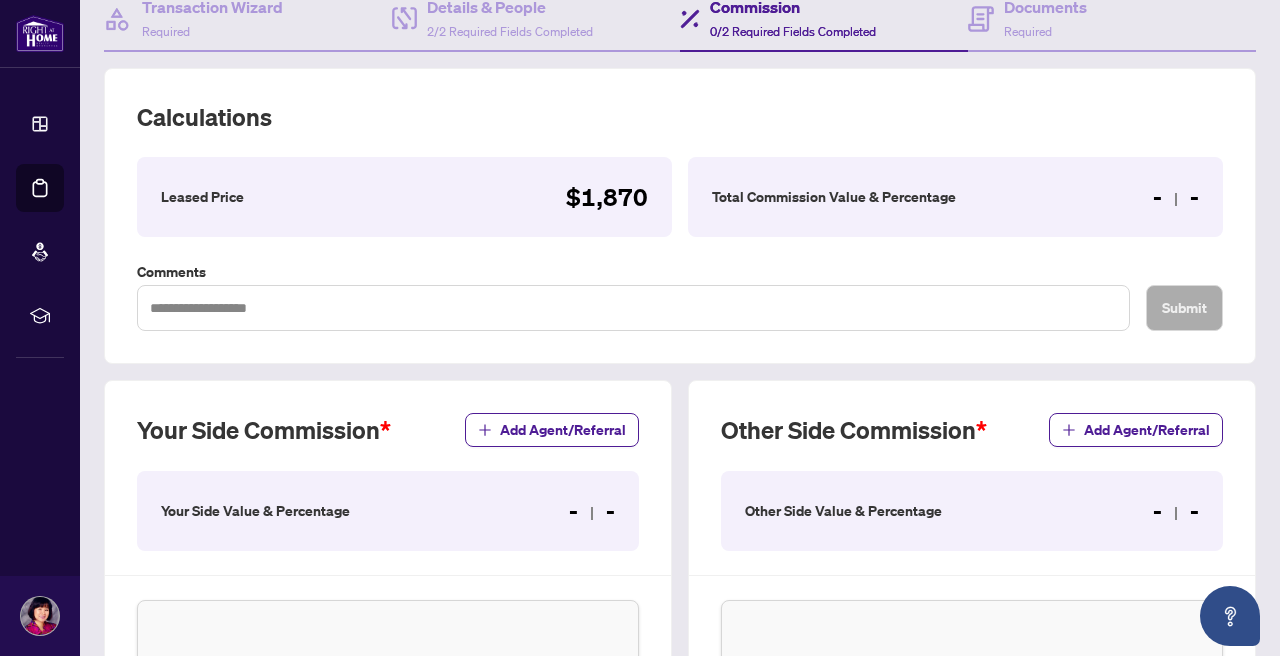 scroll, scrollTop: 147, scrollLeft: 0, axis: vertical 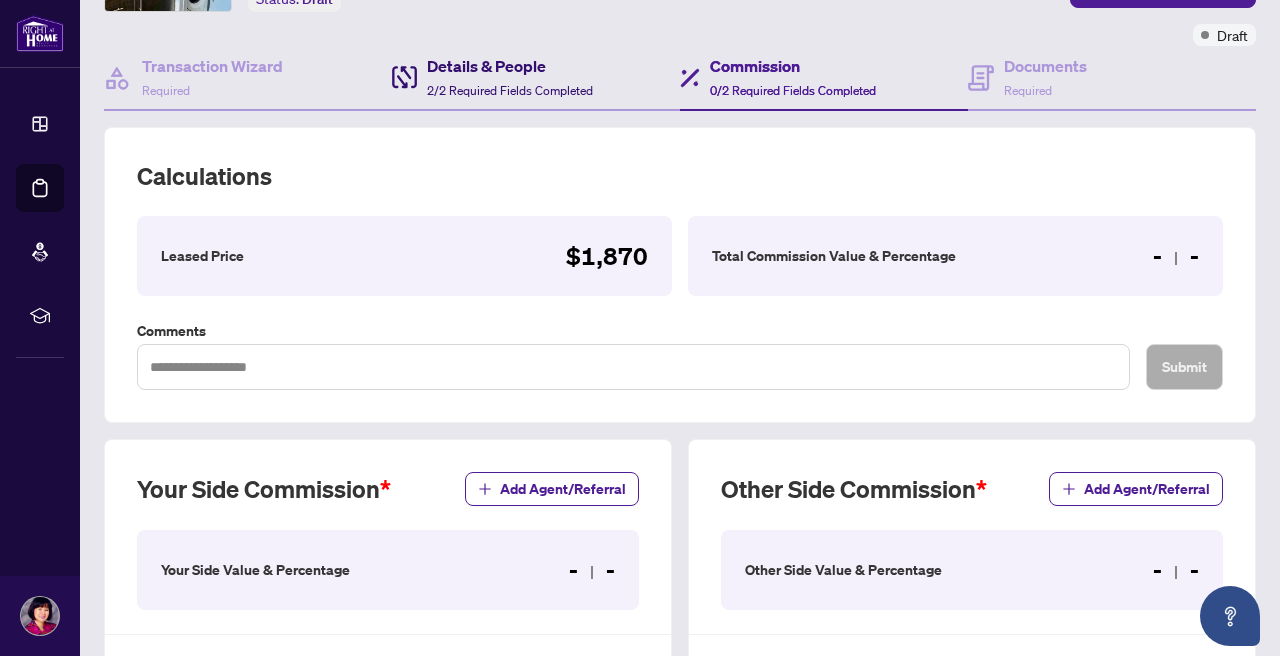 click on "Details & People" at bounding box center [510, 66] 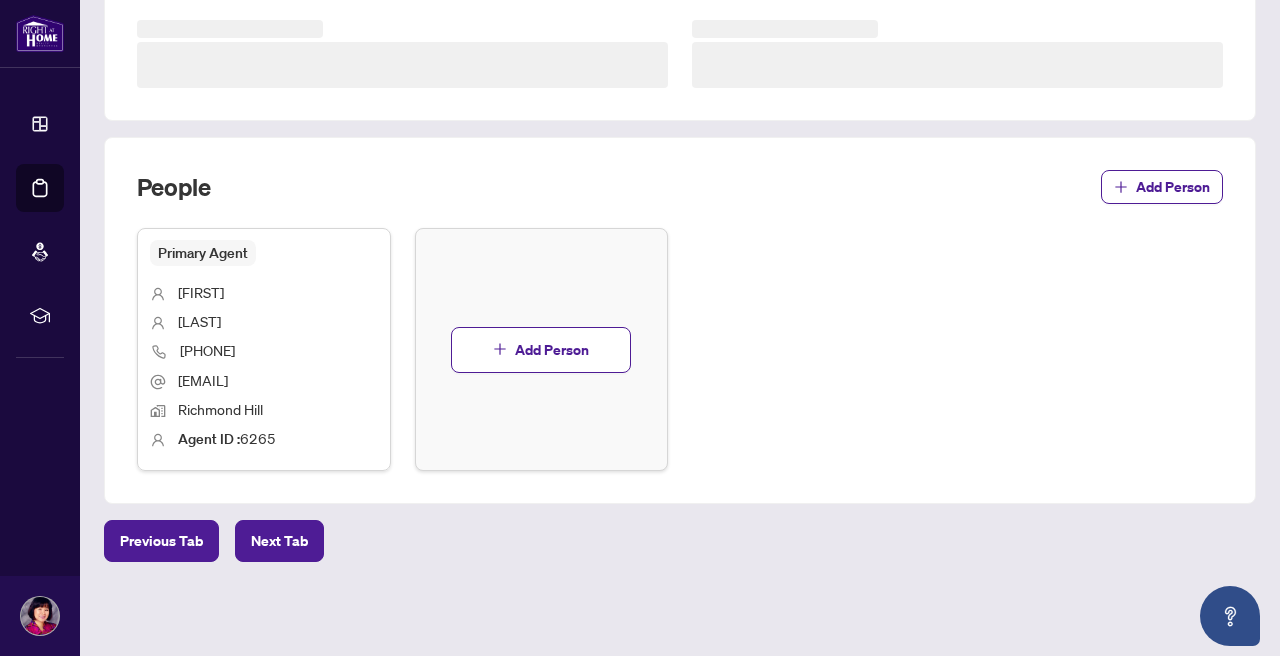 scroll, scrollTop: 616, scrollLeft: 0, axis: vertical 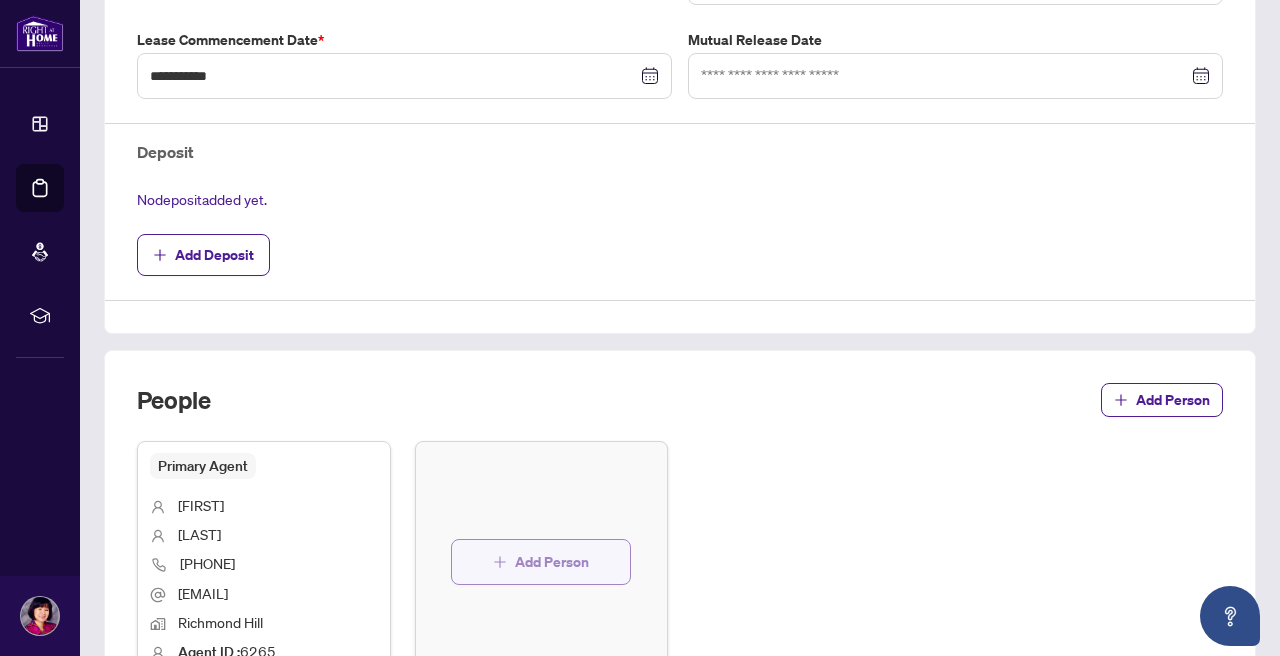 click on "Add Person" at bounding box center [541, 562] 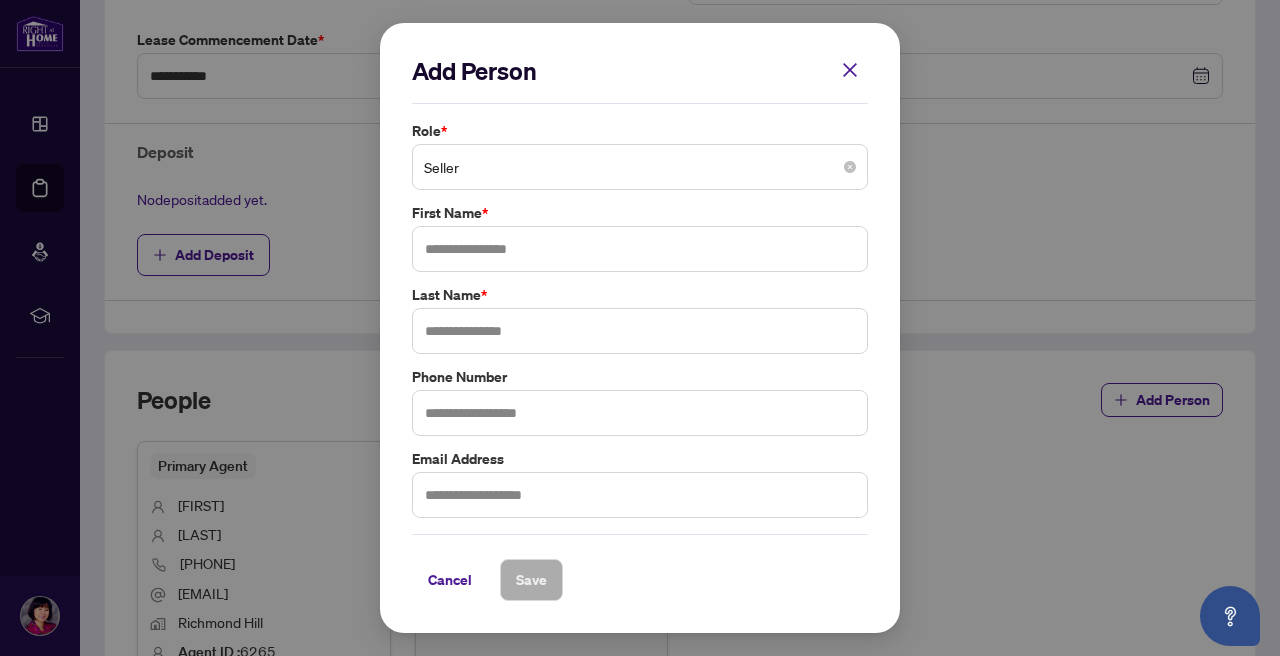 click on "Seller" at bounding box center (640, 167) 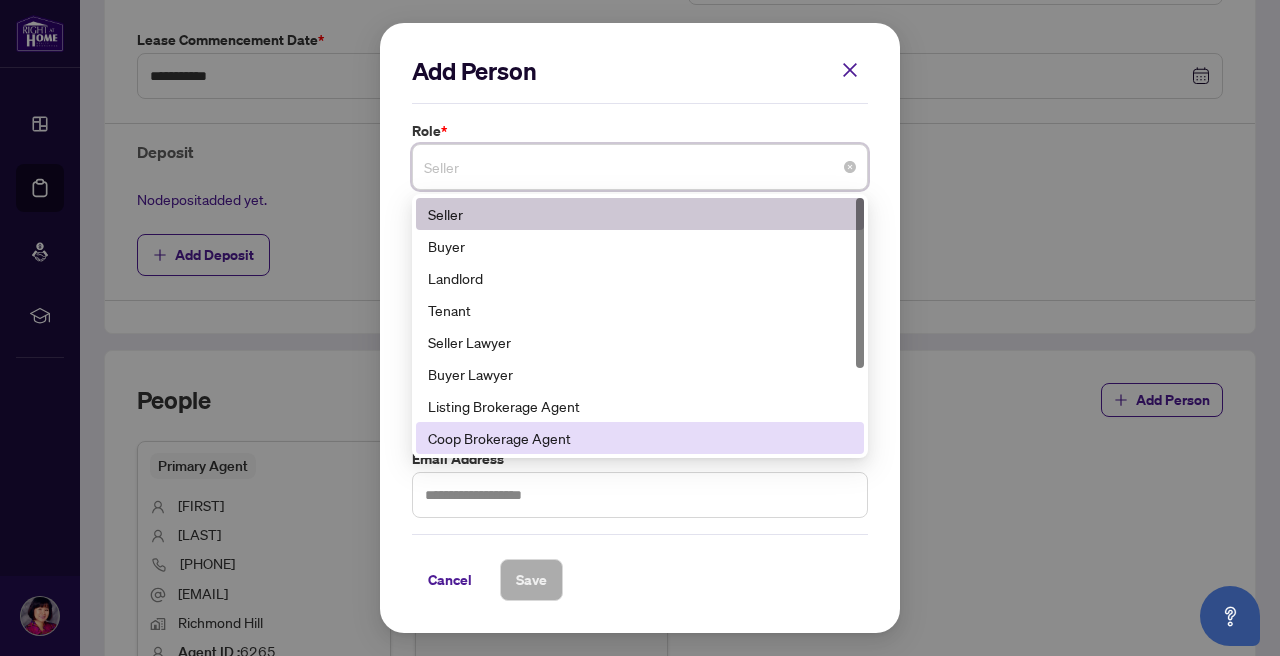 click on "Coop Brokerage Agent" at bounding box center (640, 438) 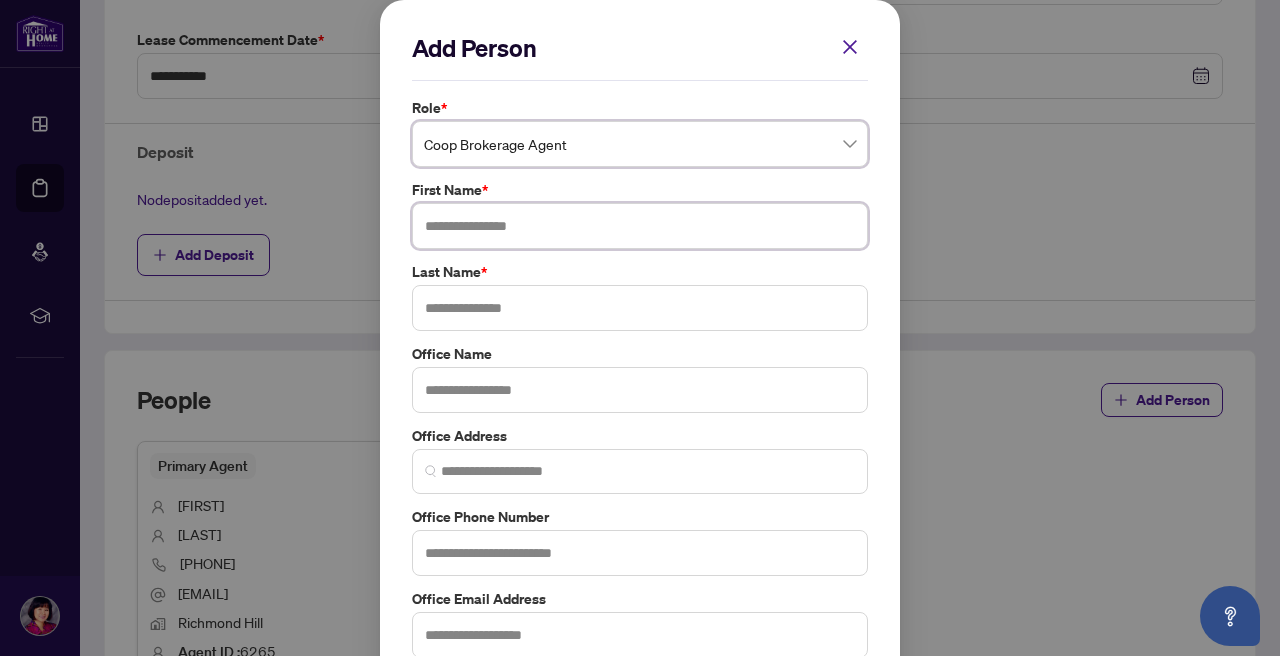 click at bounding box center (640, 226) 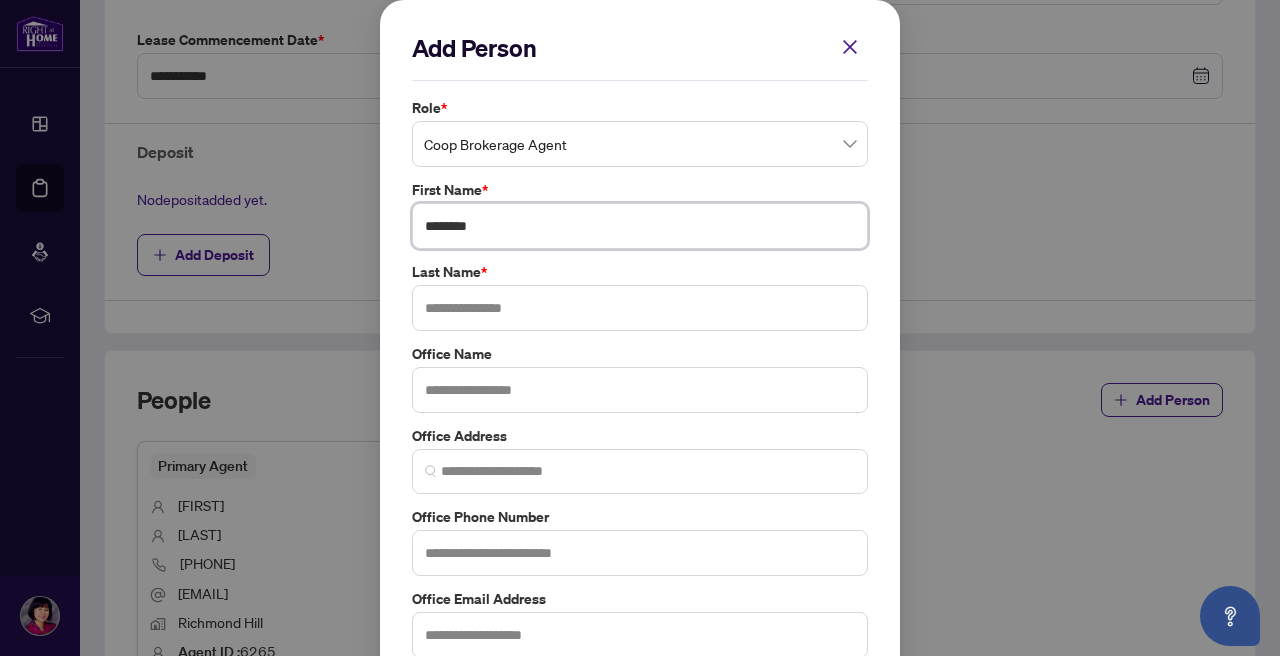 type on "********" 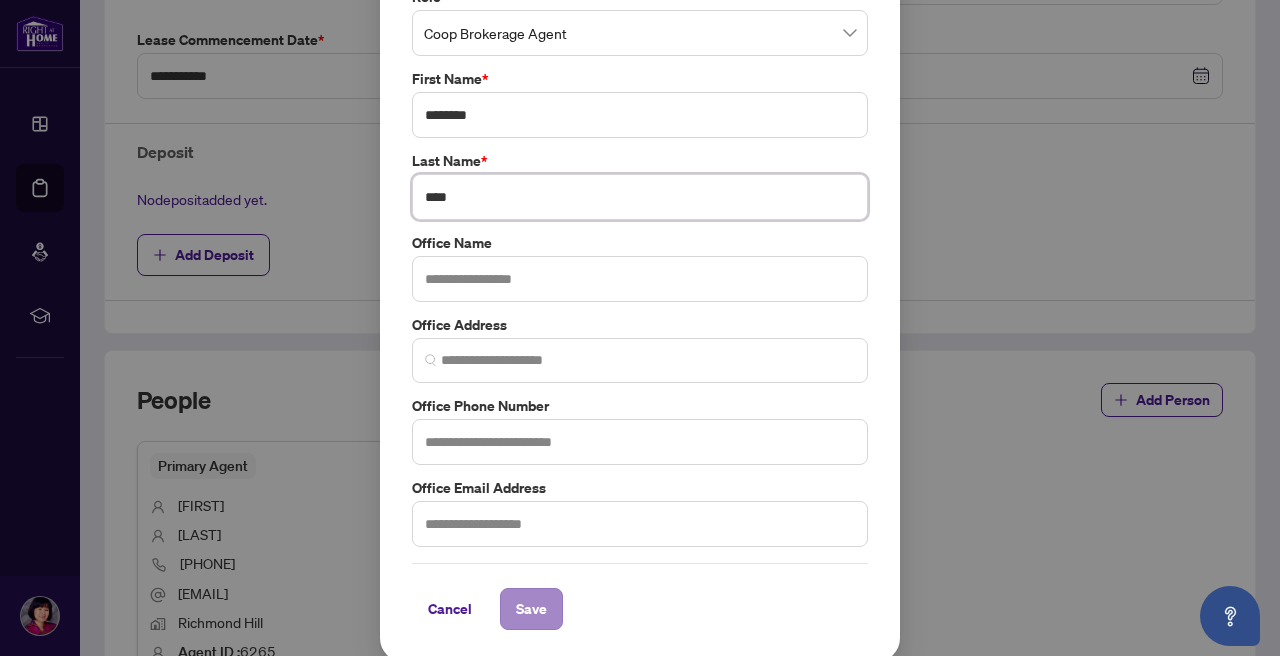 scroll, scrollTop: 110, scrollLeft: 0, axis: vertical 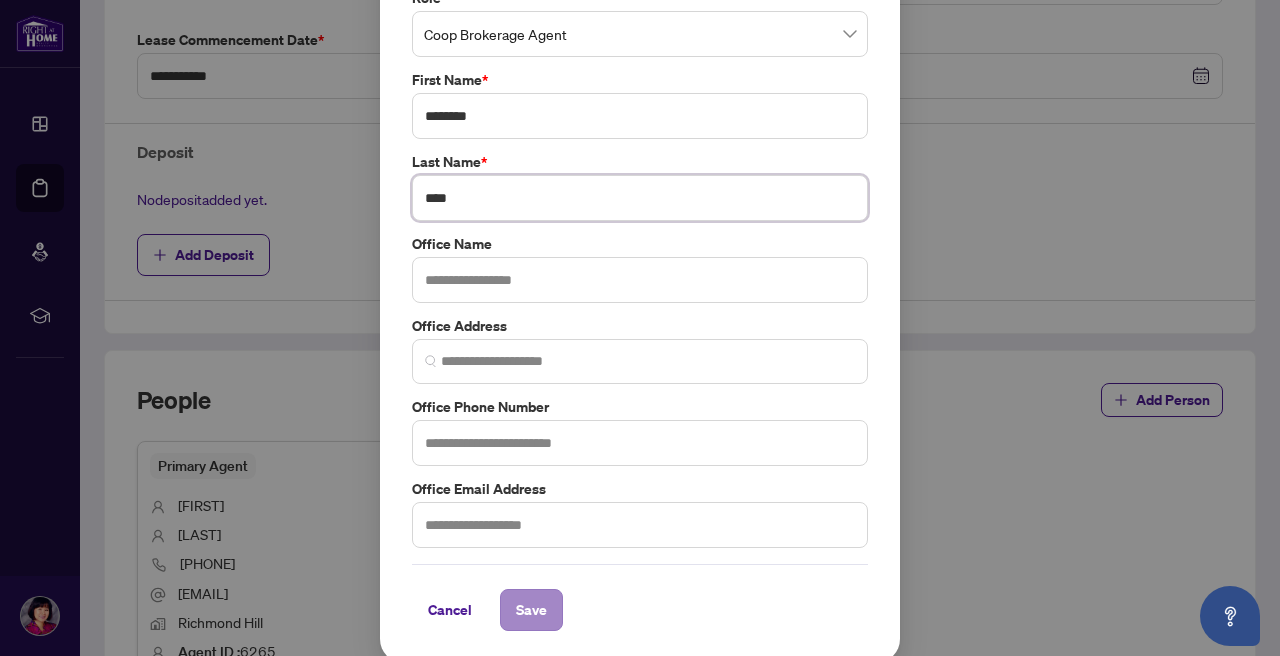 type on "****" 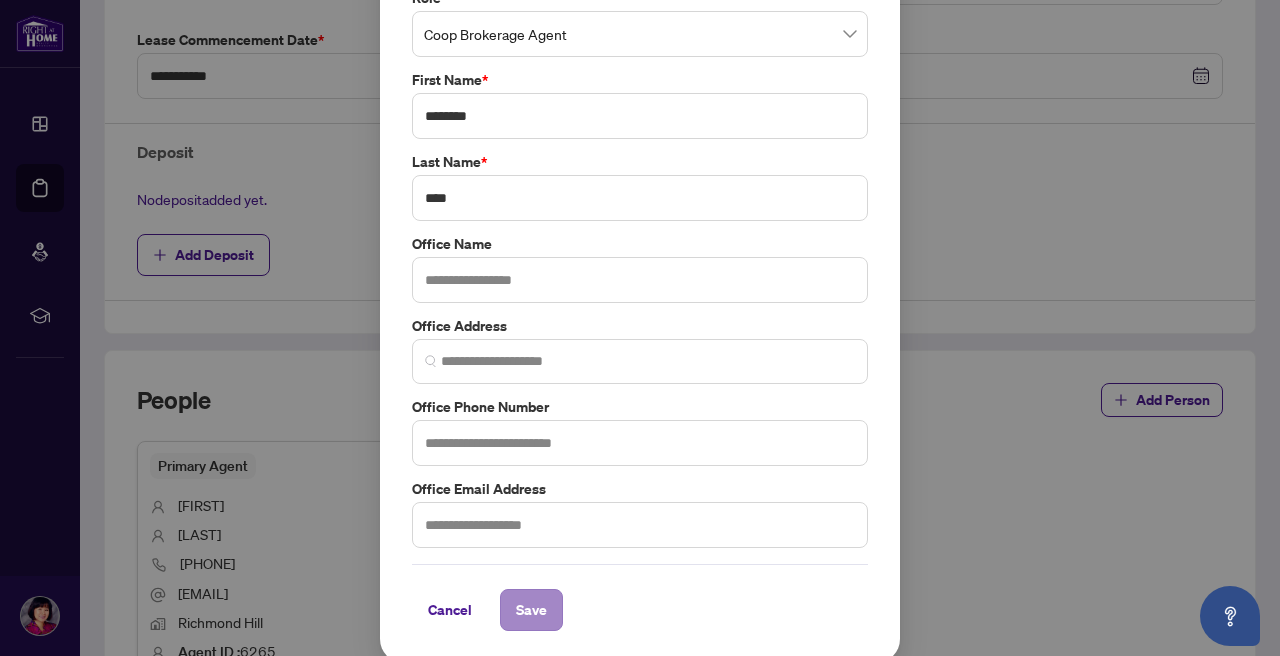 click on "Save" at bounding box center (531, 610) 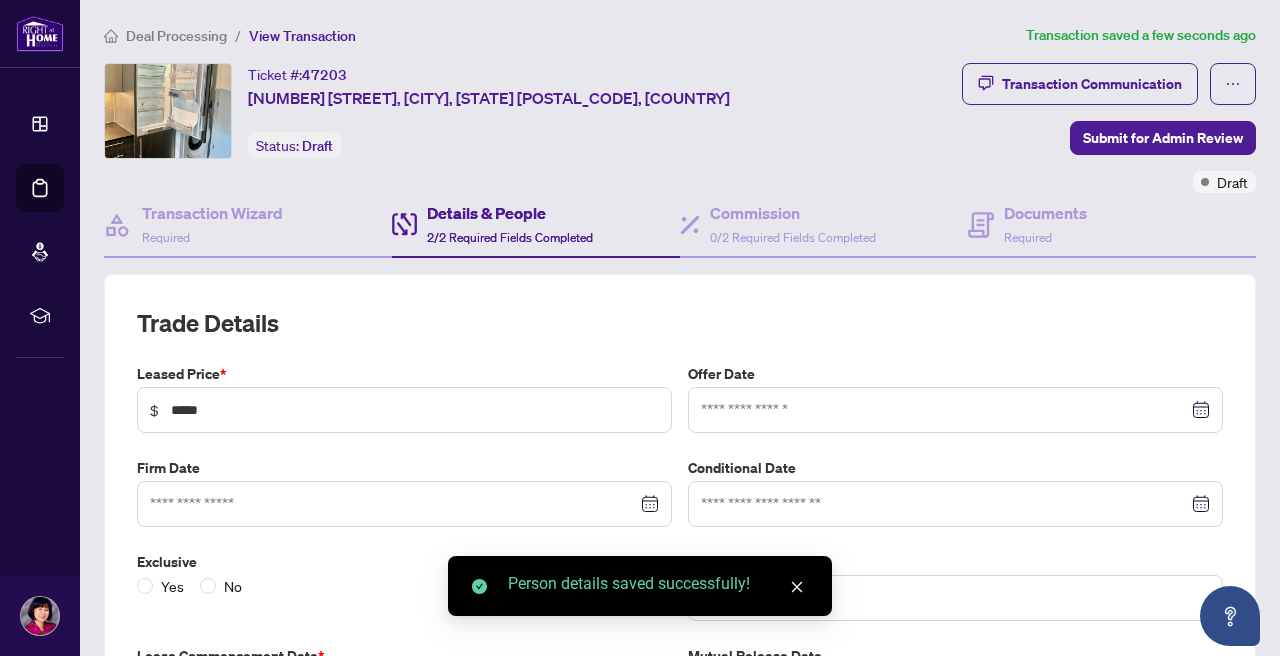 scroll, scrollTop: 0, scrollLeft: 0, axis: both 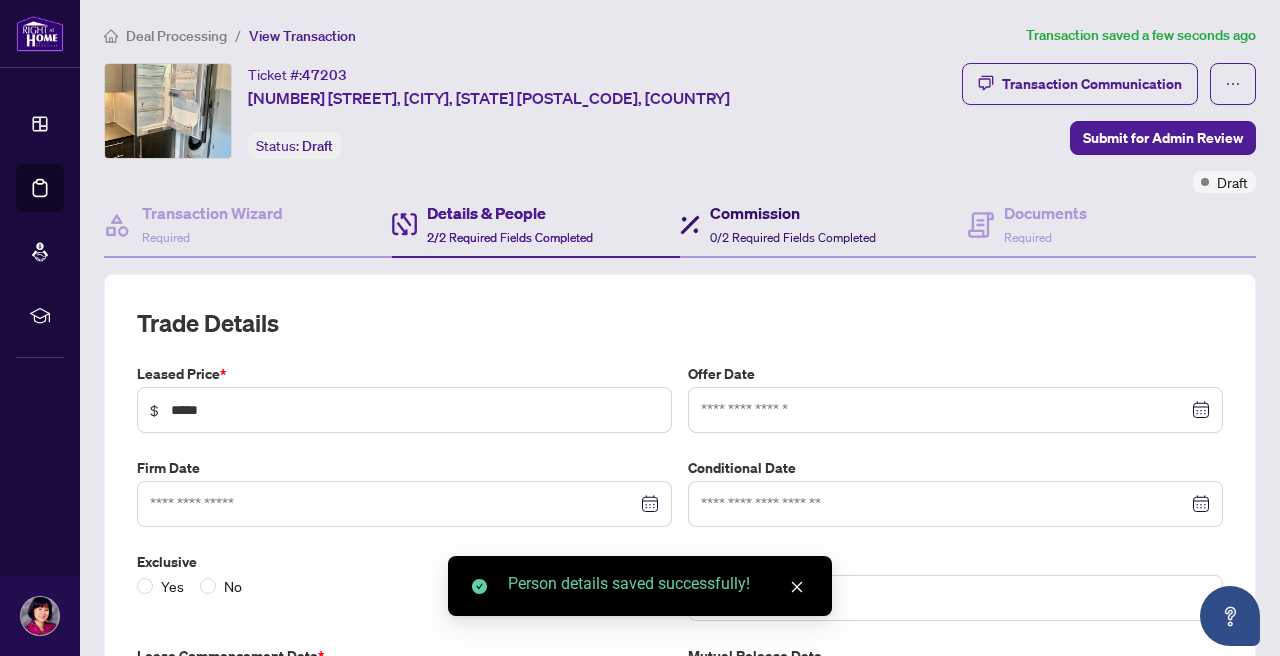 click on "Commission" at bounding box center (793, 213) 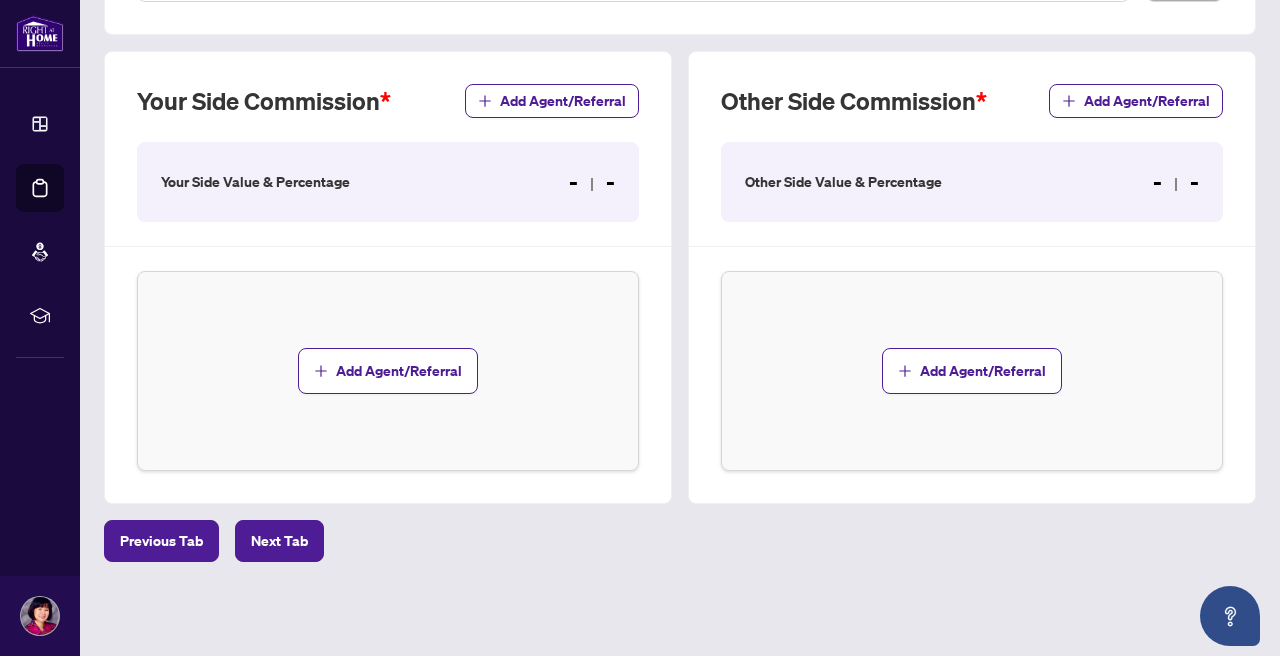scroll, scrollTop: 533, scrollLeft: 0, axis: vertical 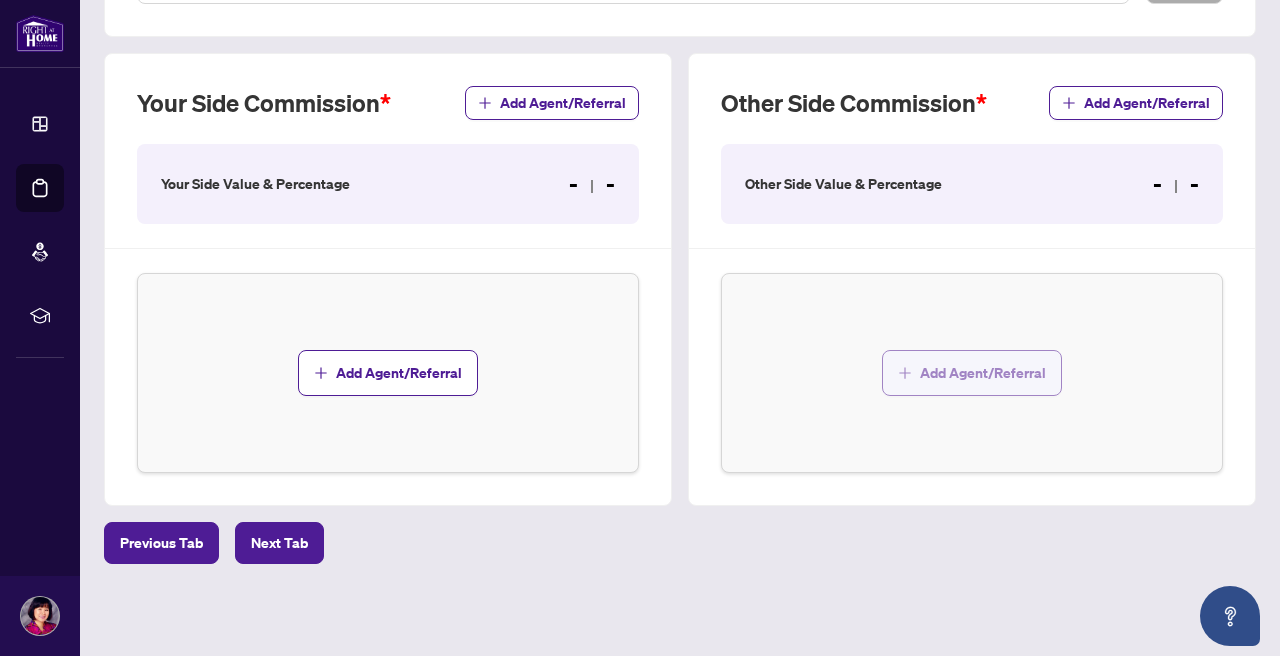 click on "Add Agent/Referral" at bounding box center (983, 373) 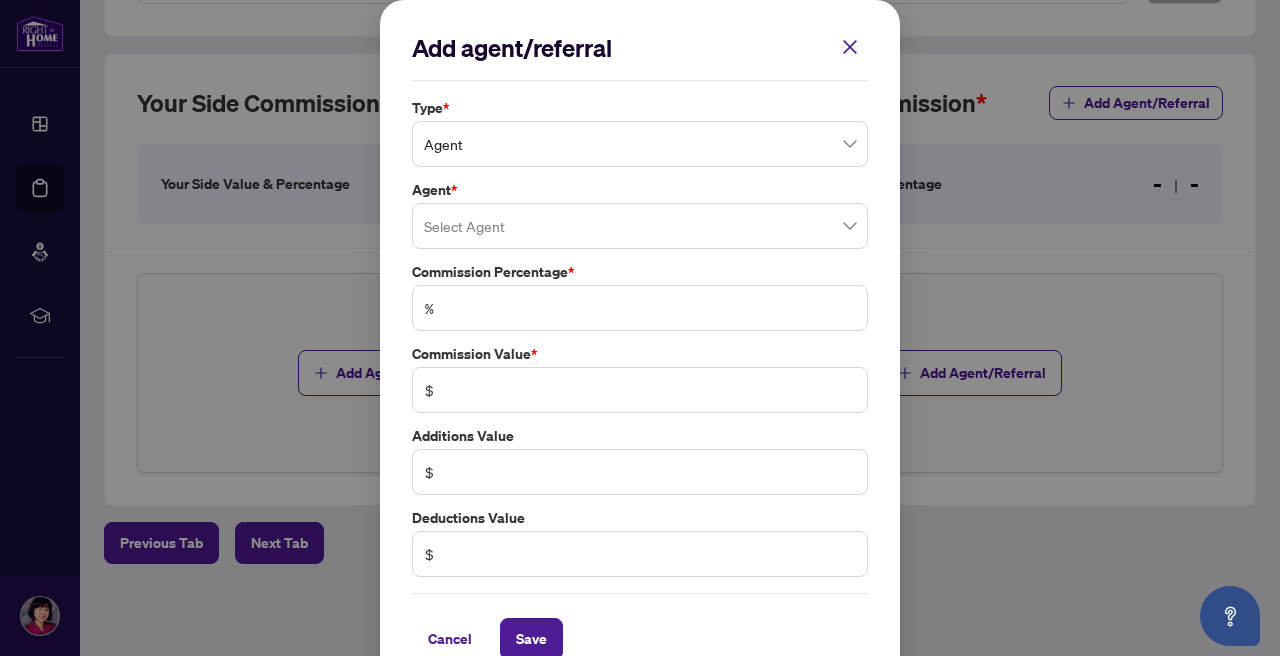 click at bounding box center (640, 226) 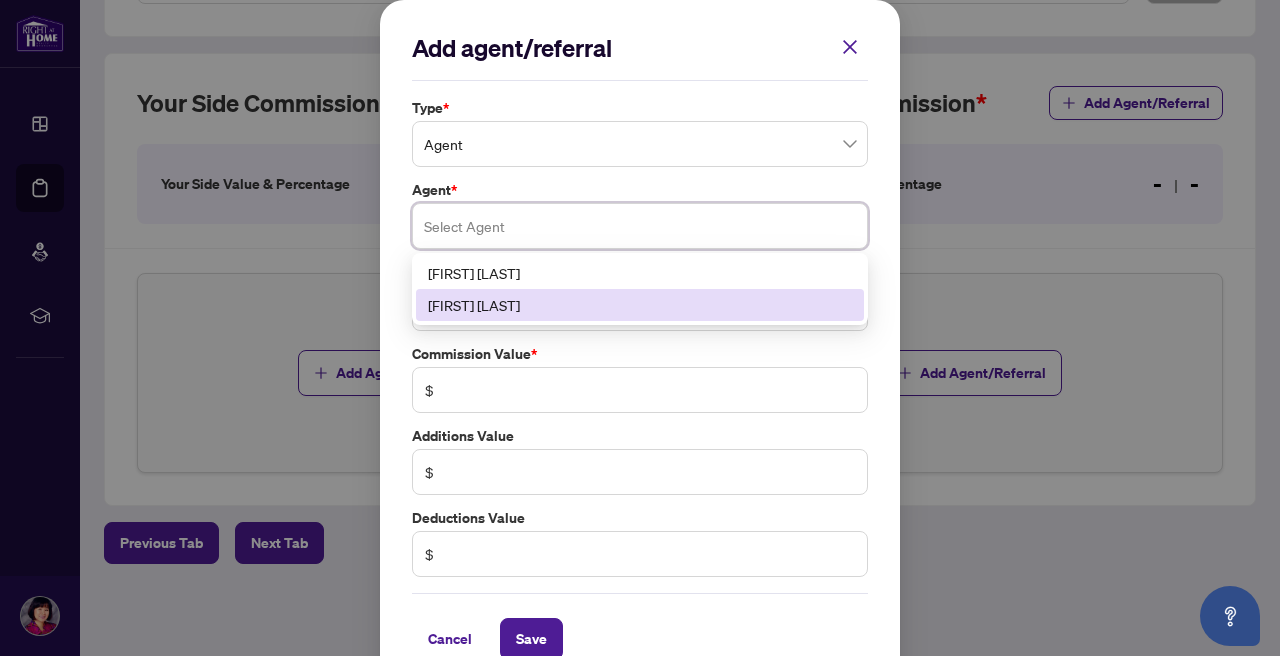click on "[FIRST] [LAST]" at bounding box center (640, 305) 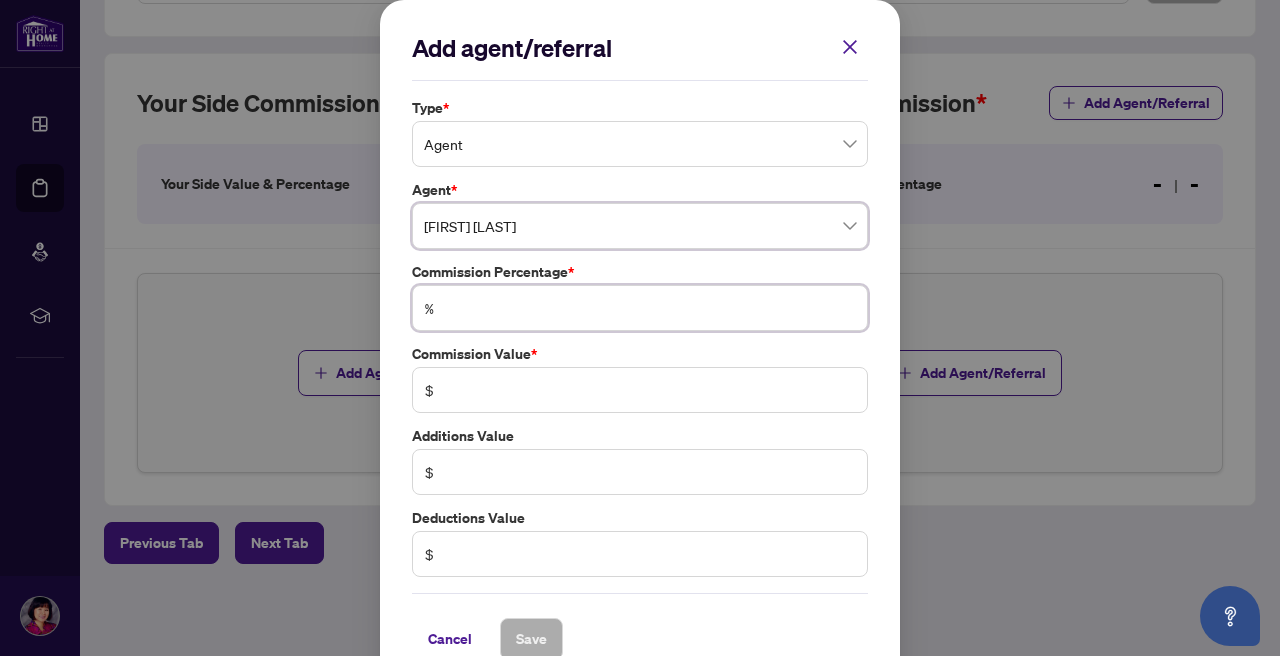 click at bounding box center (650, 308) 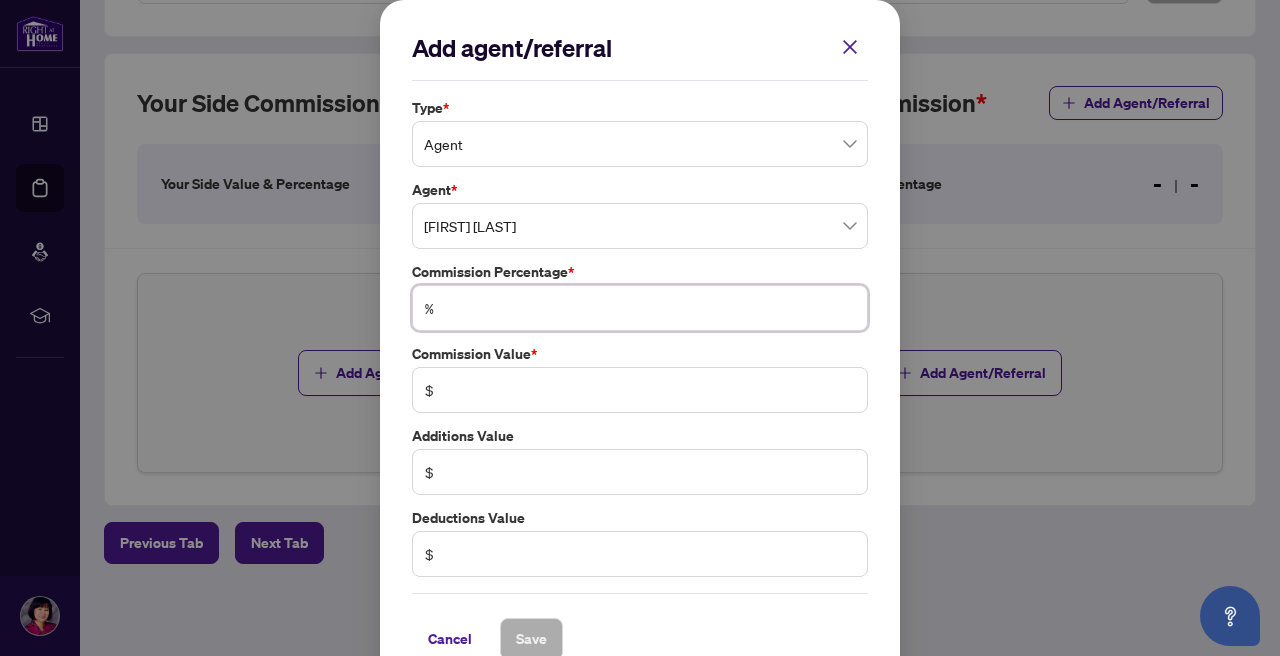 click at bounding box center [650, 308] 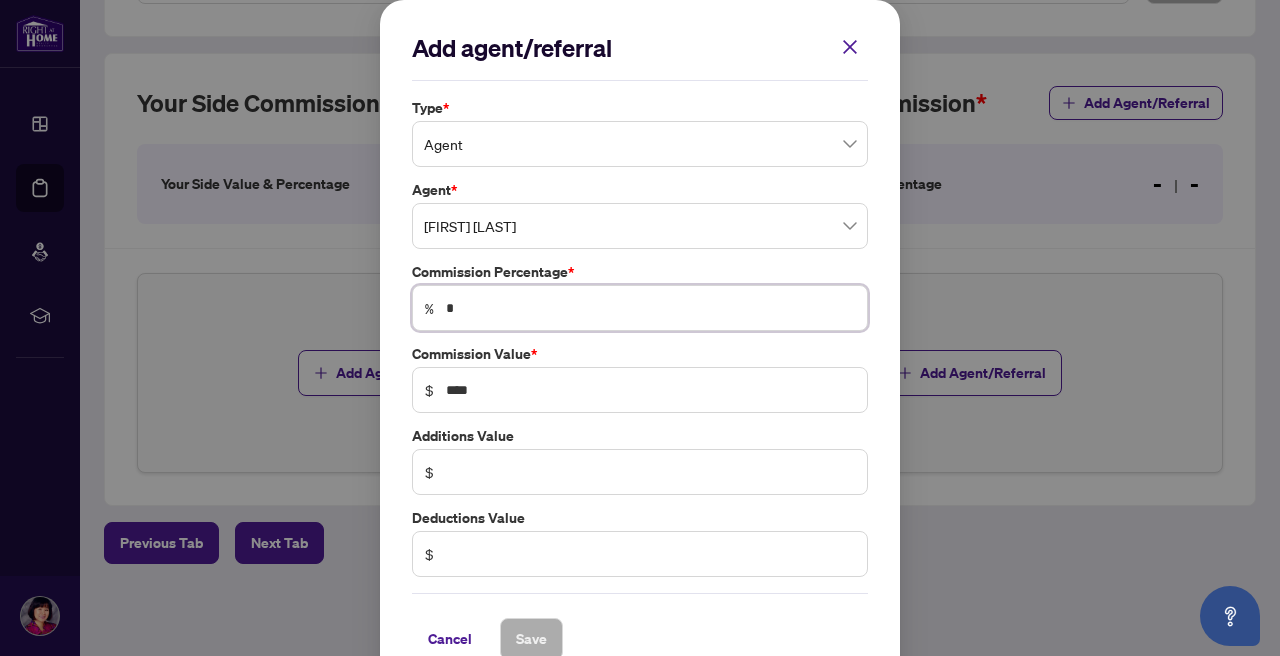 type on "**" 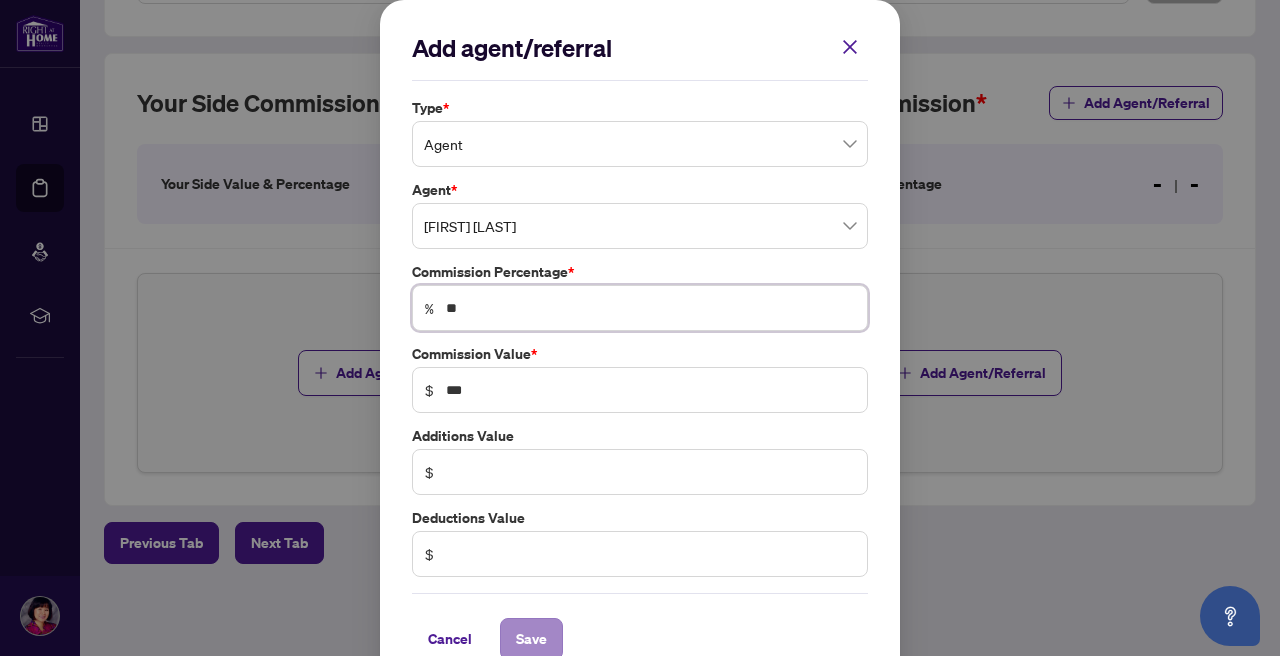 type on "**" 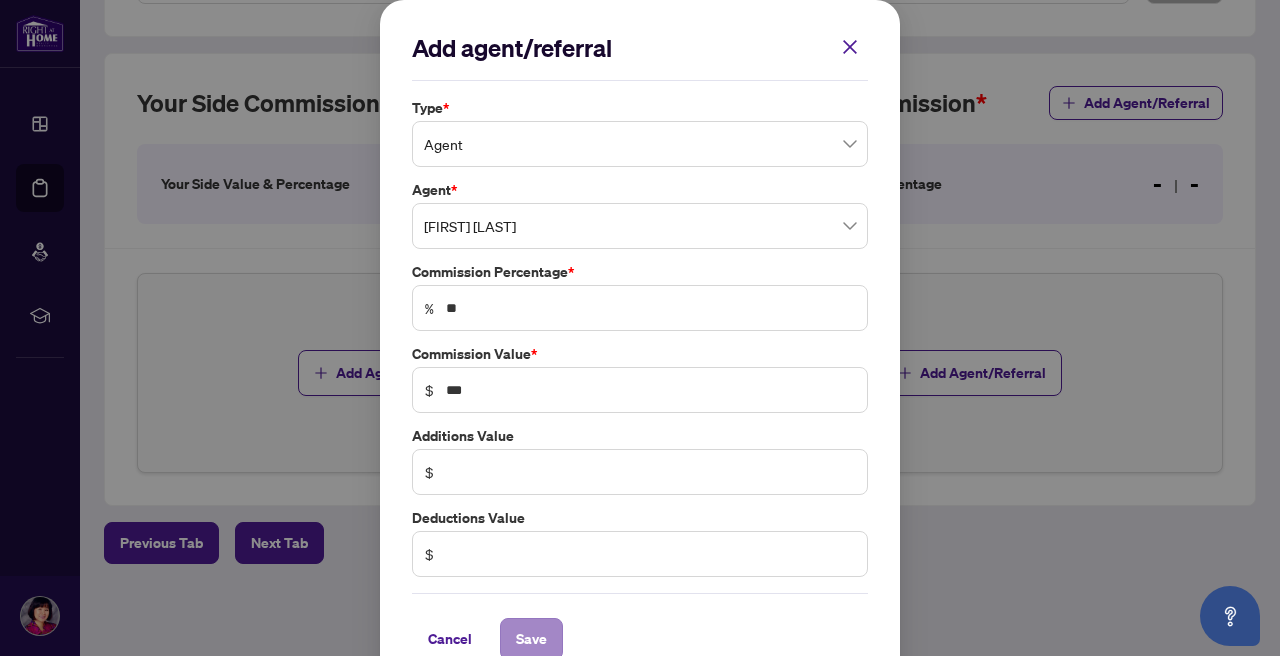 click on "Save" at bounding box center [531, 639] 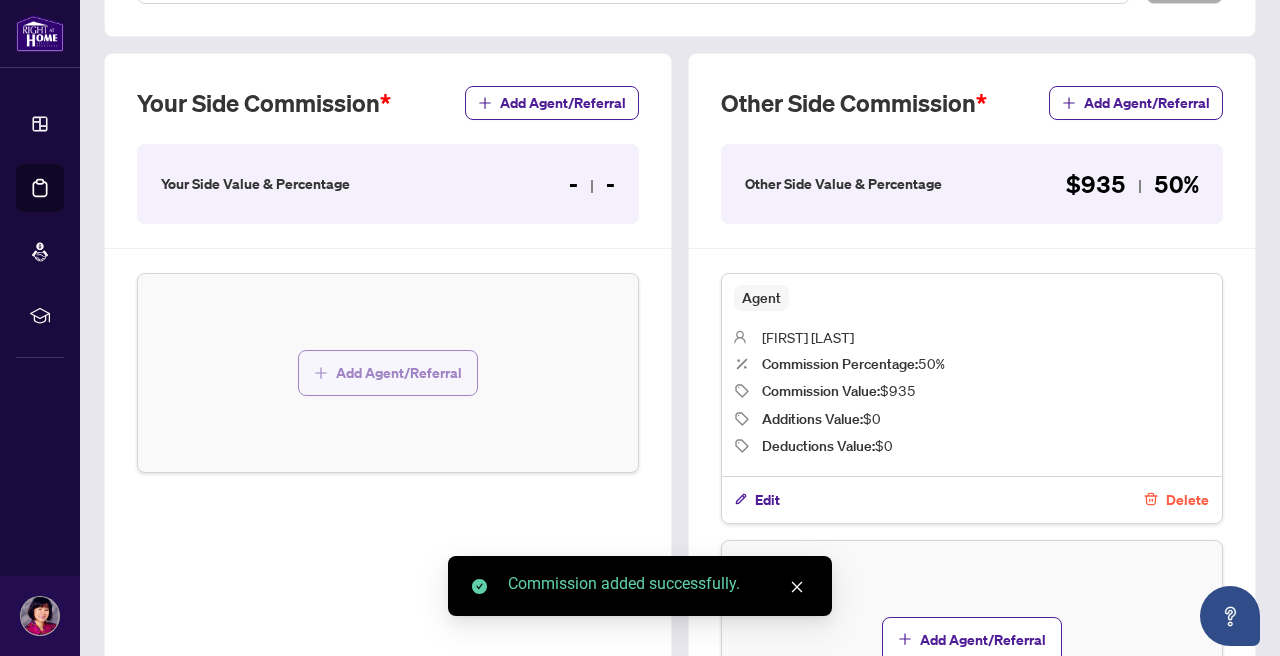 click on "Add Agent/Referral" at bounding box center (399, 373) 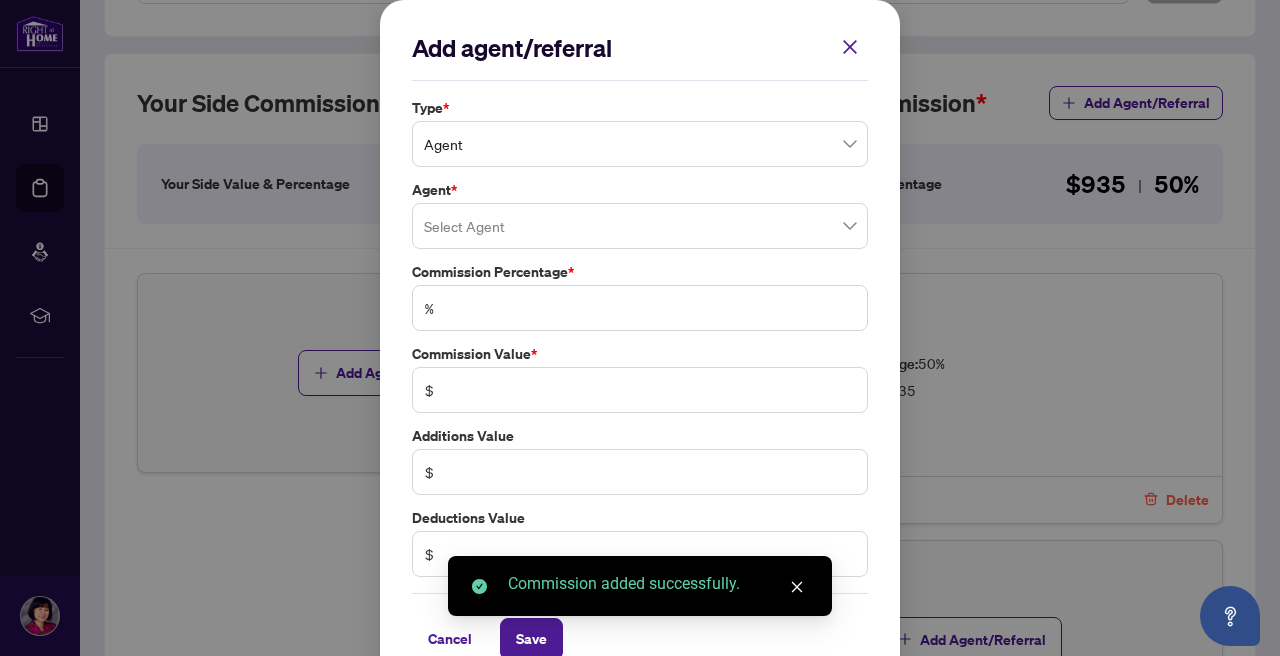 click at bounding box center (640, 226) 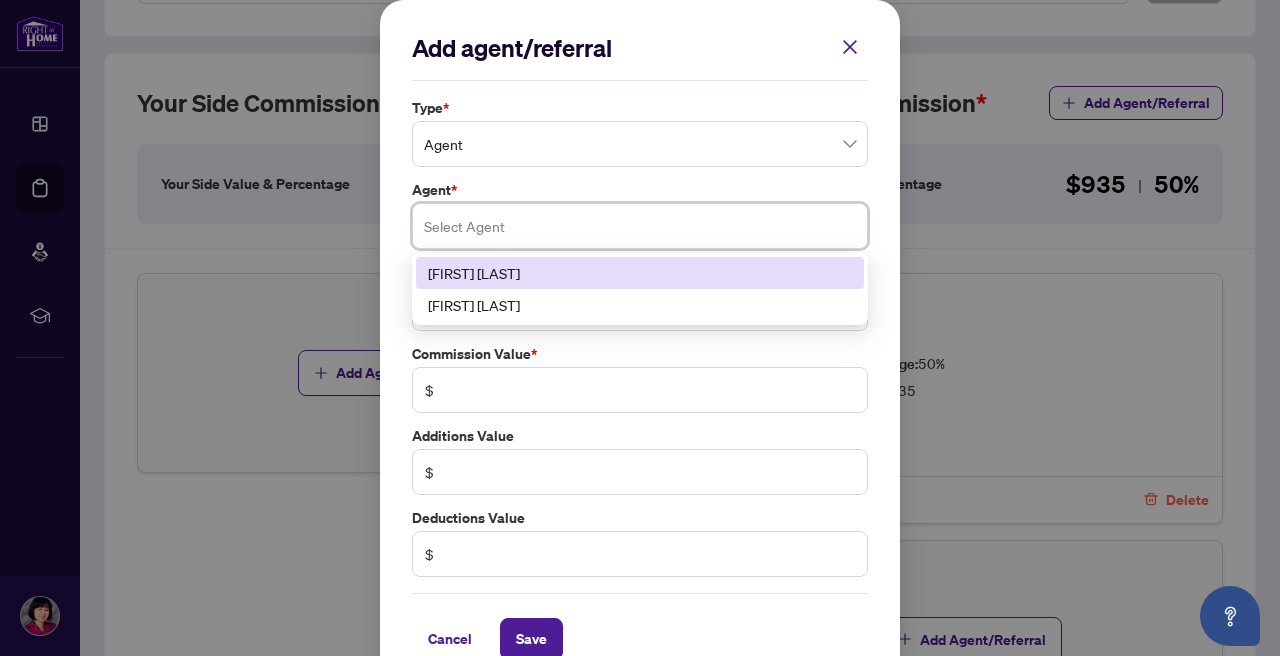 click on "[FIRST] [LAST]" at bounding box center [640, 273] 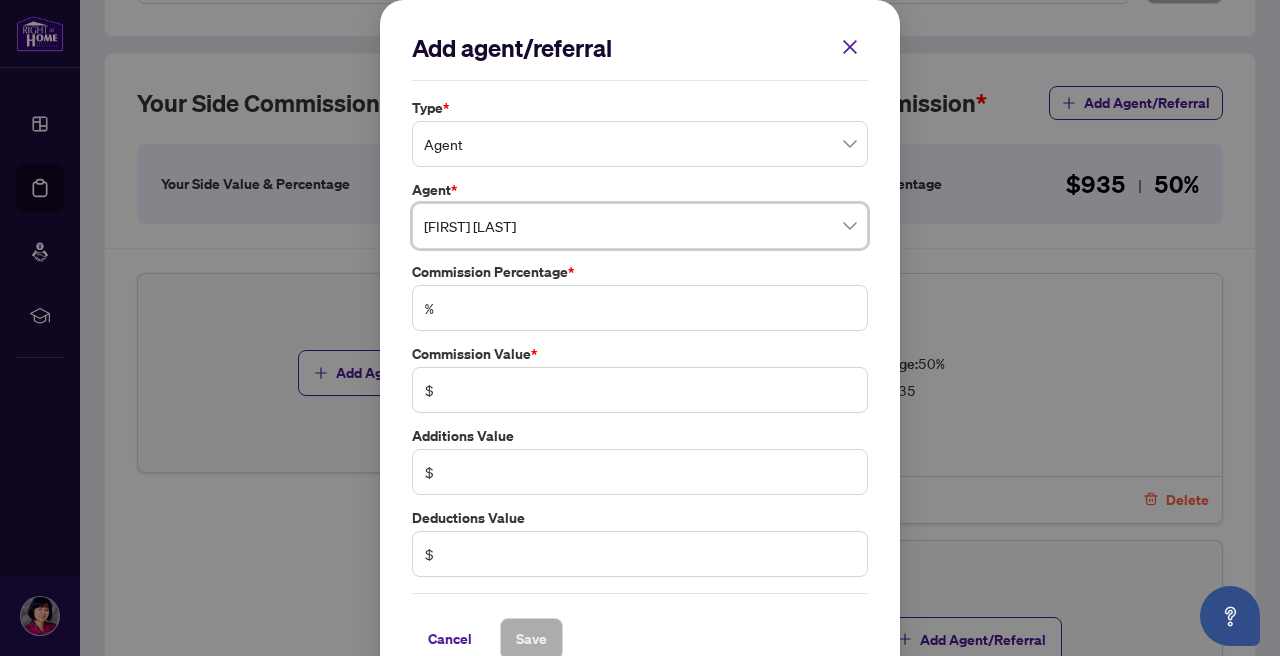 click on "$" at bounding box center [640, 390] 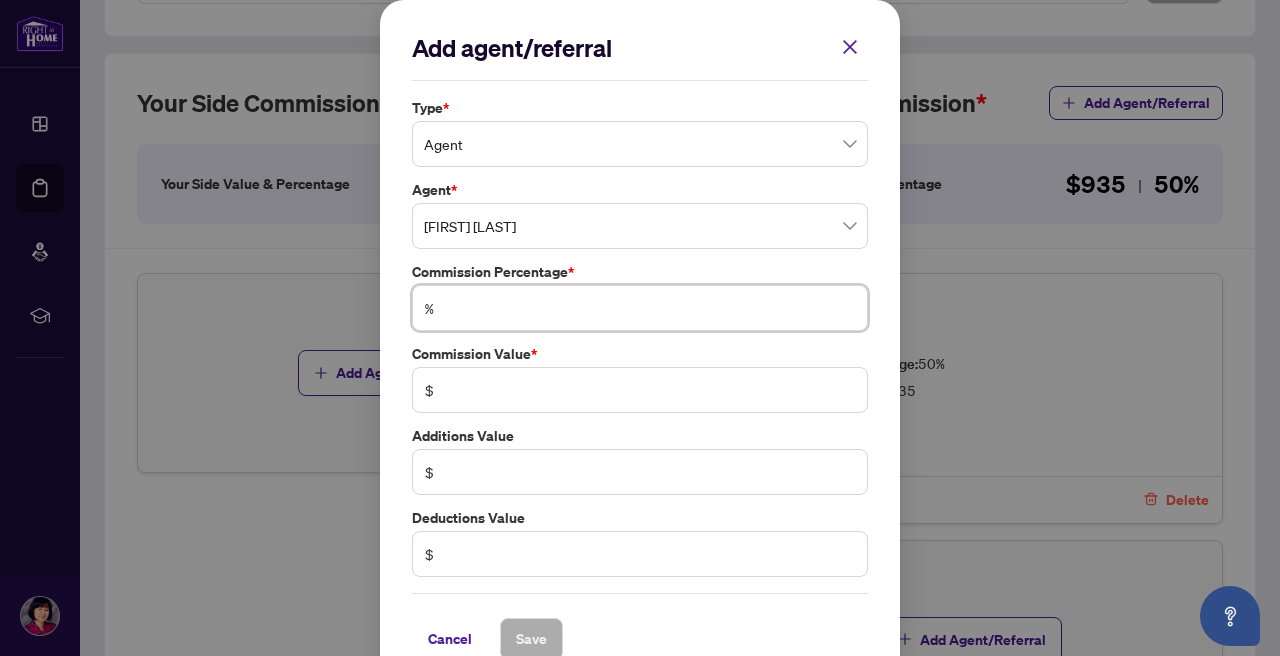 click at bounding box center (650, 308) 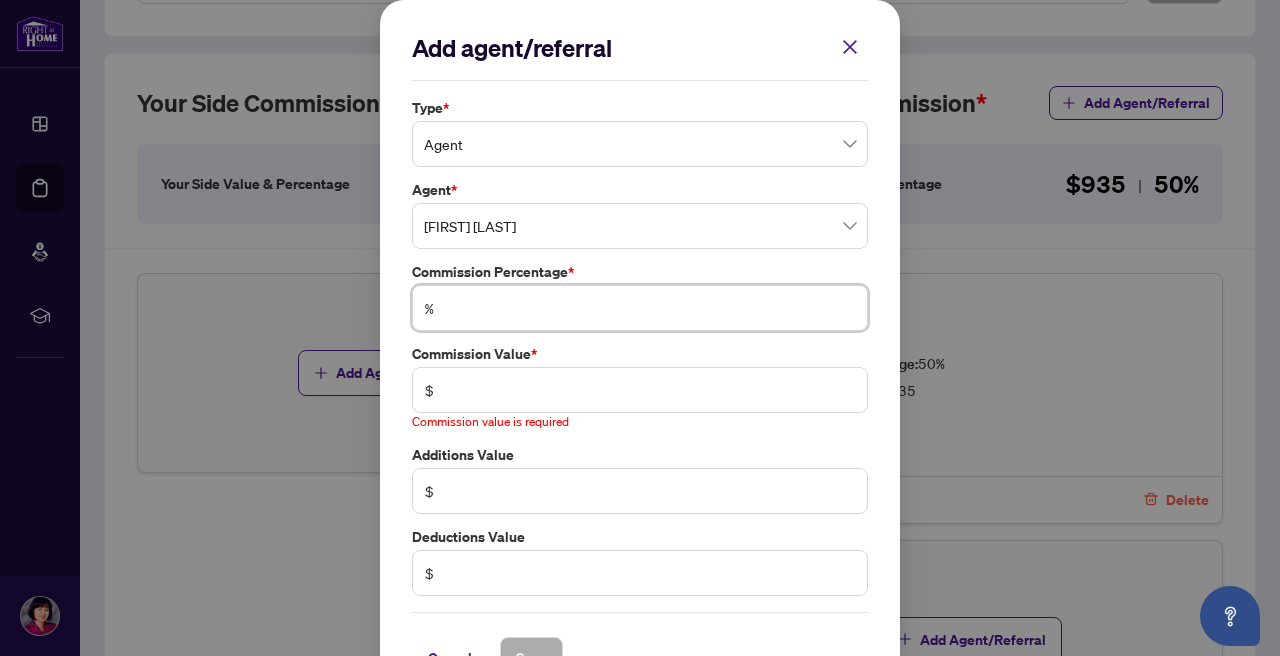 type on "*" 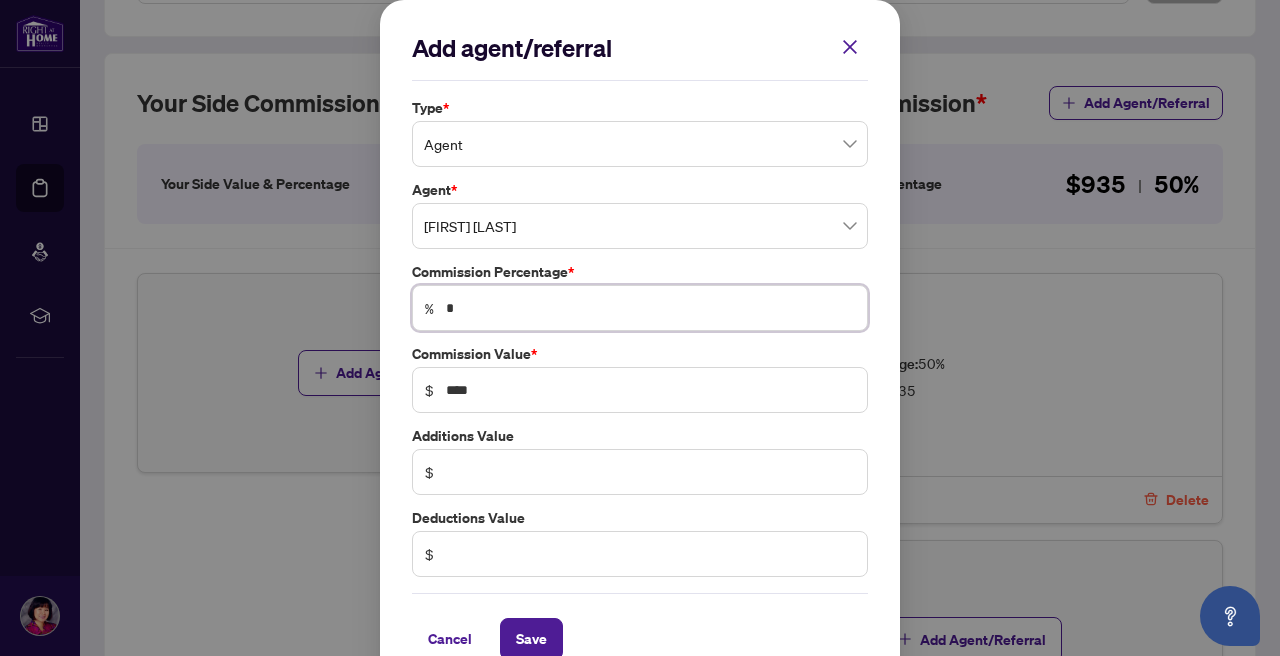 type on "**" 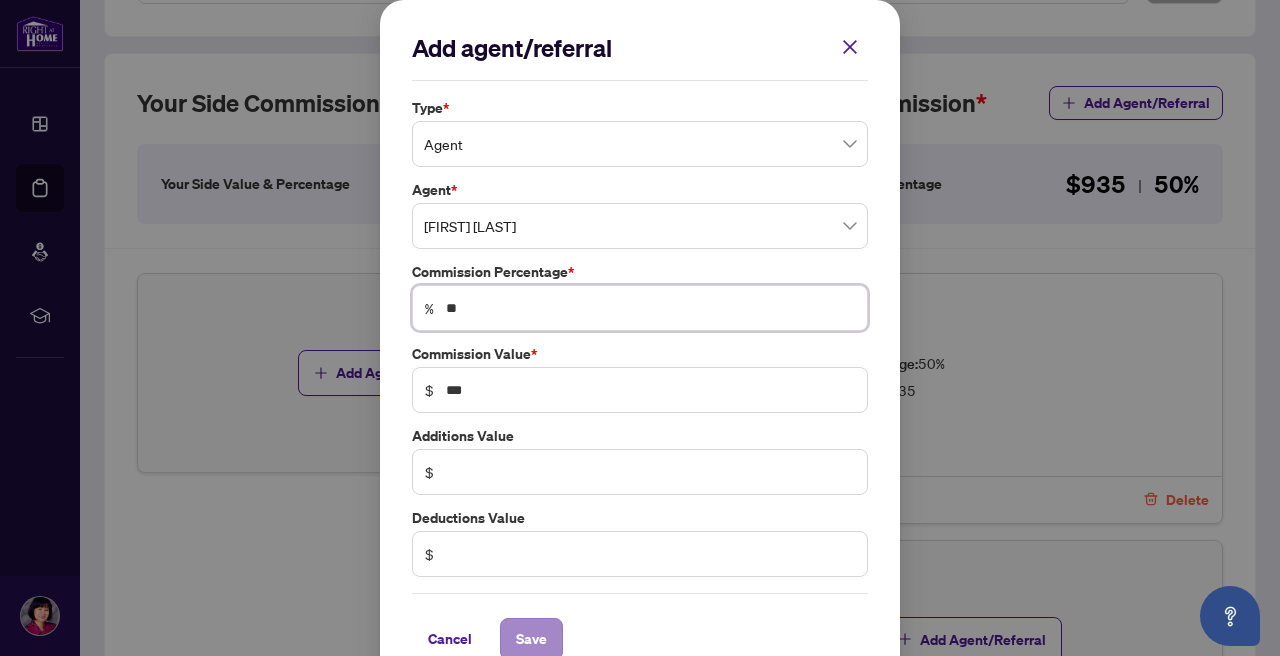 type on "**" 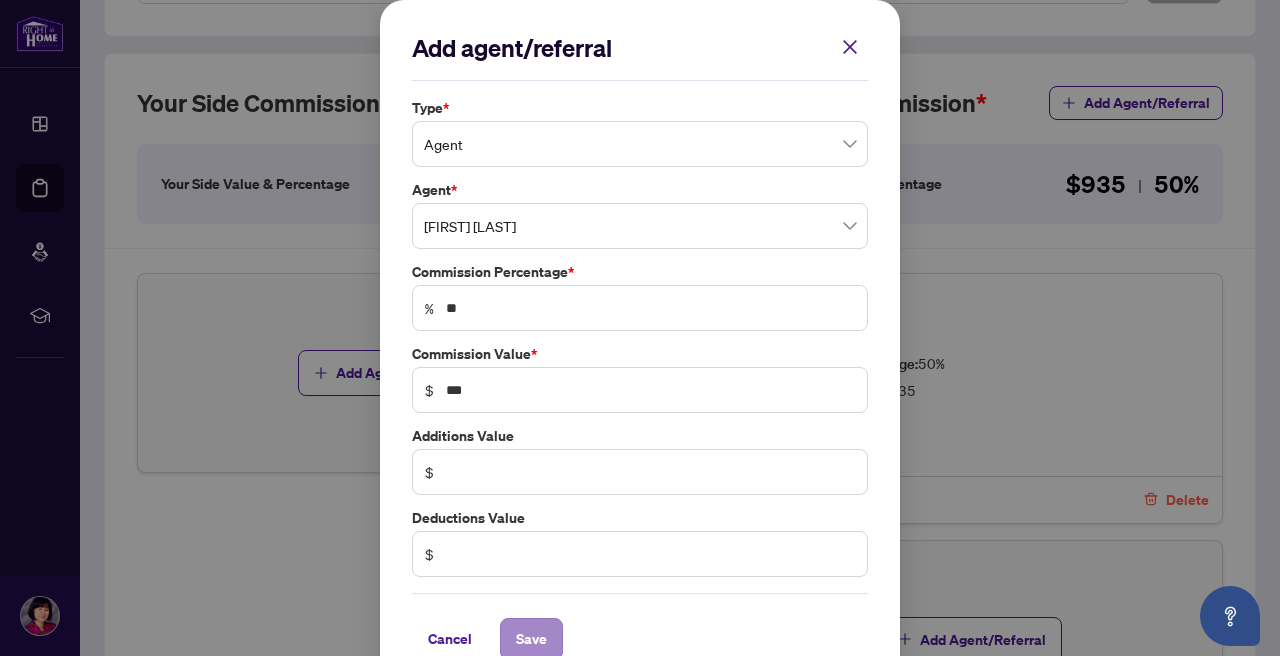 click on "Save" at bounding box center (531, 639) 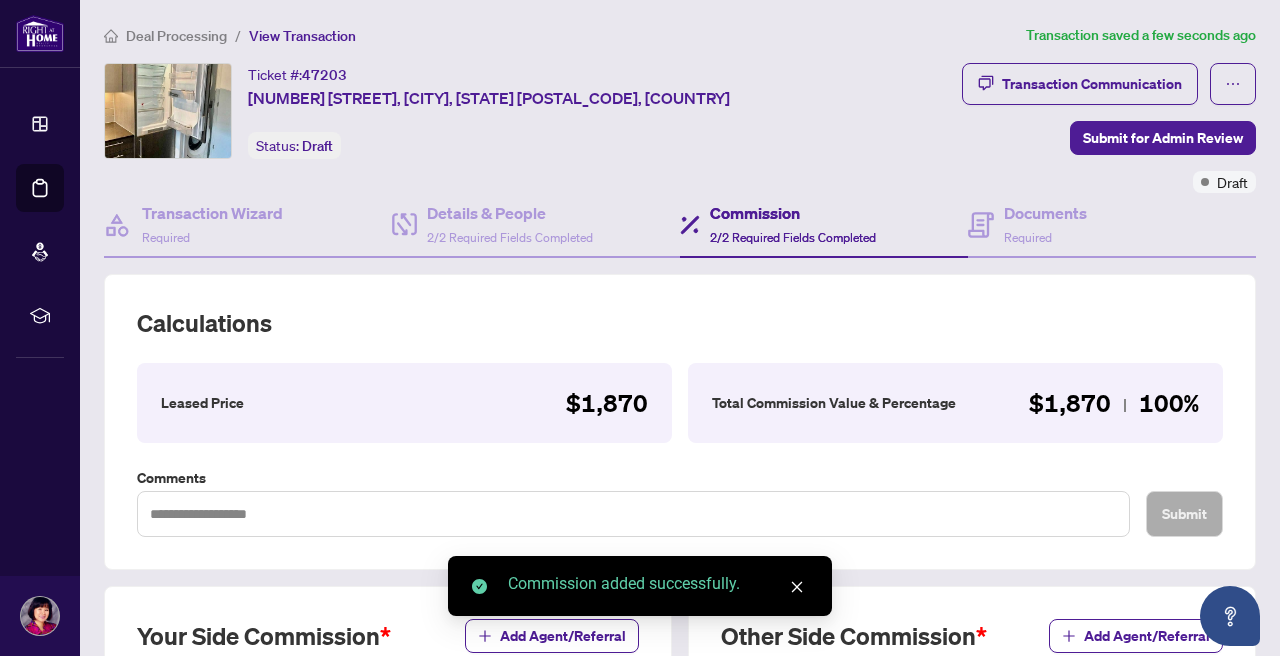 scroll, scrollTop: 0, scrollLeft: 0, axis: both 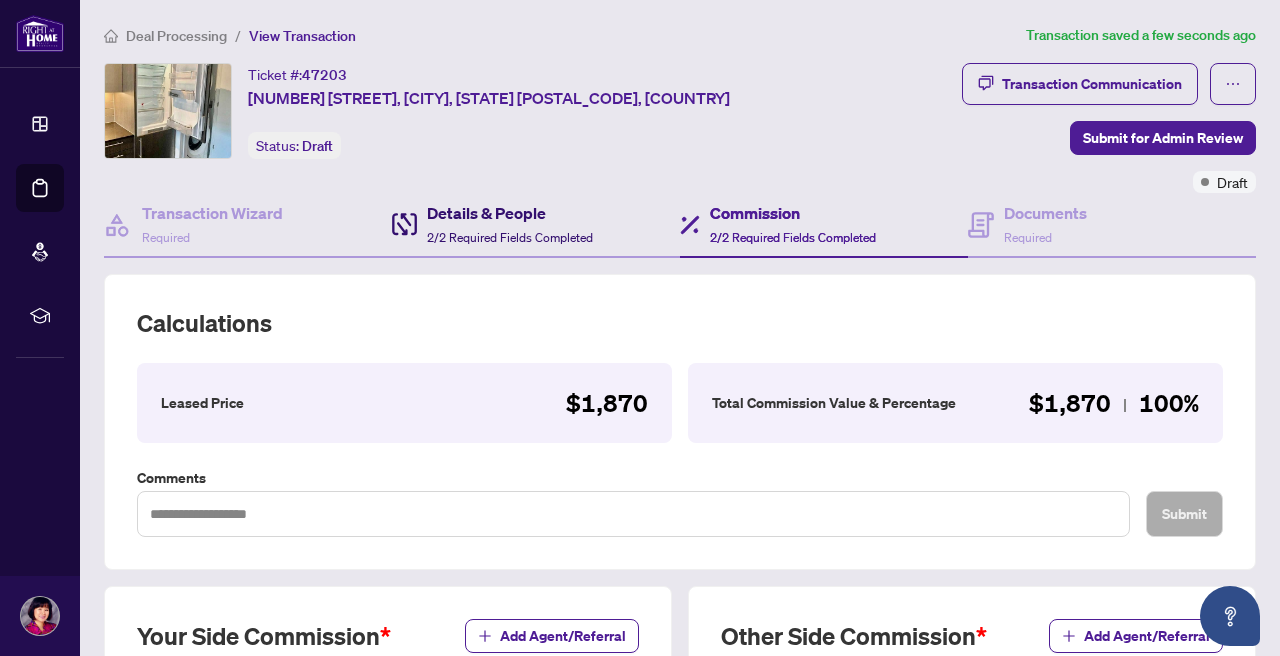 click on "Details & People" at bounding box center [510, 213] 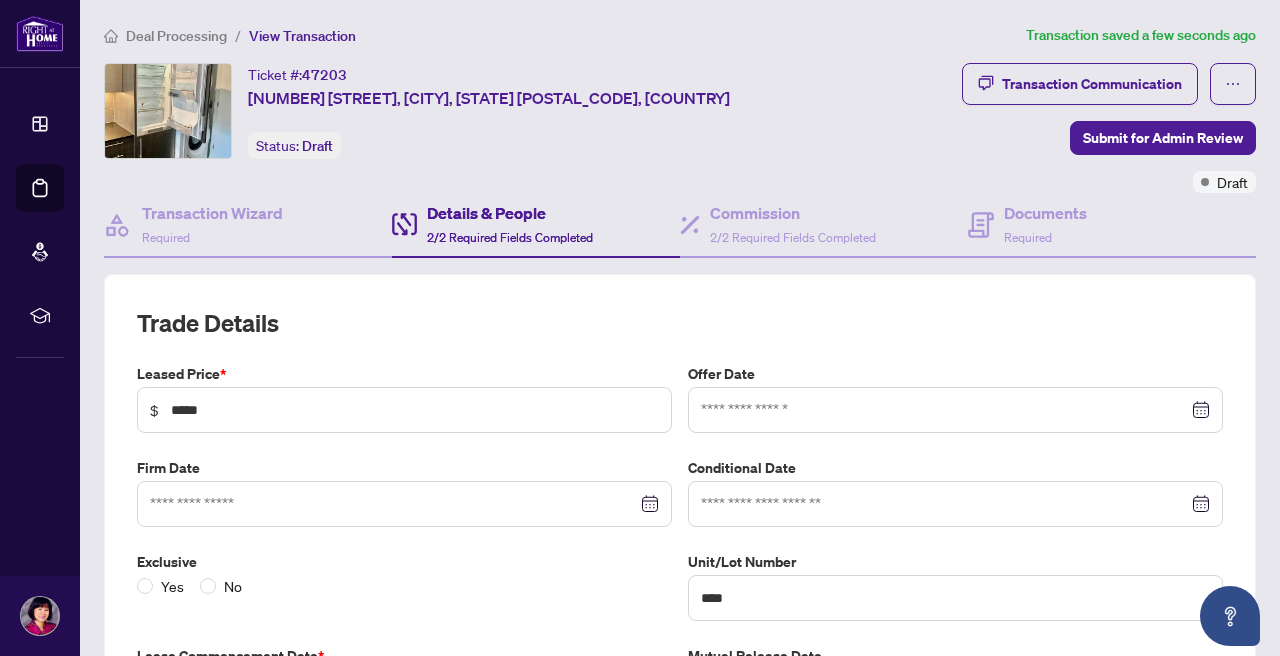 type on "**********" 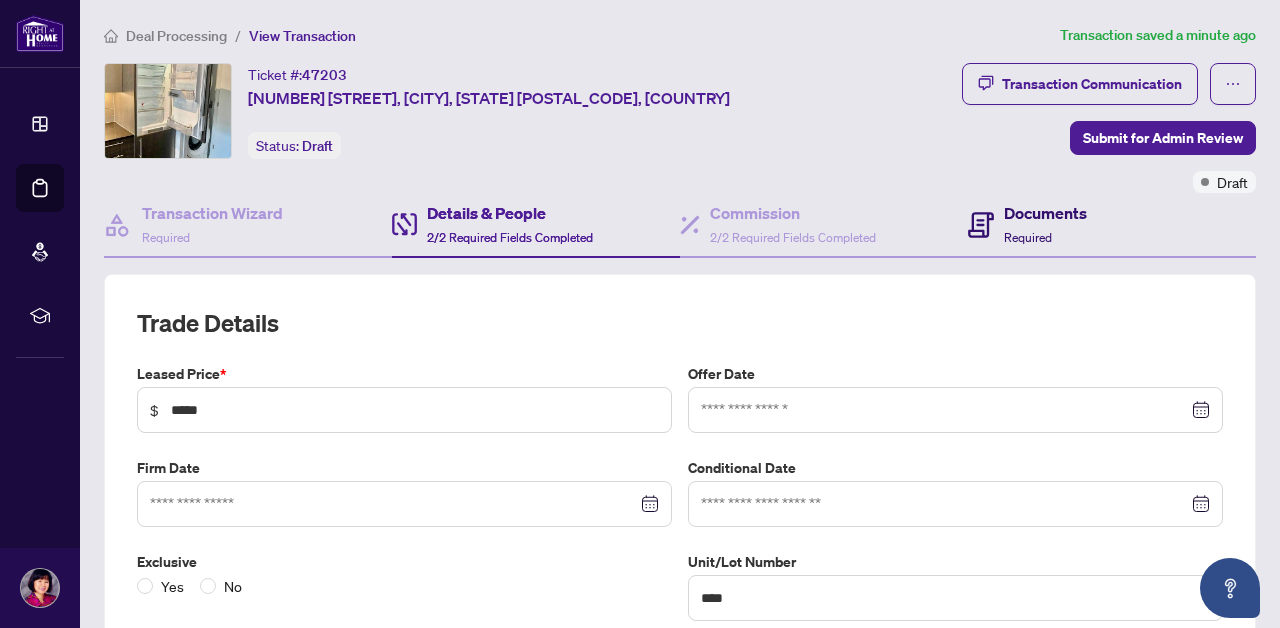 click on "Required" at bounding box center [1028, 237] 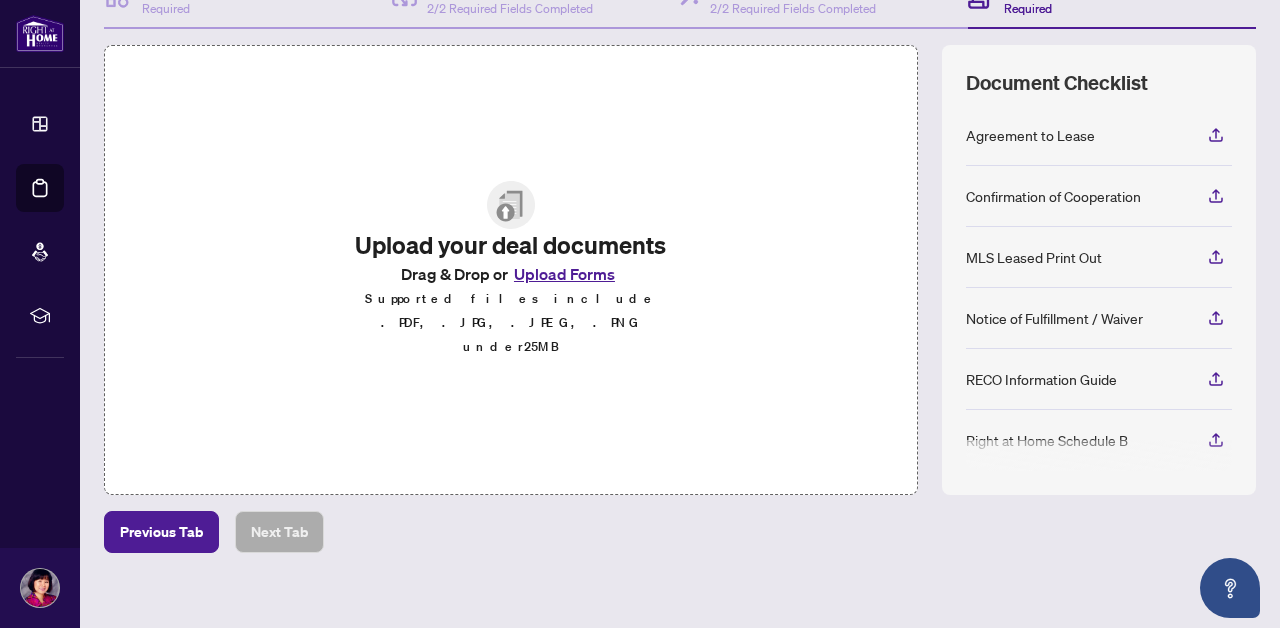 scroll, scrollTop: 247, scrollLeft: 0, axis: vertical 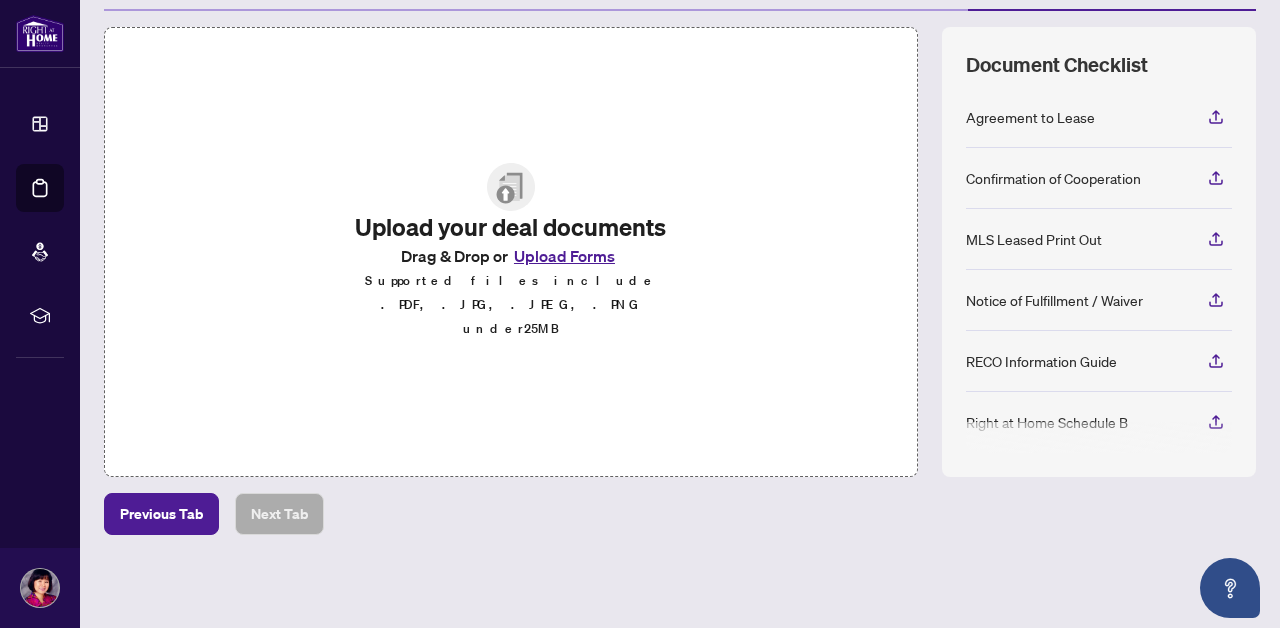 click on "Upload Forms" at bounding box center [564, 256] 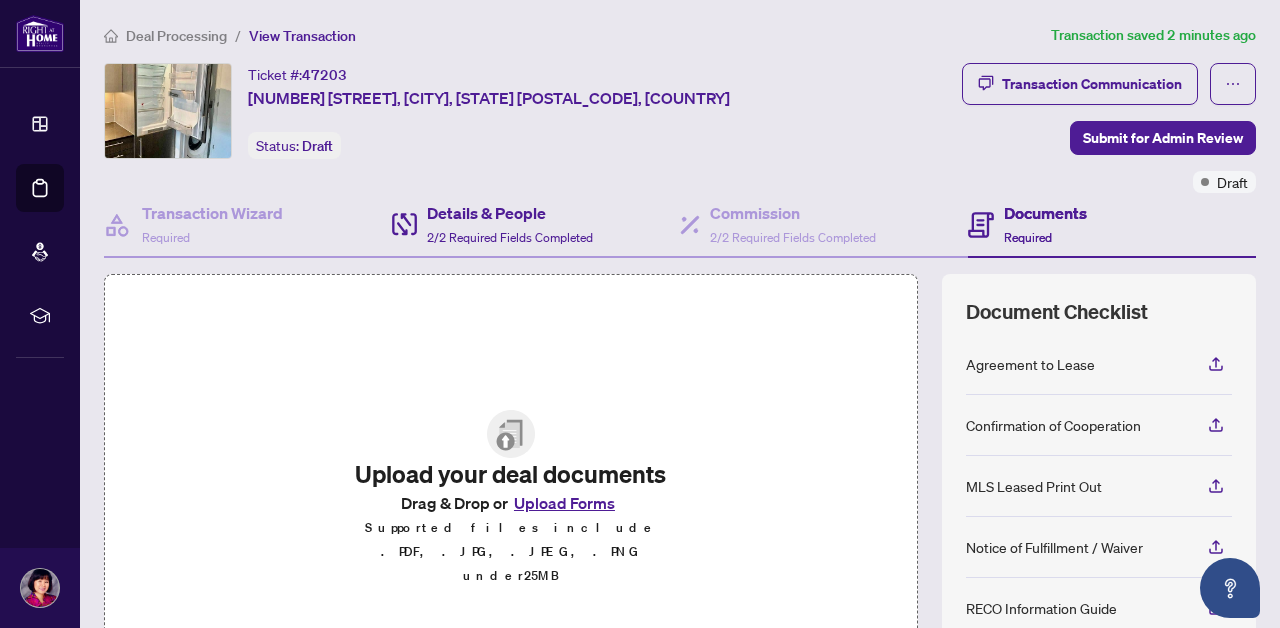 scroll, scrollTop: 0, scrollLeft: 0, axis: both 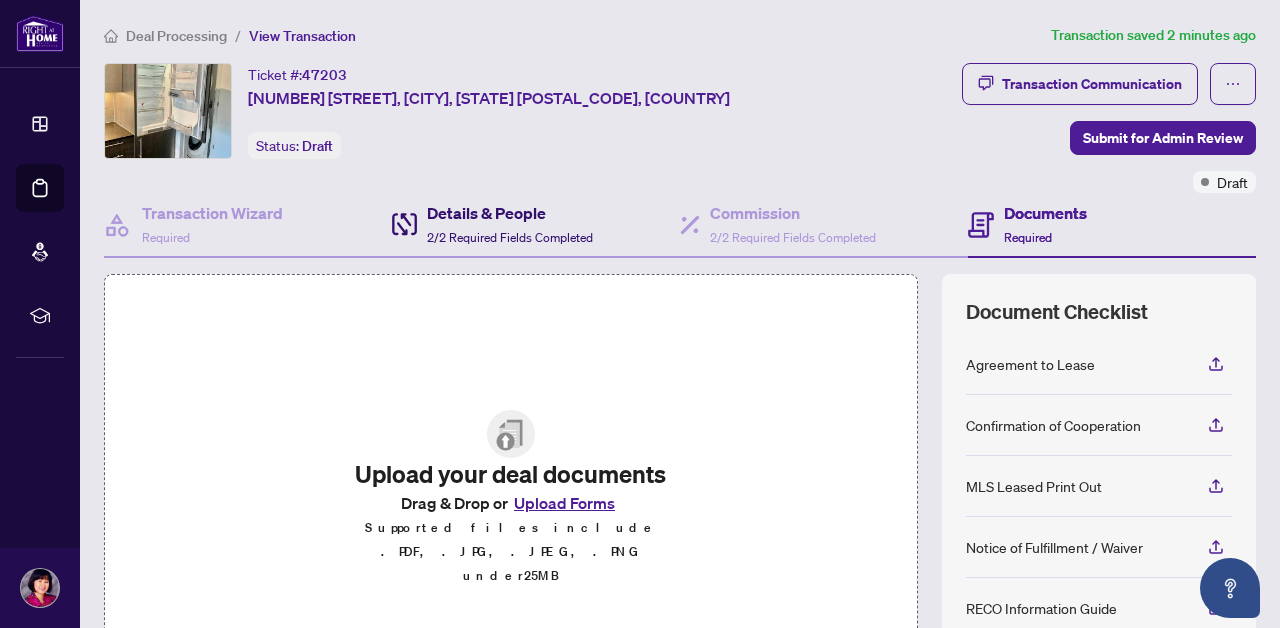 click on "2/2 Required Fields Completed" at bounding box center [510, 237] 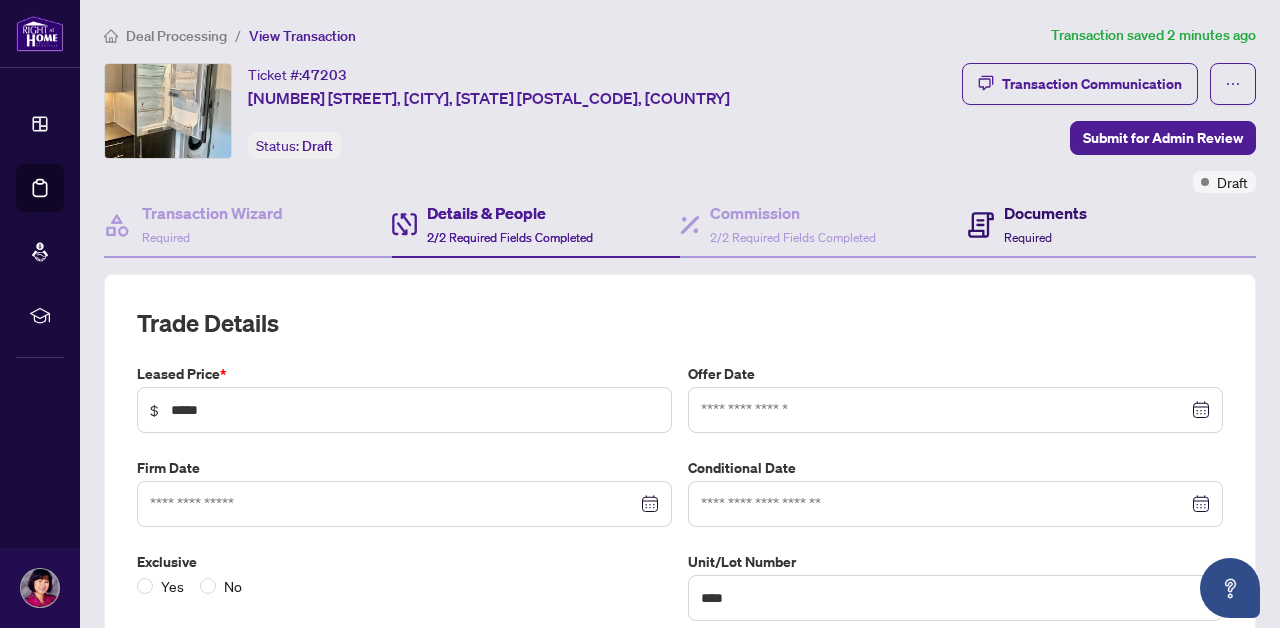 click on "Required" at bounding box center (1028, 237) 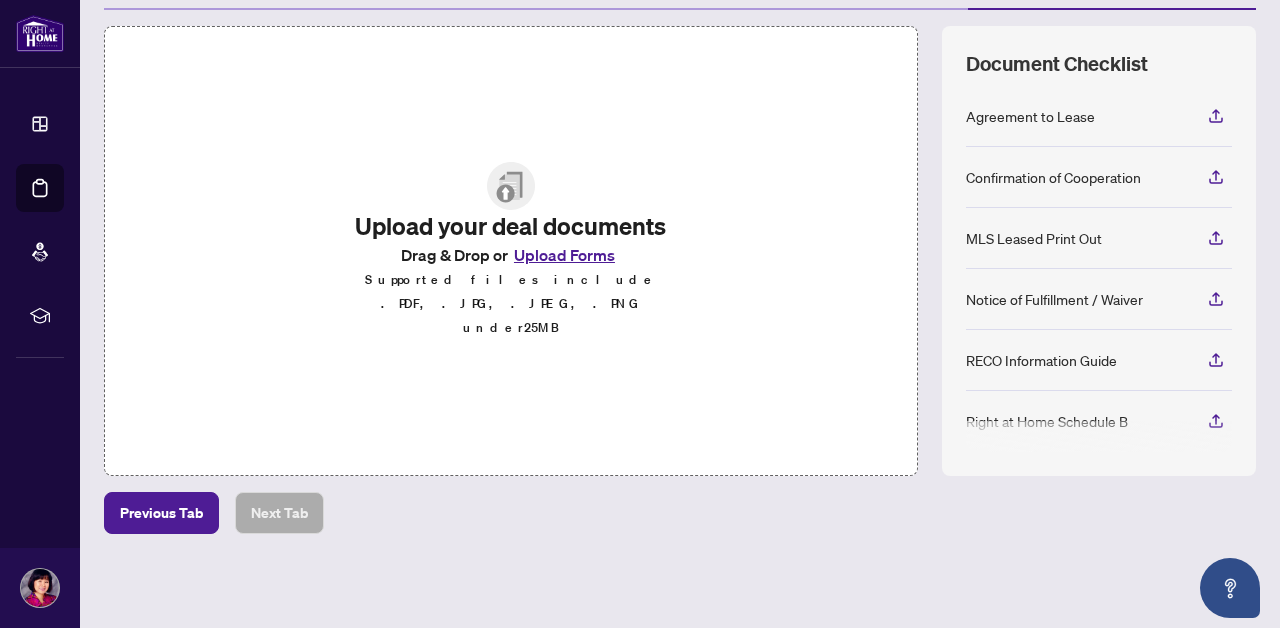 scroll, scrollTop: 247, scrollLeft: 0, axis: vertical 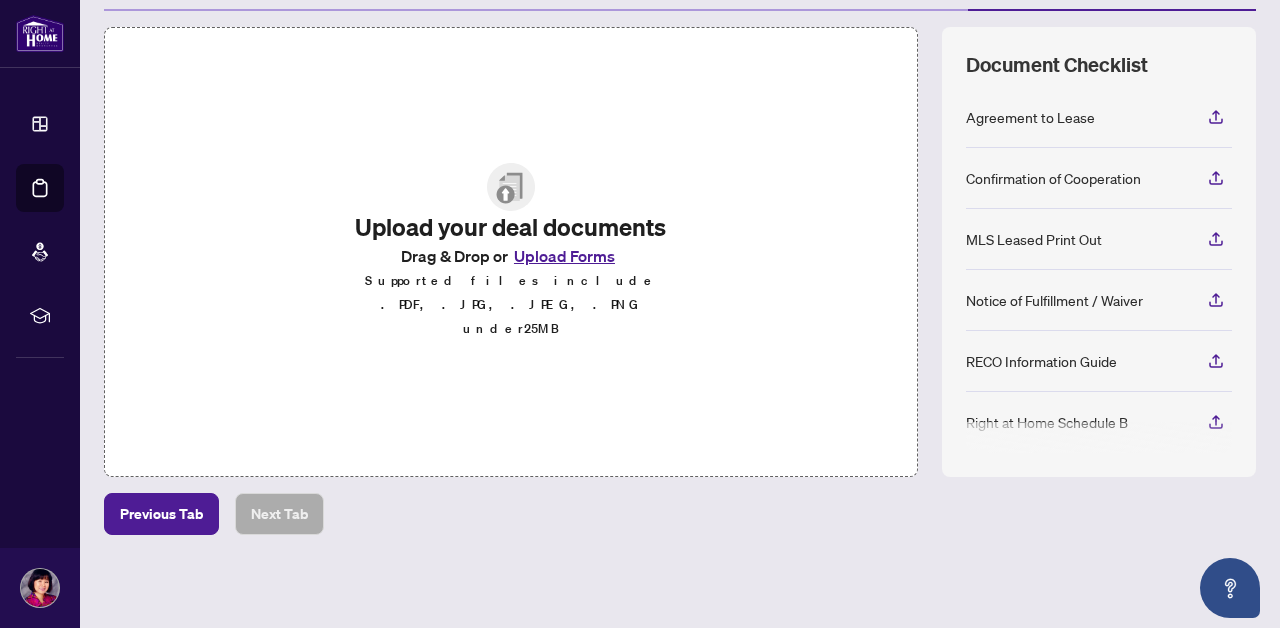 click on "Upload Forms" at bounding box center [564, 256] 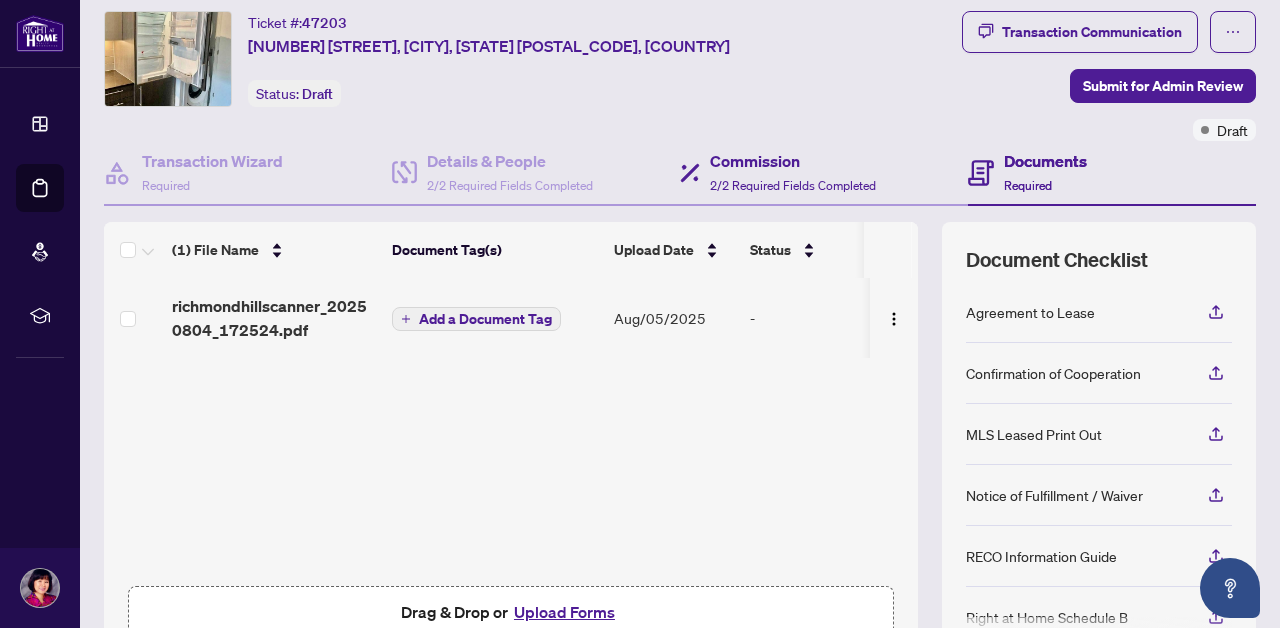 scroll, scrollTop: 43, scrollLeft: 0, axis: vertical 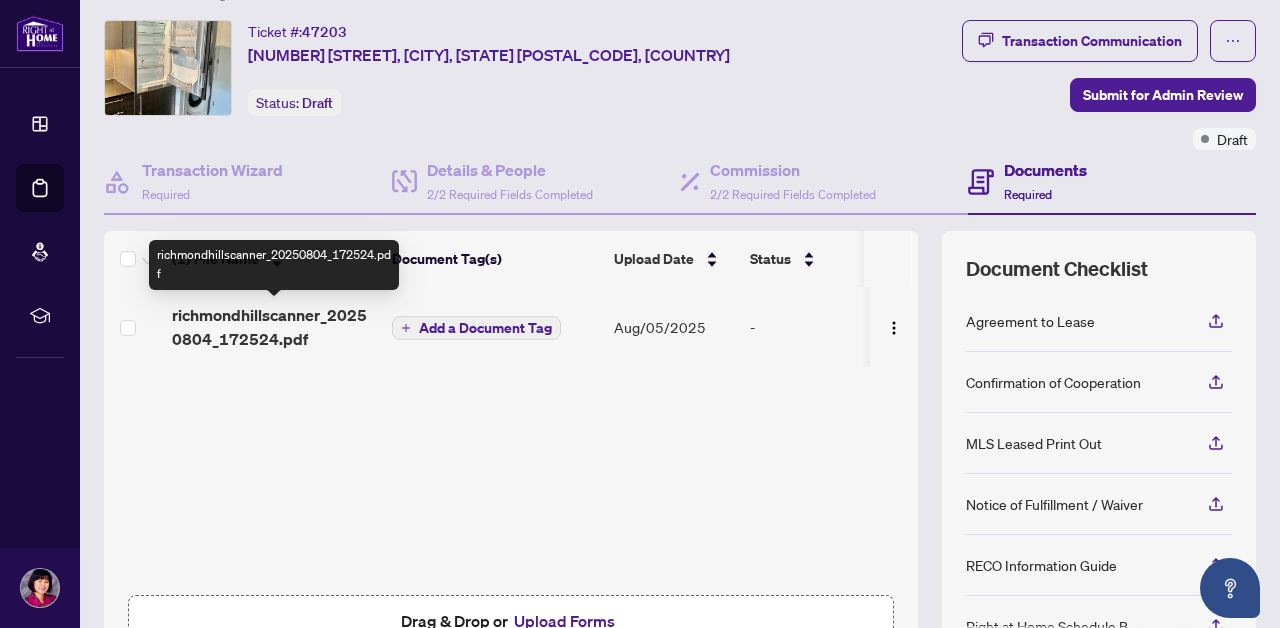 click on "richmondhillscanner_20250804_172524.pdf" at bounding box center [274, 327] 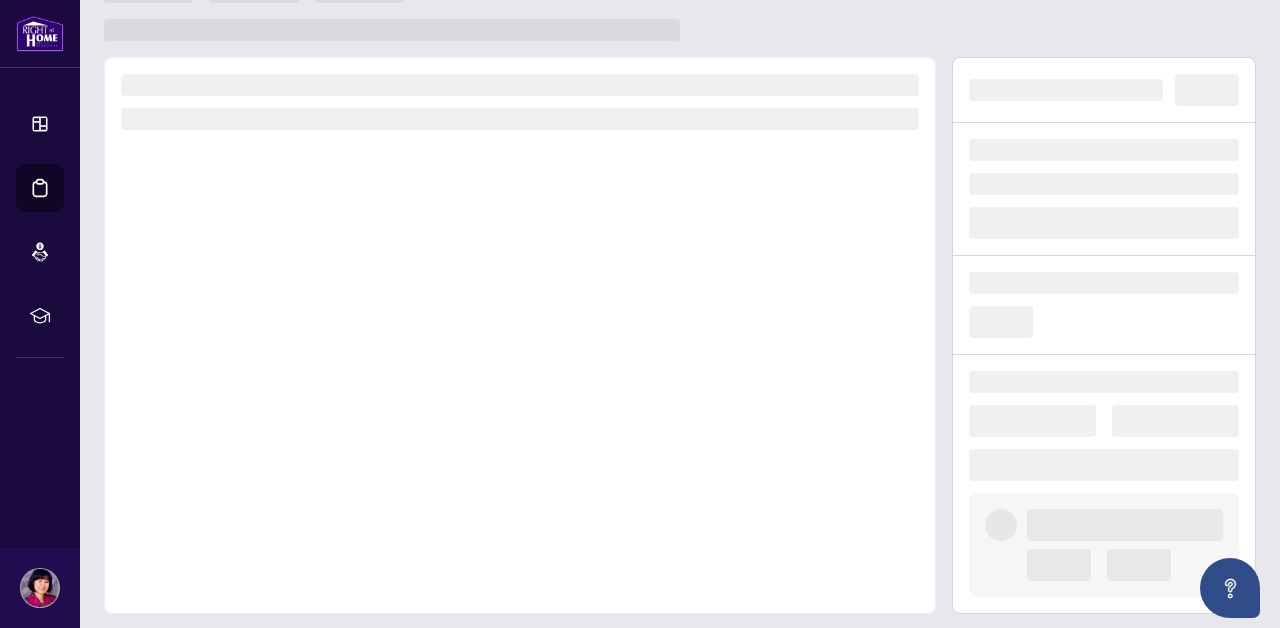 scroll, scrollTop: 0, scrollLeft: 0, axis: both 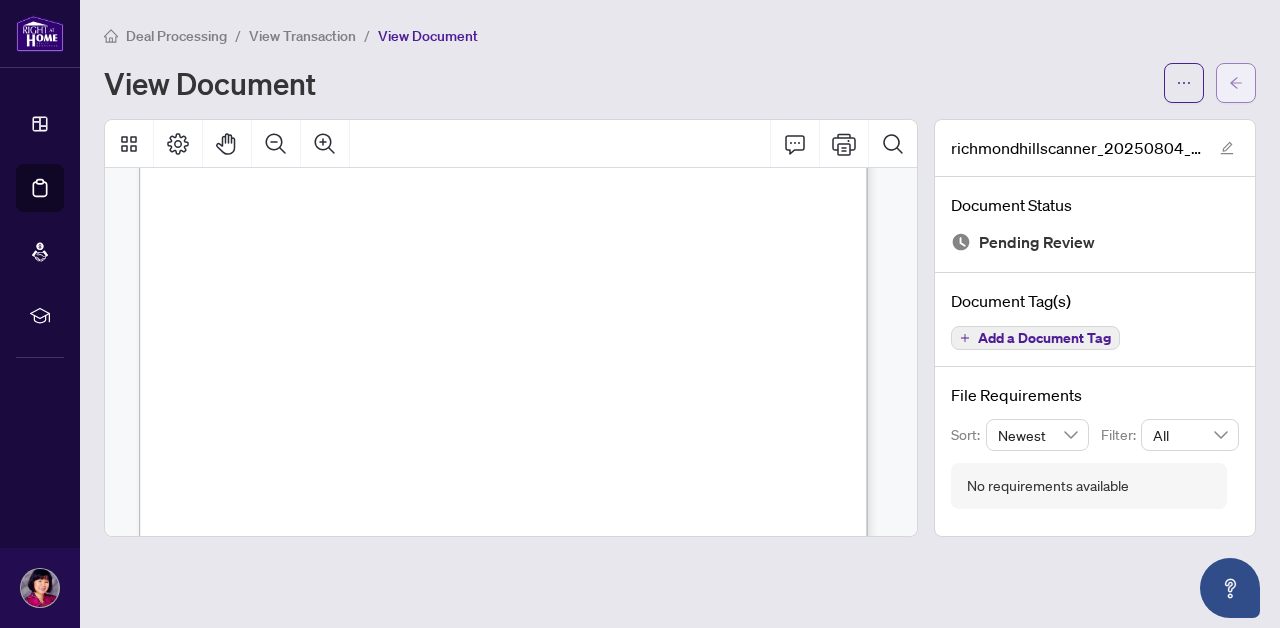 click 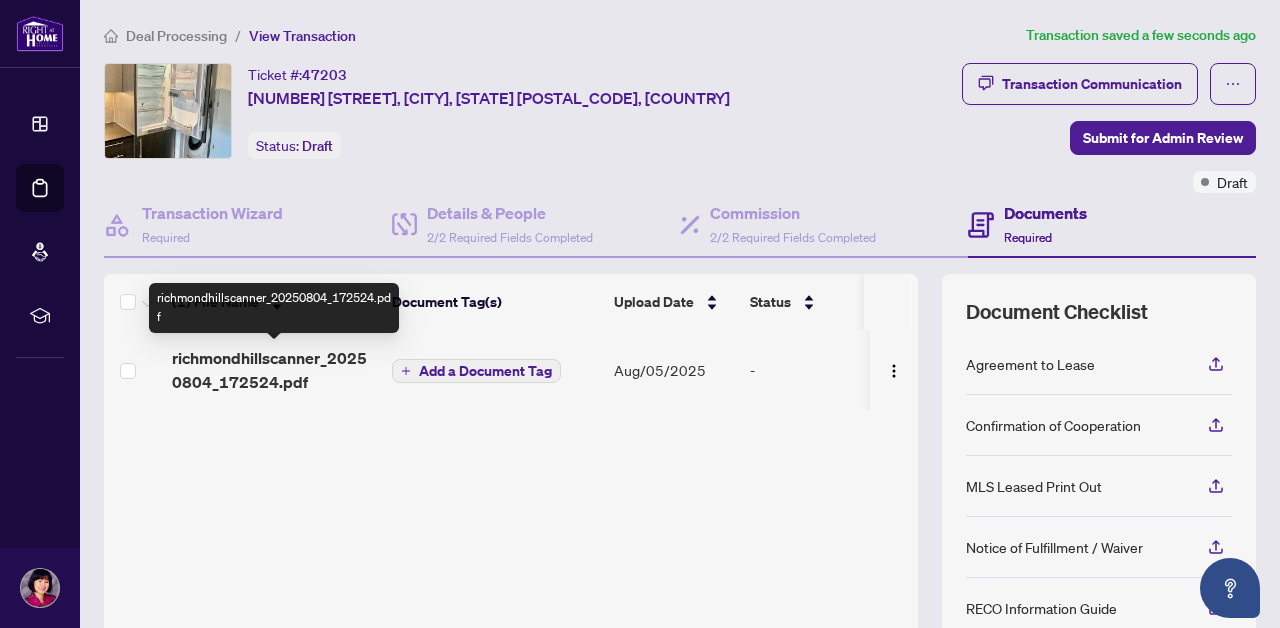 click on "richmondhillscanner_20250804_172524.pdf" at bounding box center [274, 370] 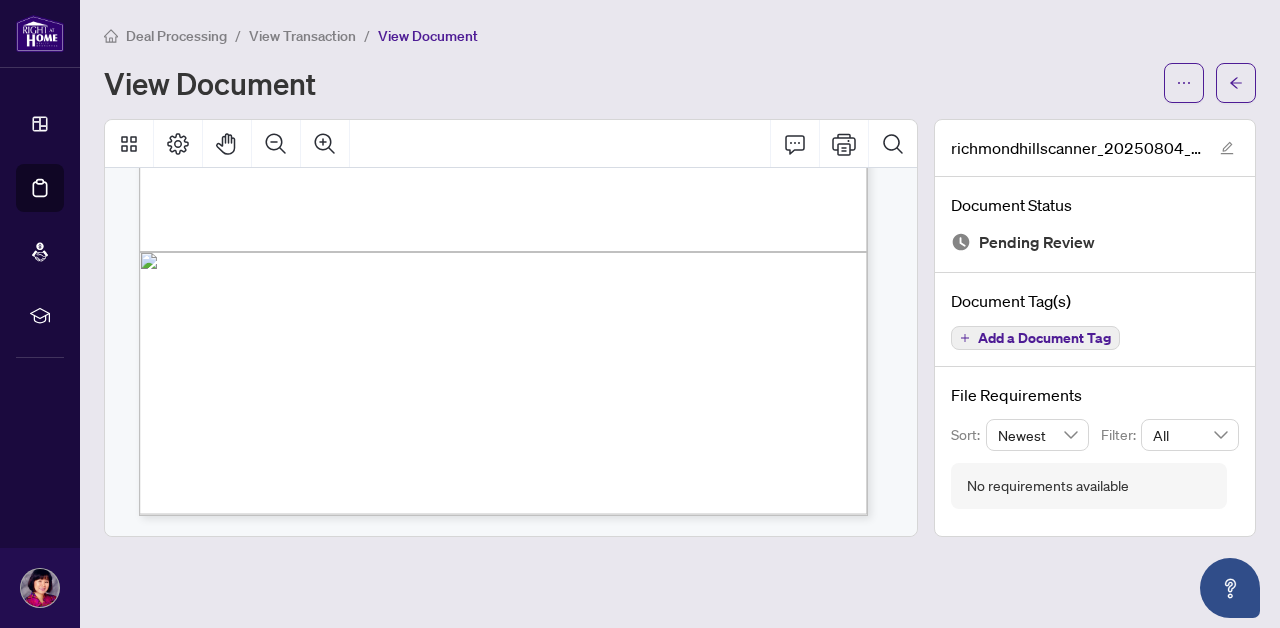 scroll, scrollTop: 20758, scrollLeft: 0, axis: vertical 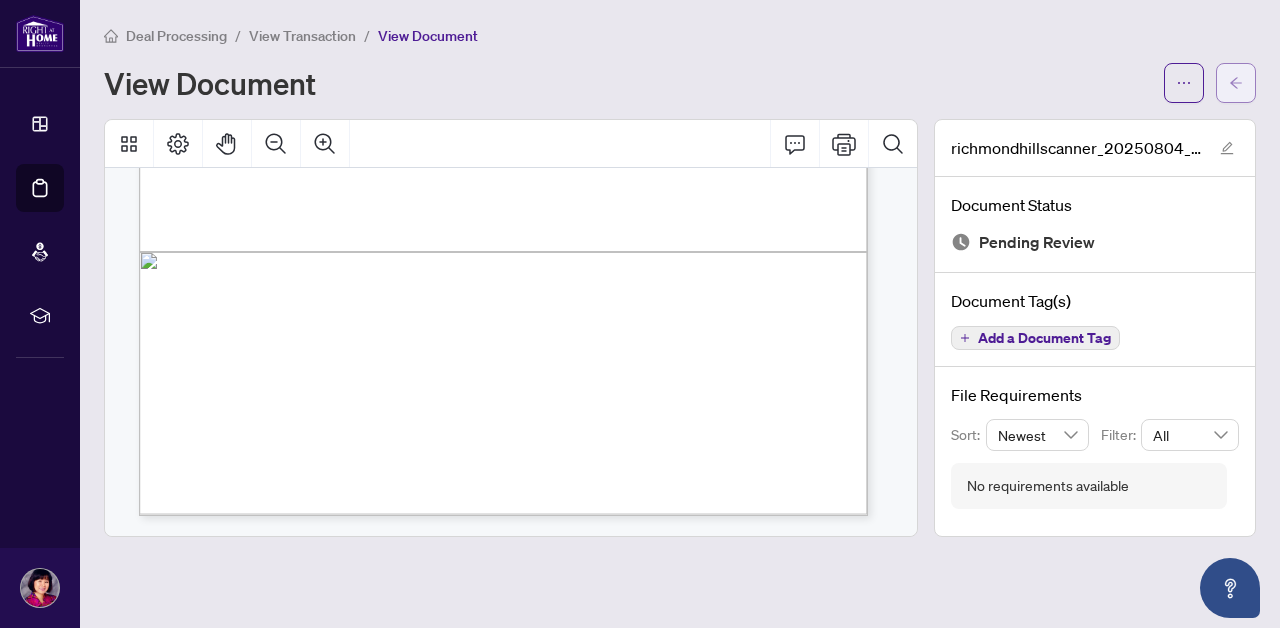 click at bounding box center [1236, 83] 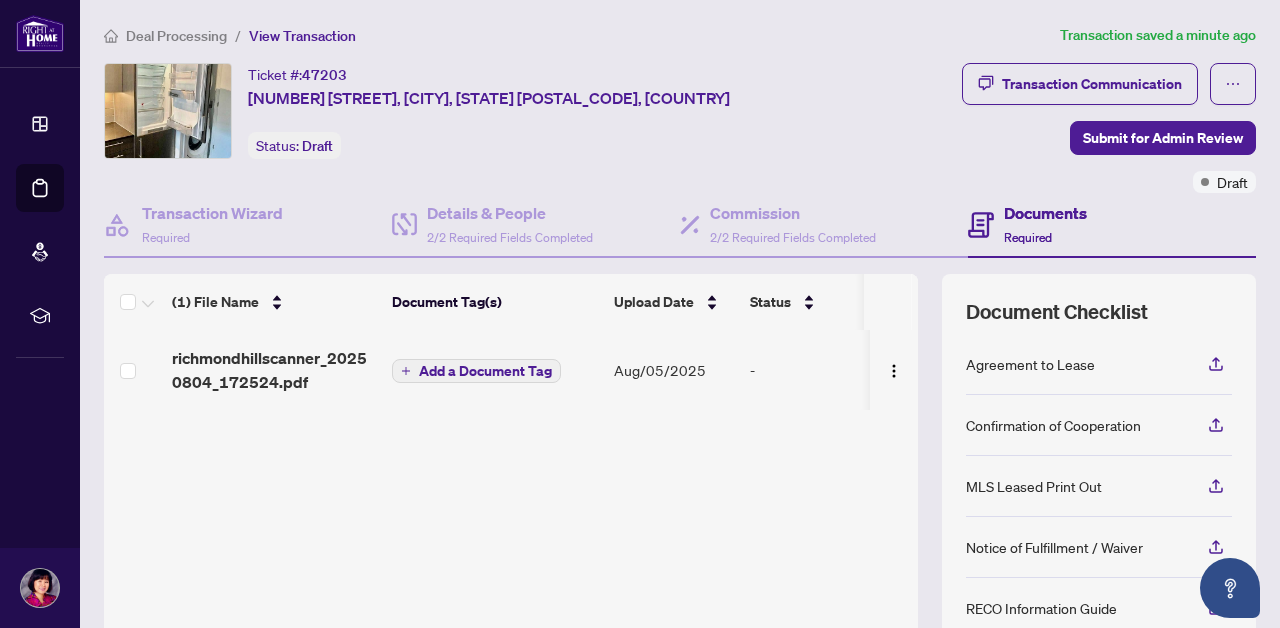 scroll, scrollTop: 0, scrollLeft: 0, axis: both 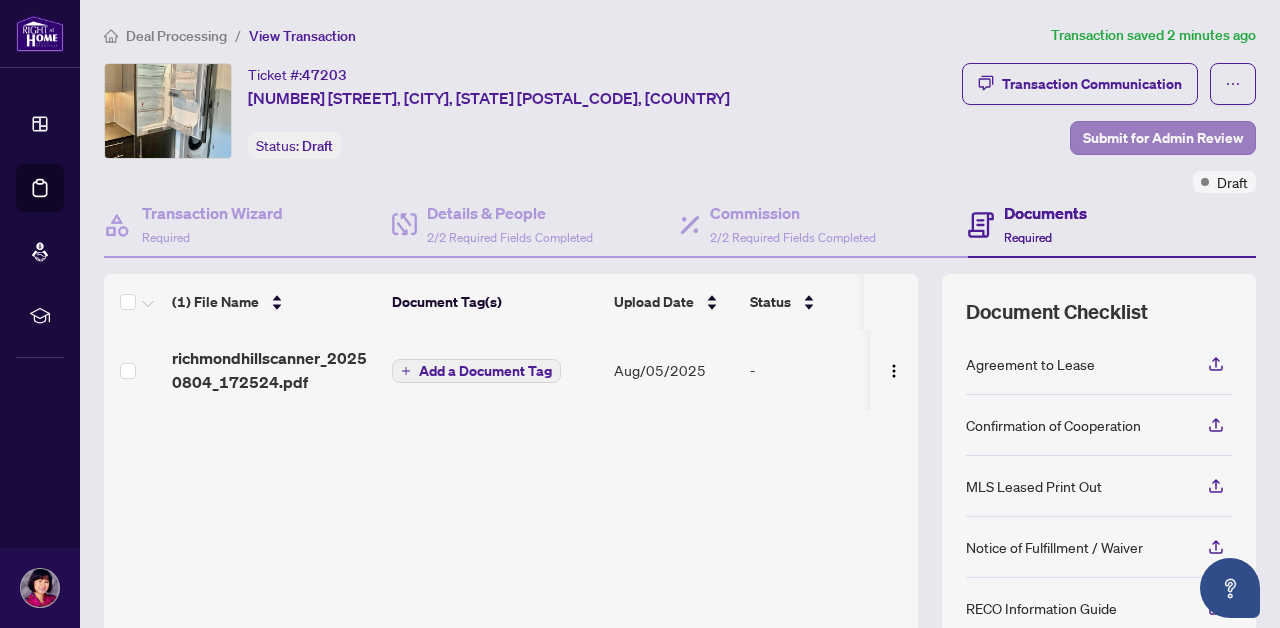 click on "Submit for Admin Review" at bounding box center [1163, 138] 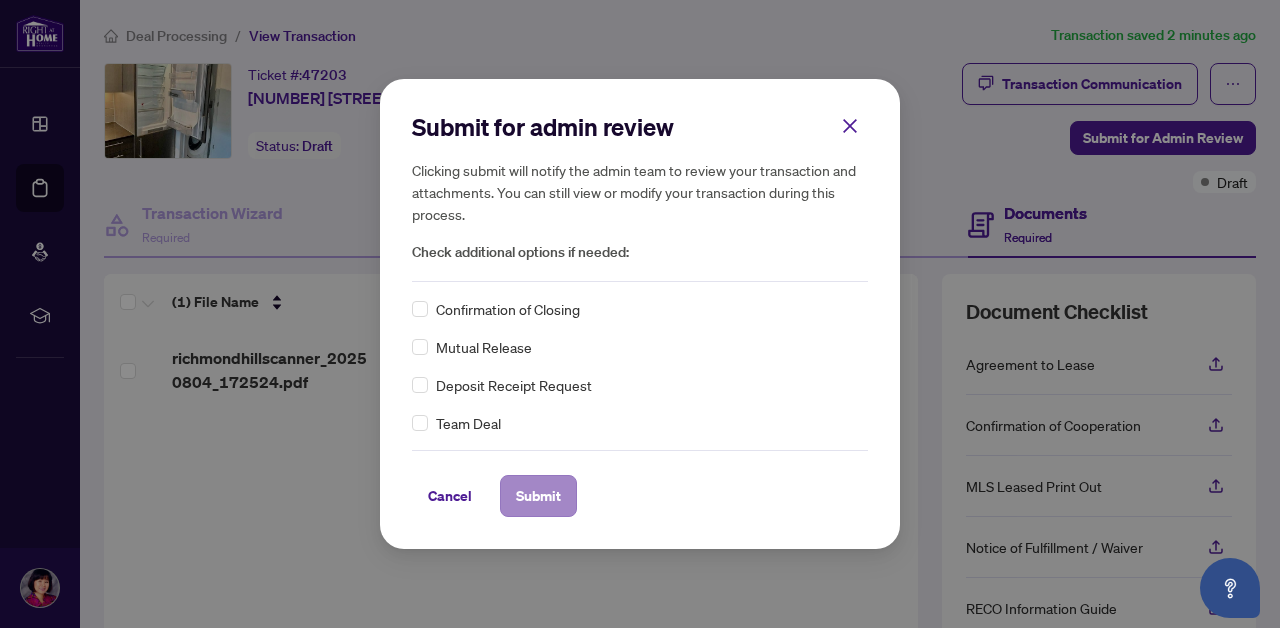 click on "Submit" at bounding box center (538, 496) 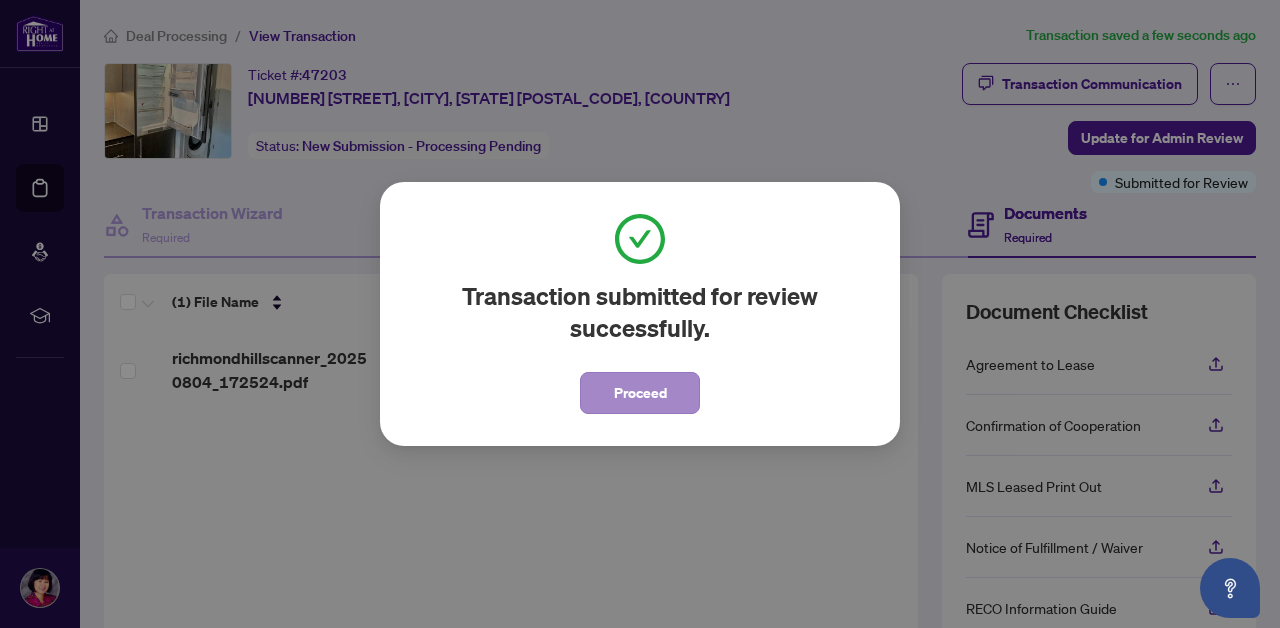 click on "Proceed" at bounding box center (640, 393) 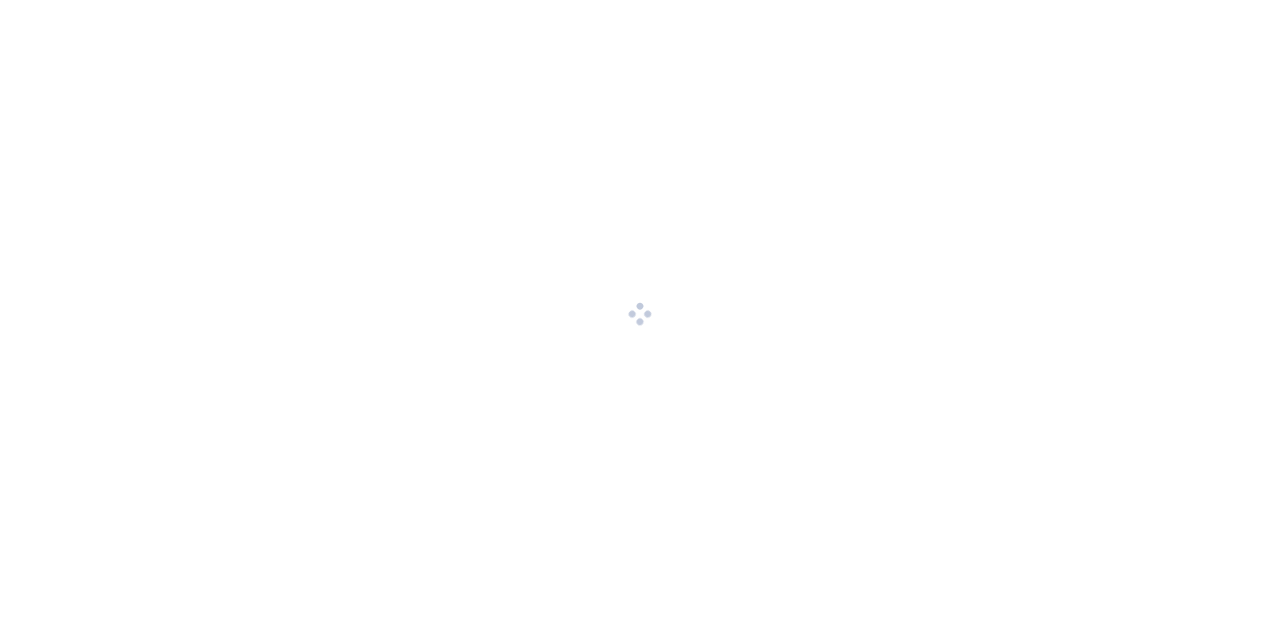 scroll, scrollTop: 0, scrollLeft: 0, axis: both 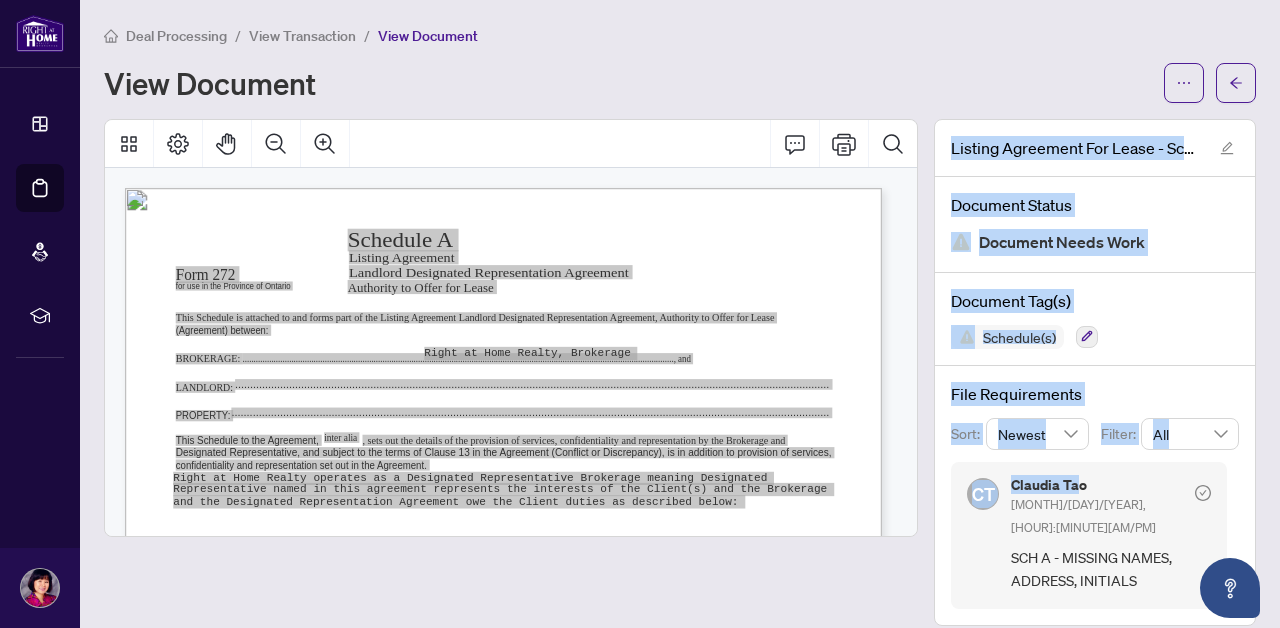 drag, startPoint x: 0, startPoint y: 0, endPoint x: 464, endPoint y: 142, distance: 485.24222 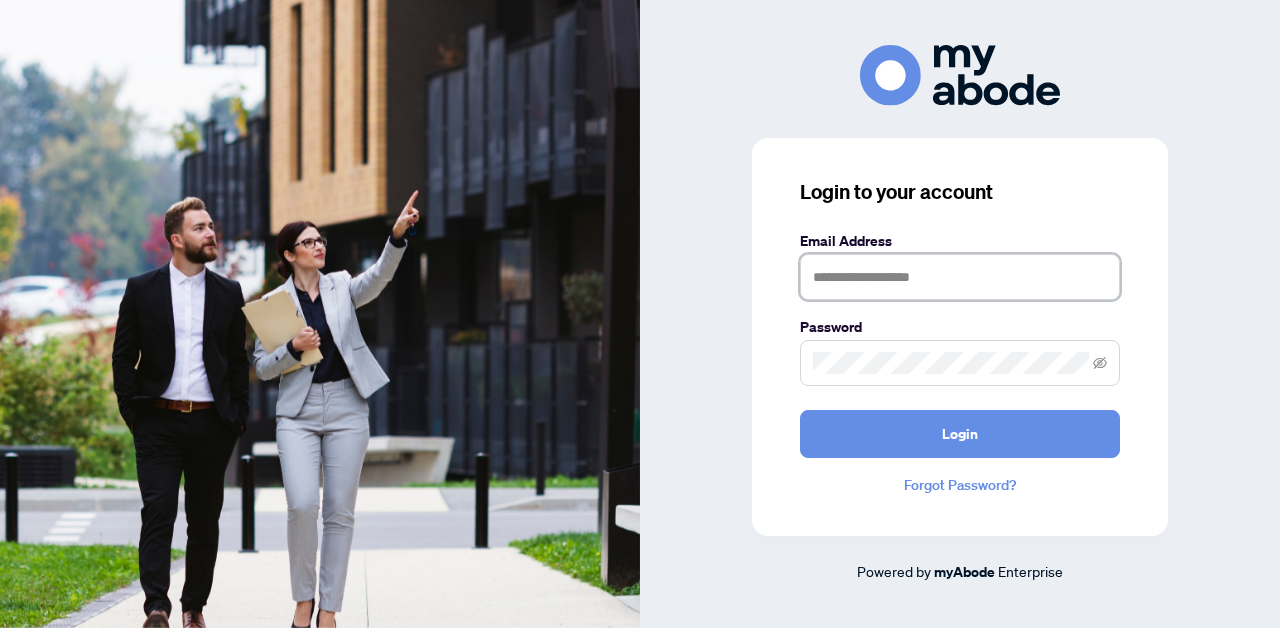 scroll, scrollTop: 0, scrollLeft: 0, axis: both 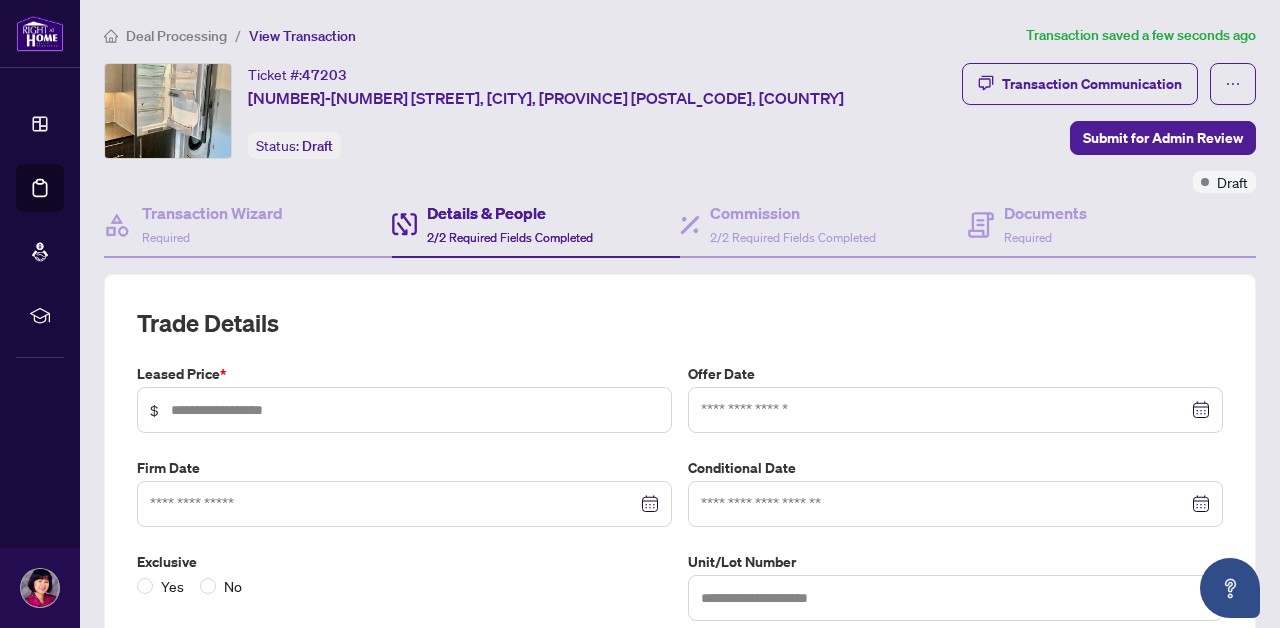 type on "*****" 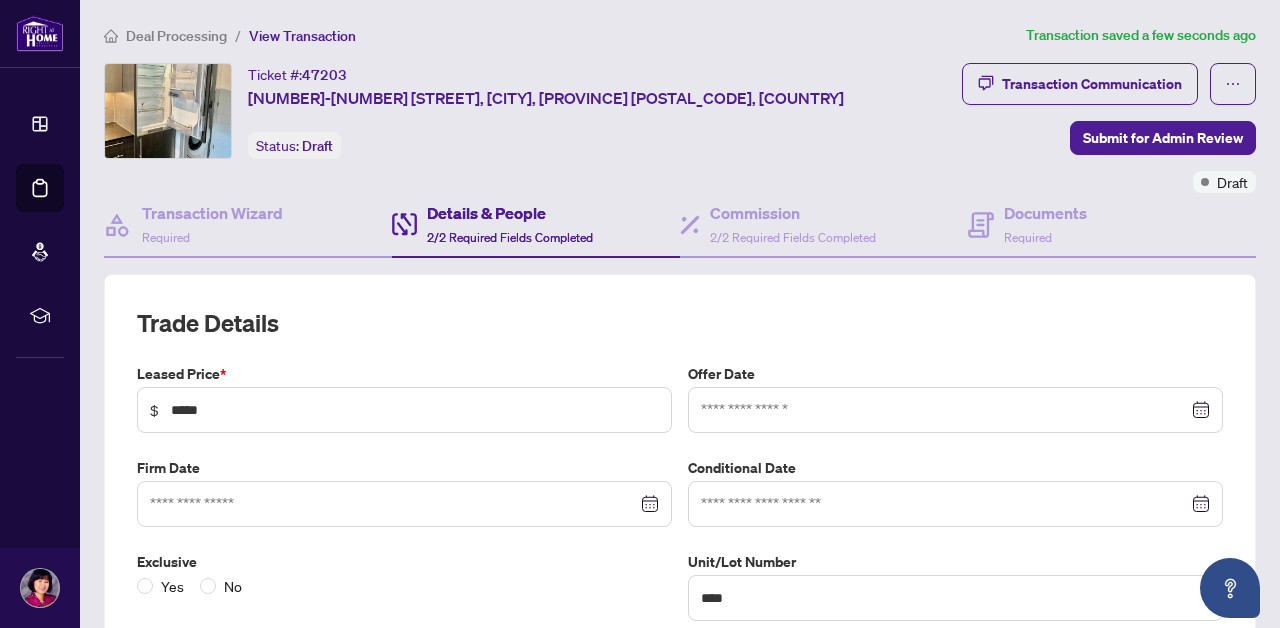 type on "**********" 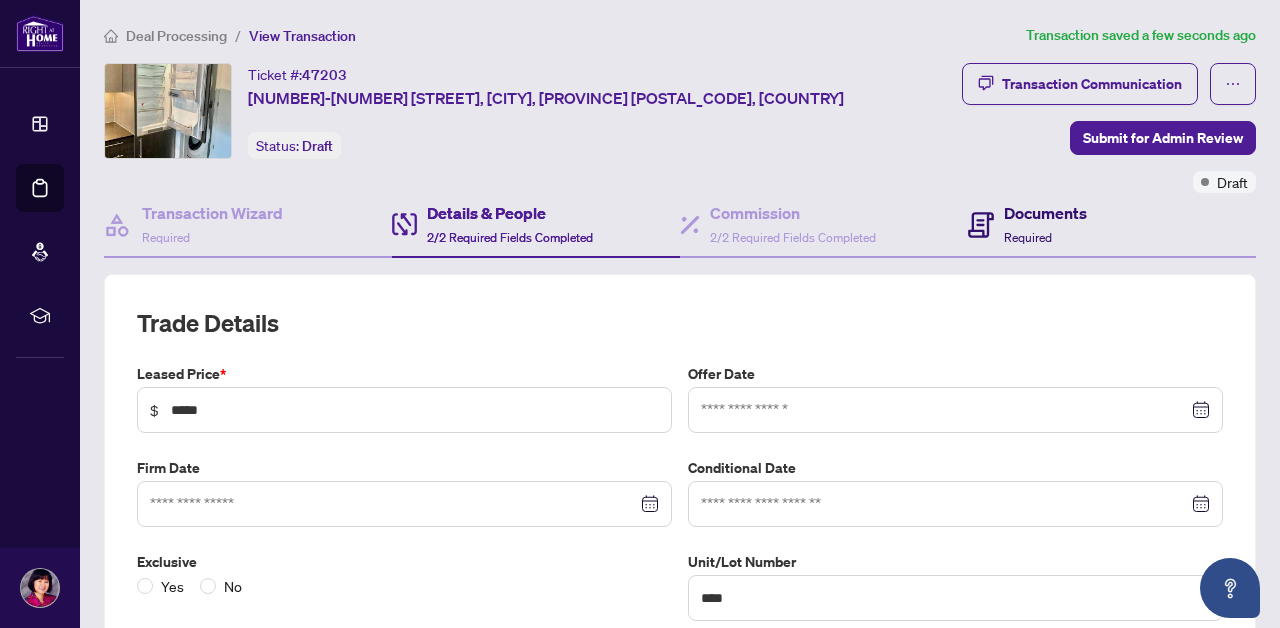 click on "Documents" at bounding box center (1045, 213) 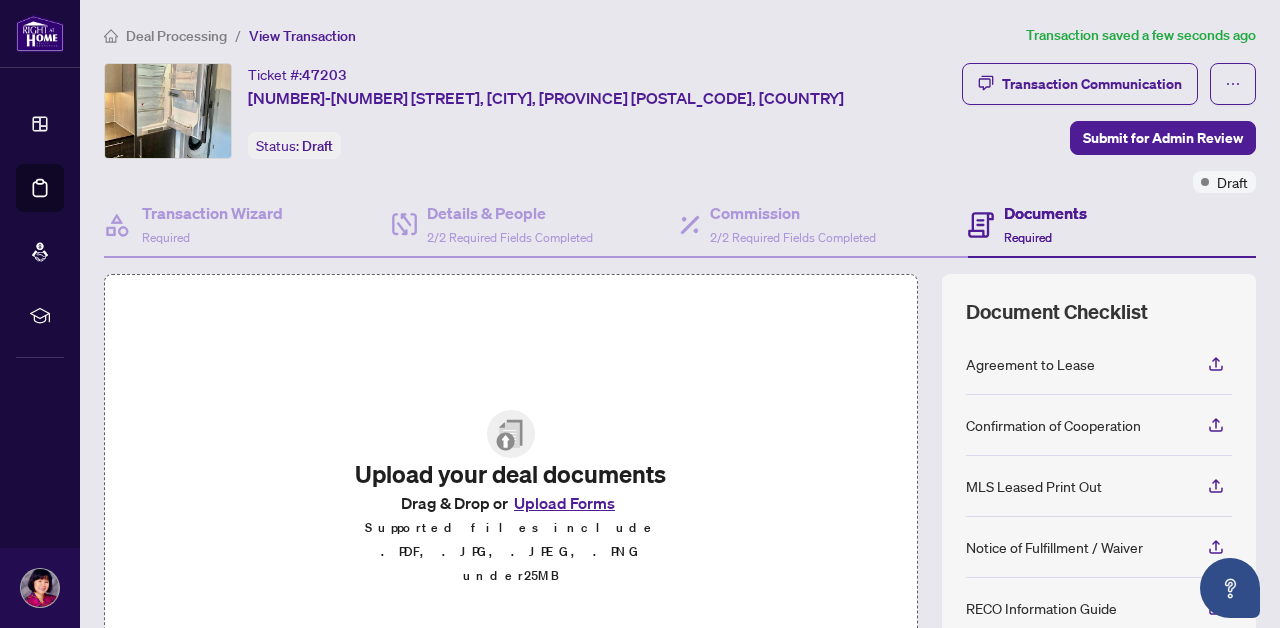 click on "Deal Processing" at bounding box center (176, 36) 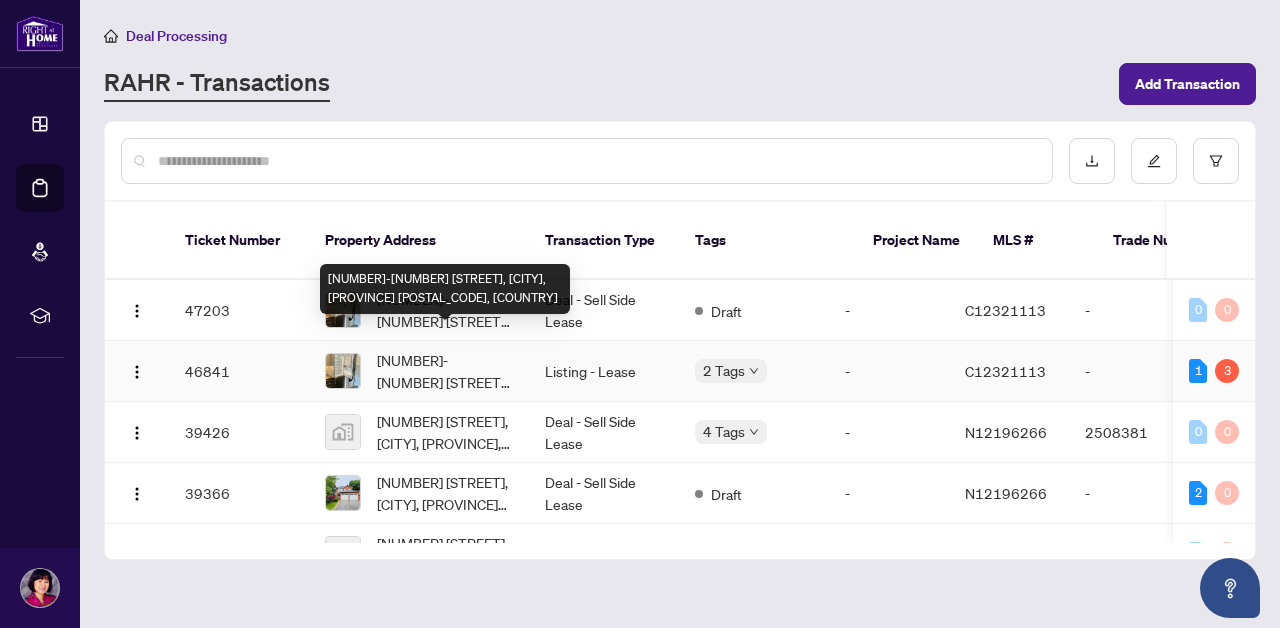 click on "[YEAR]-[NUMBER] [STREET], [CITY], [STATE] [POSTAL_CODE], [COUNTRY]" at bounding box center [445, 371] 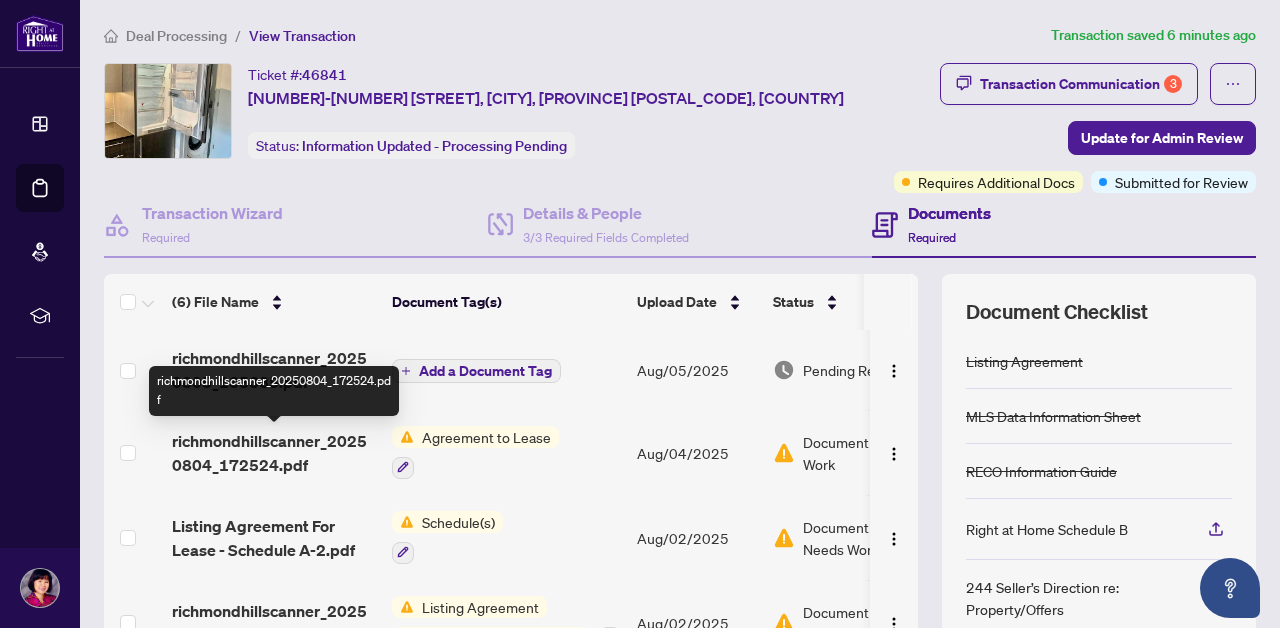 click on "richmondhillscanner_20250804_172524.pdf" at bounding box center (274, 453) 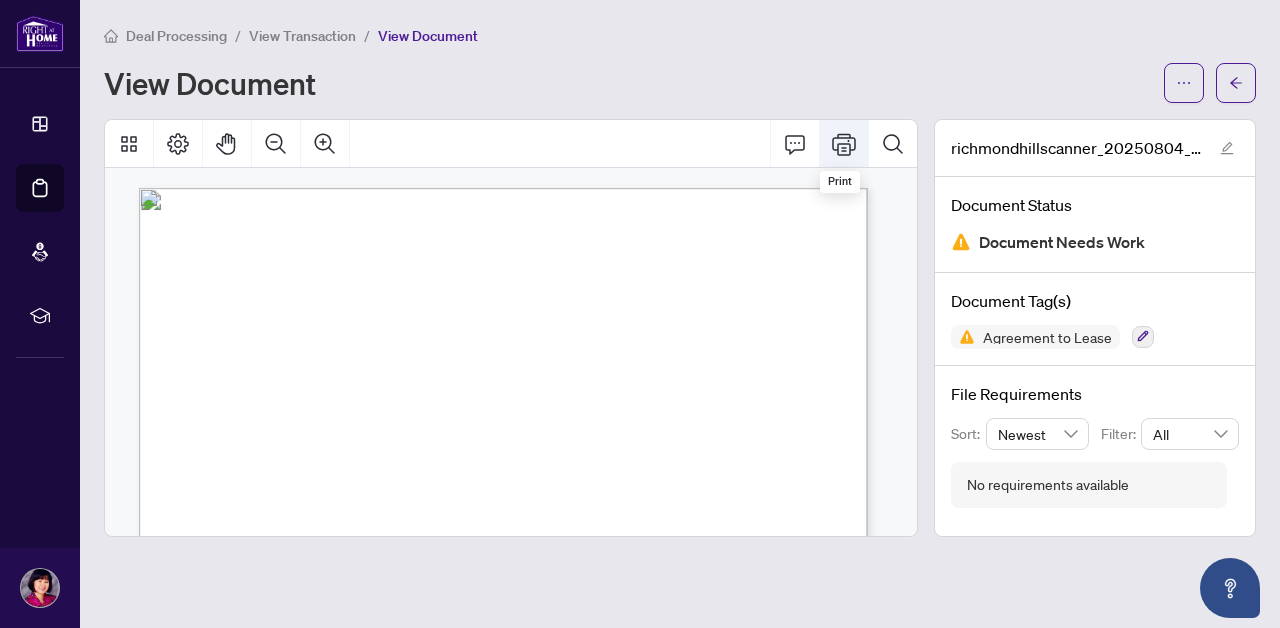scroll, scrollTop: 0, scrollLeft: 0, axis: both 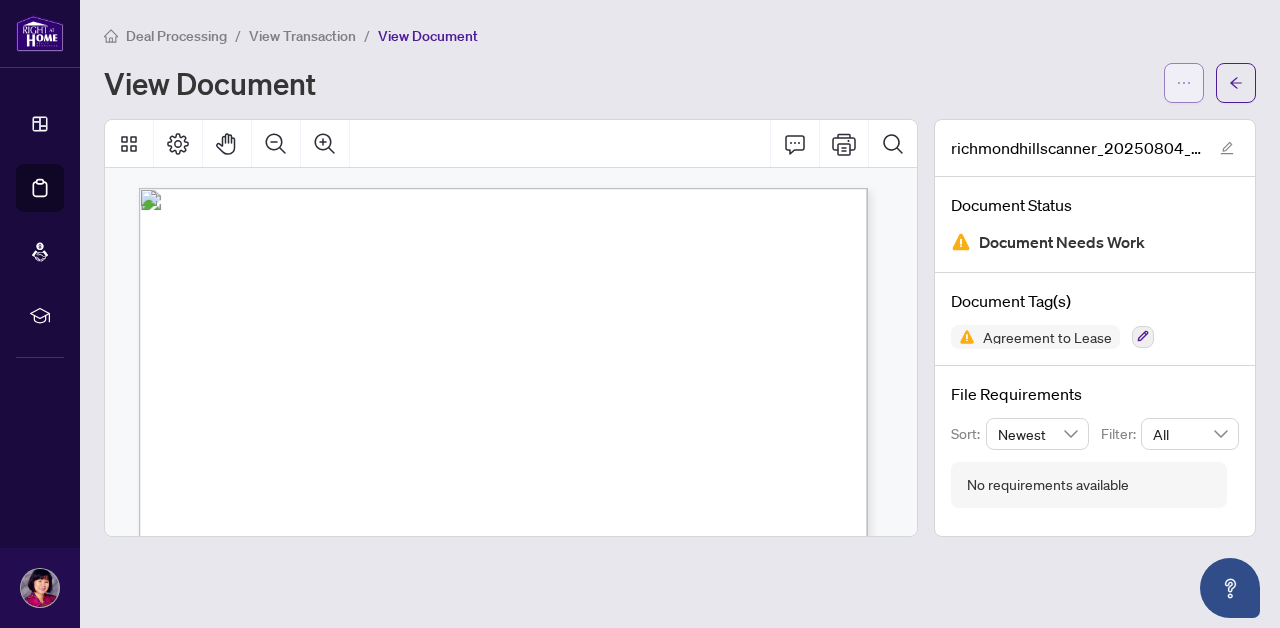 click 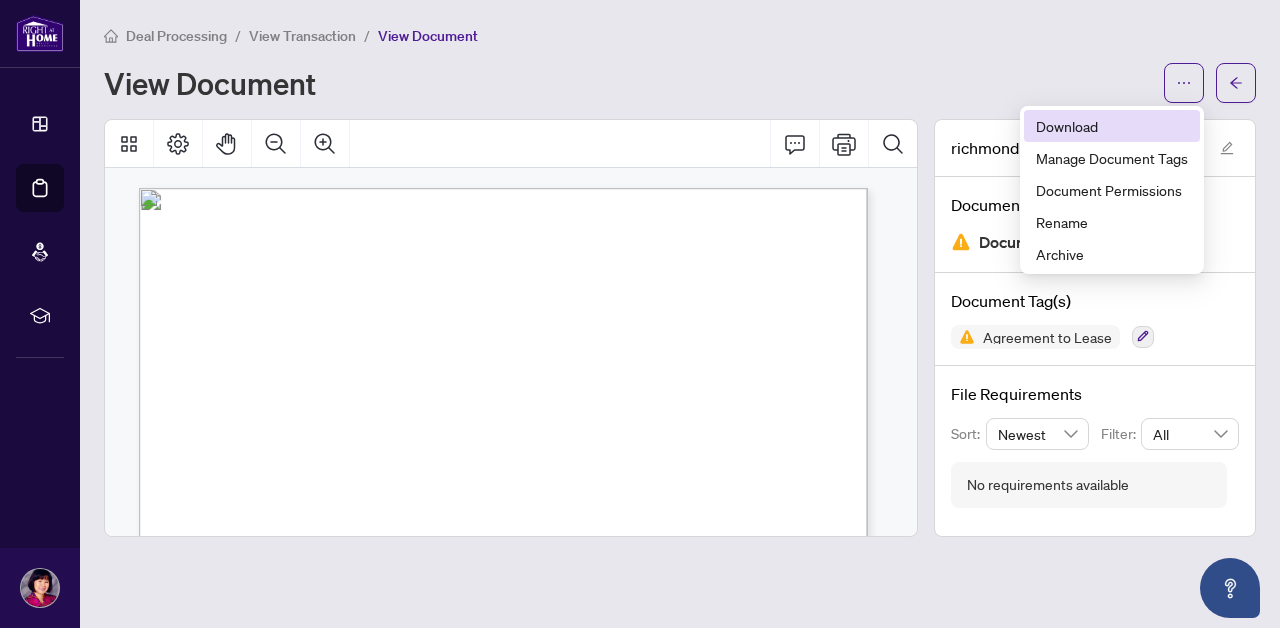 click on "Download" at bounding box center (1112, 126) 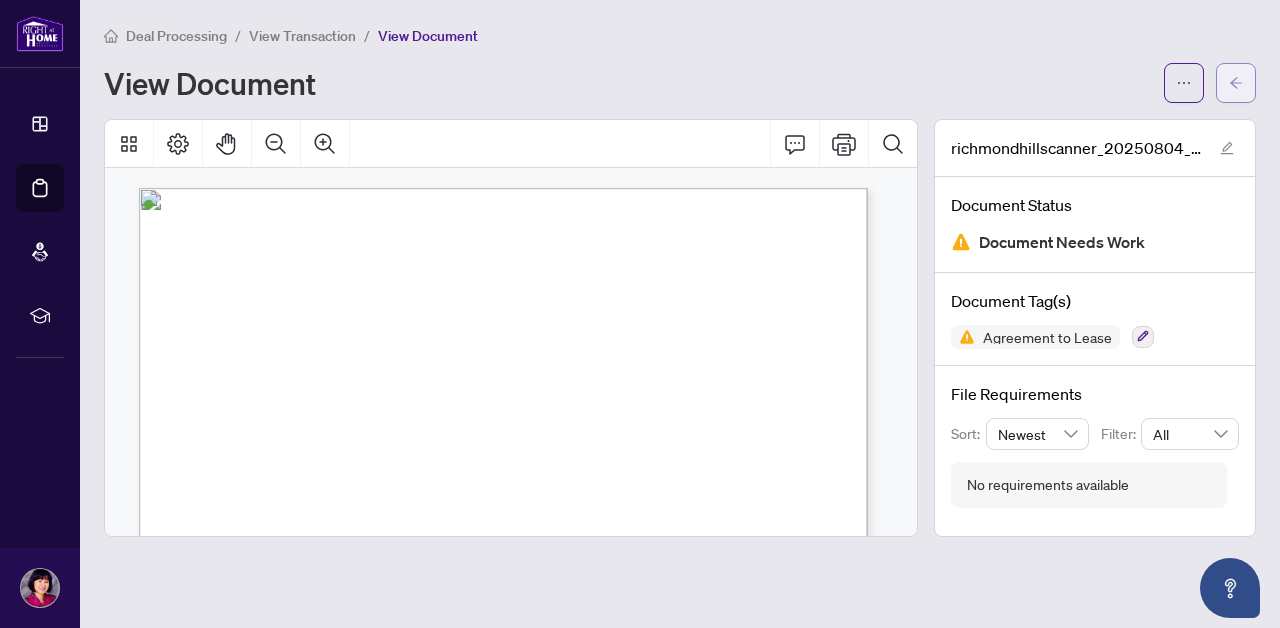 click 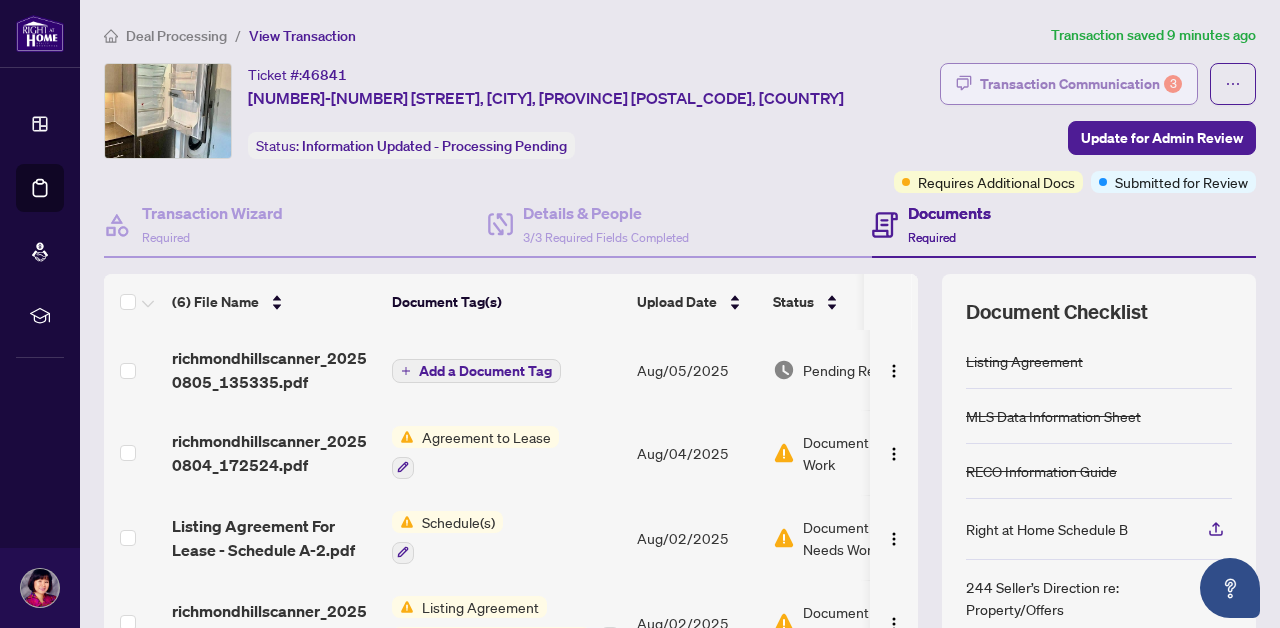 click on "Transaction Communication 3" at bounding box center [1081, 84] 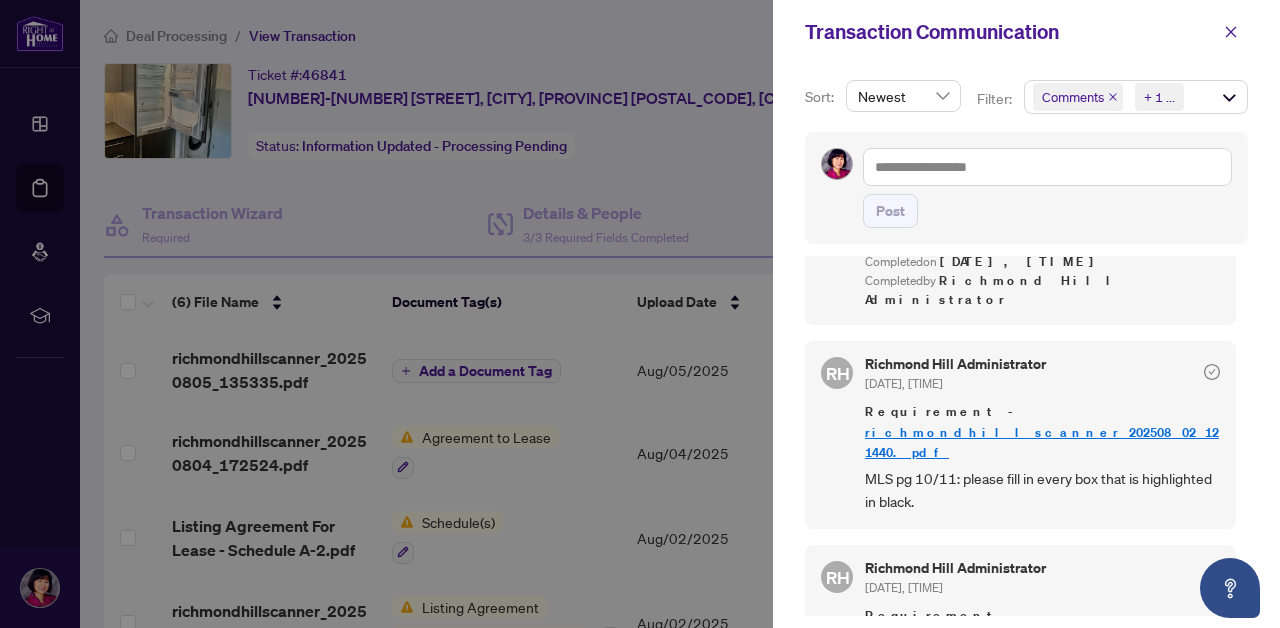 scroll, scrollTop: 678, scrollLeft: 0, axis: vertical 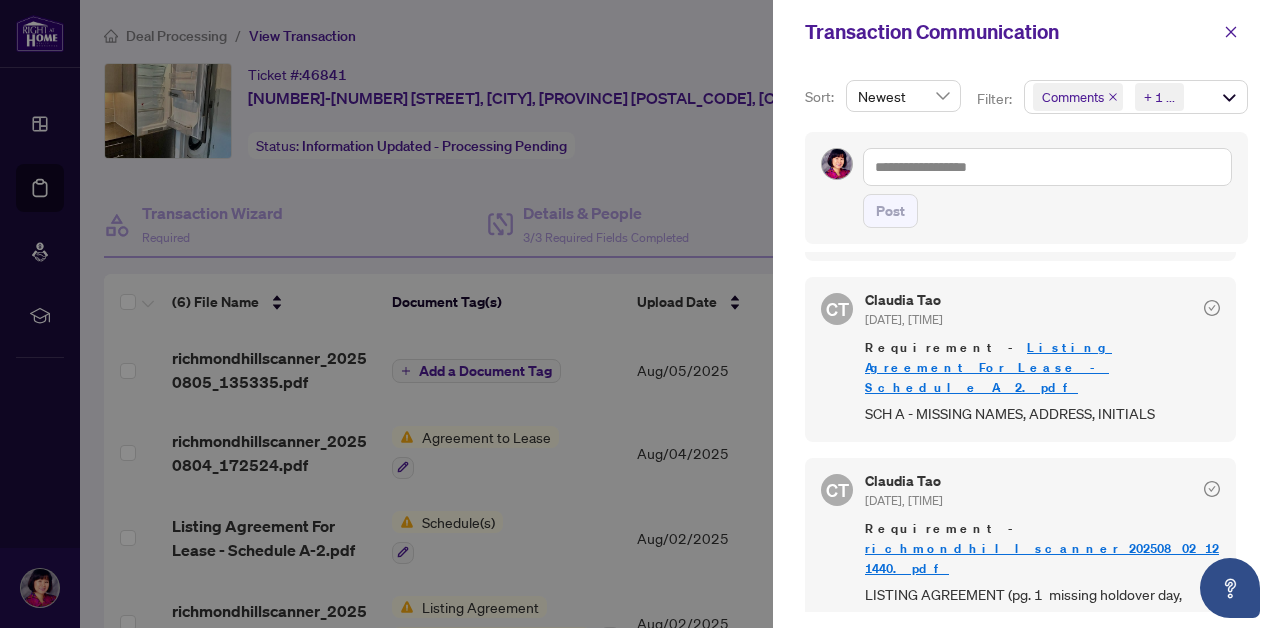 click at bounding box center [640, 314] 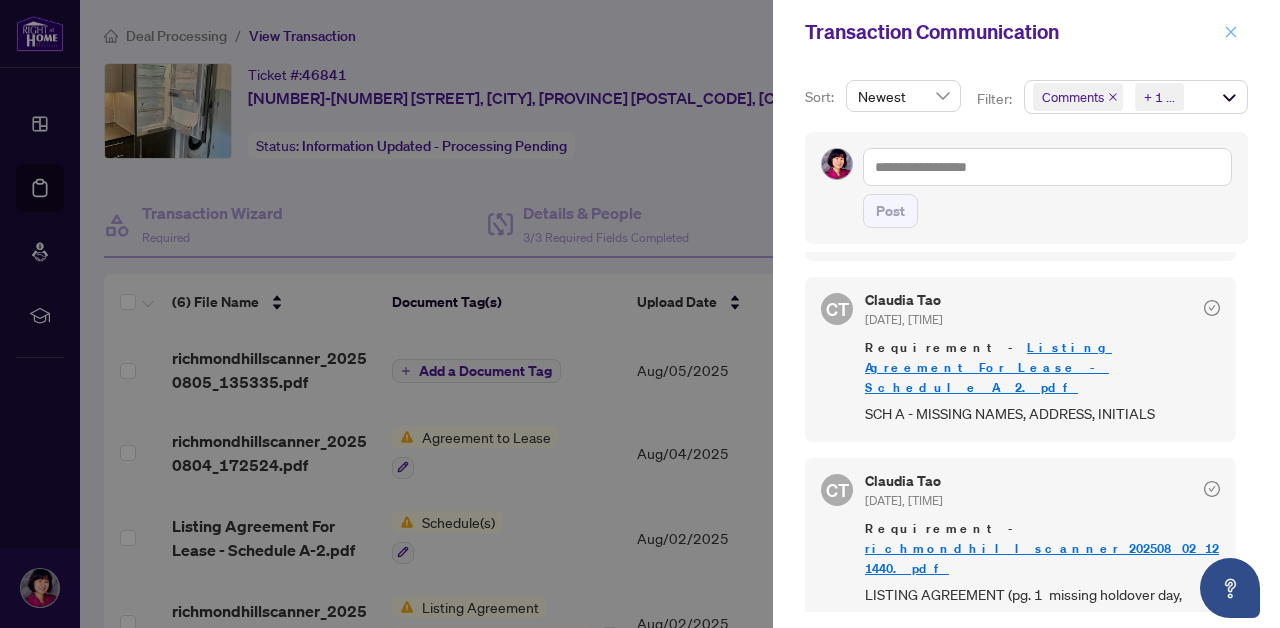 click 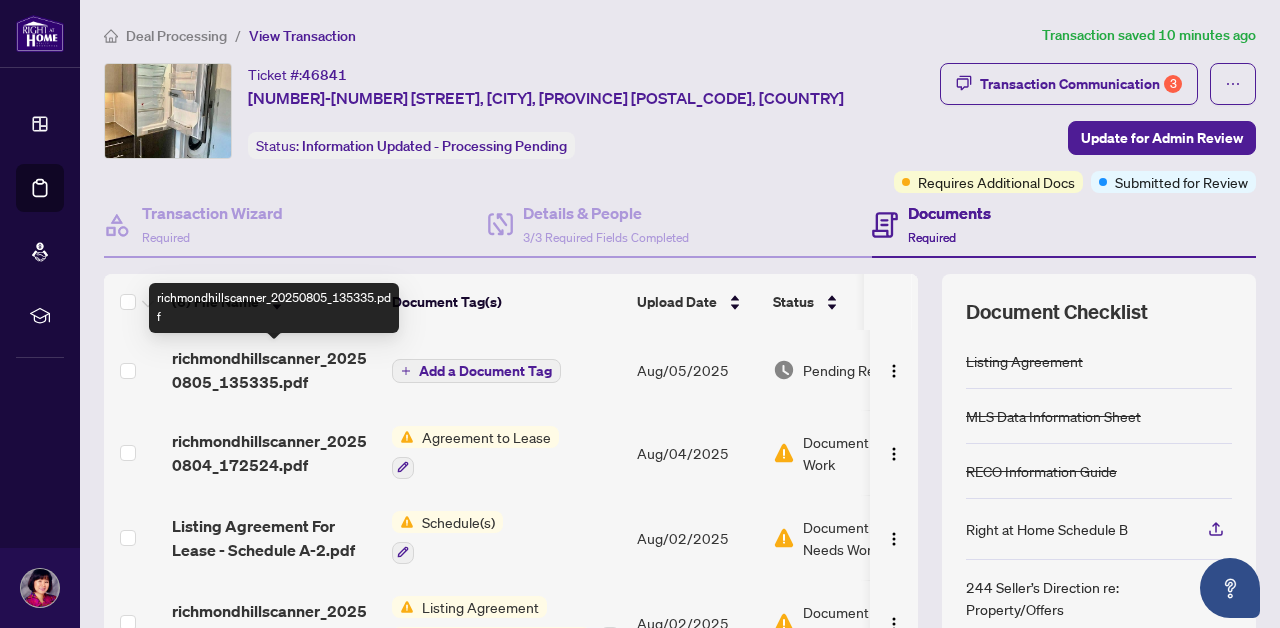 click on "richmondhillscanner_20250805_135335.pdf" at bounding box center (274, 370) 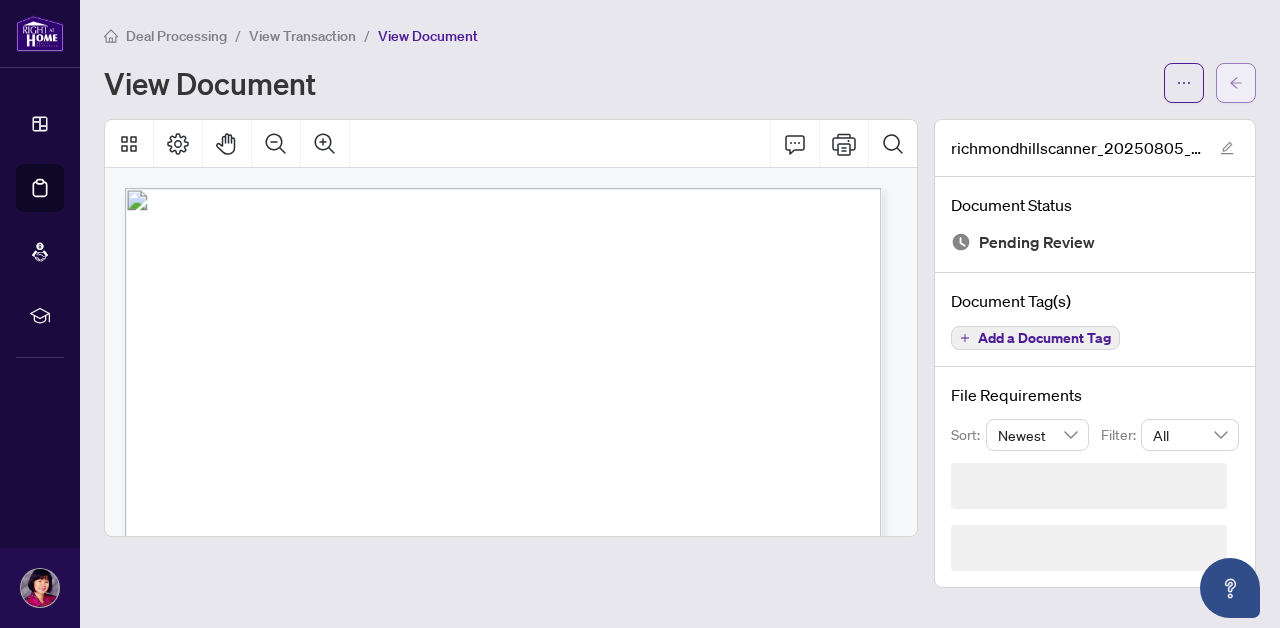click at bounding box center (1236, 83) 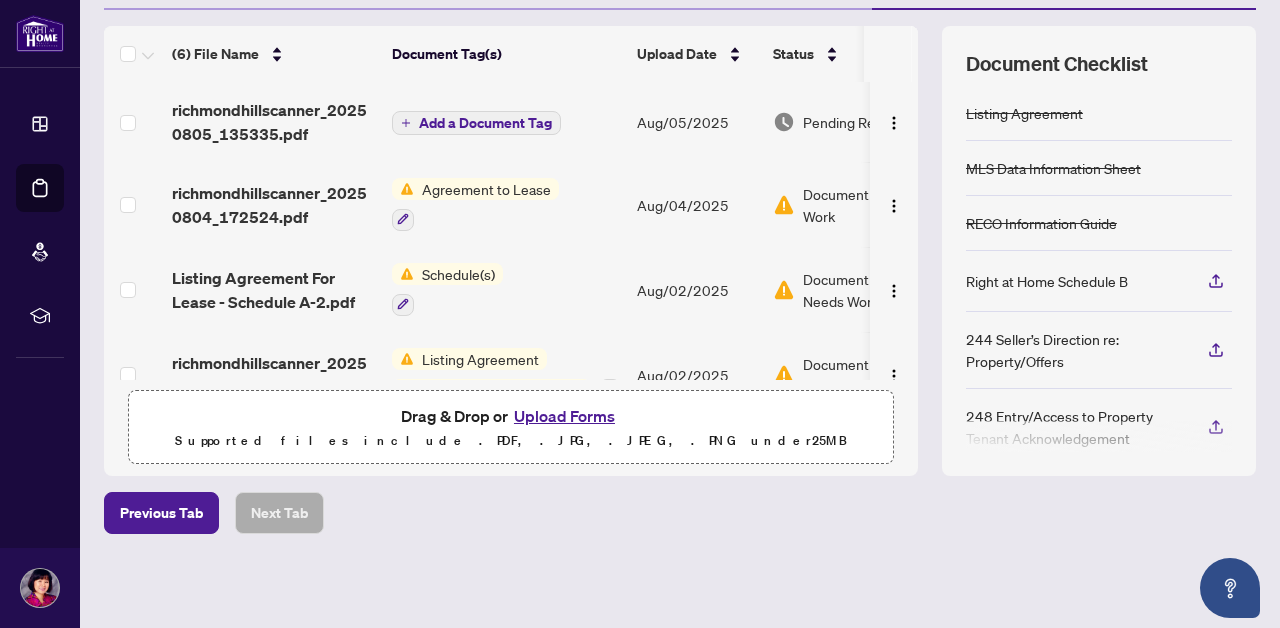 scroll, scrollTop: 247, scrollLeft: 0, axis: vertical 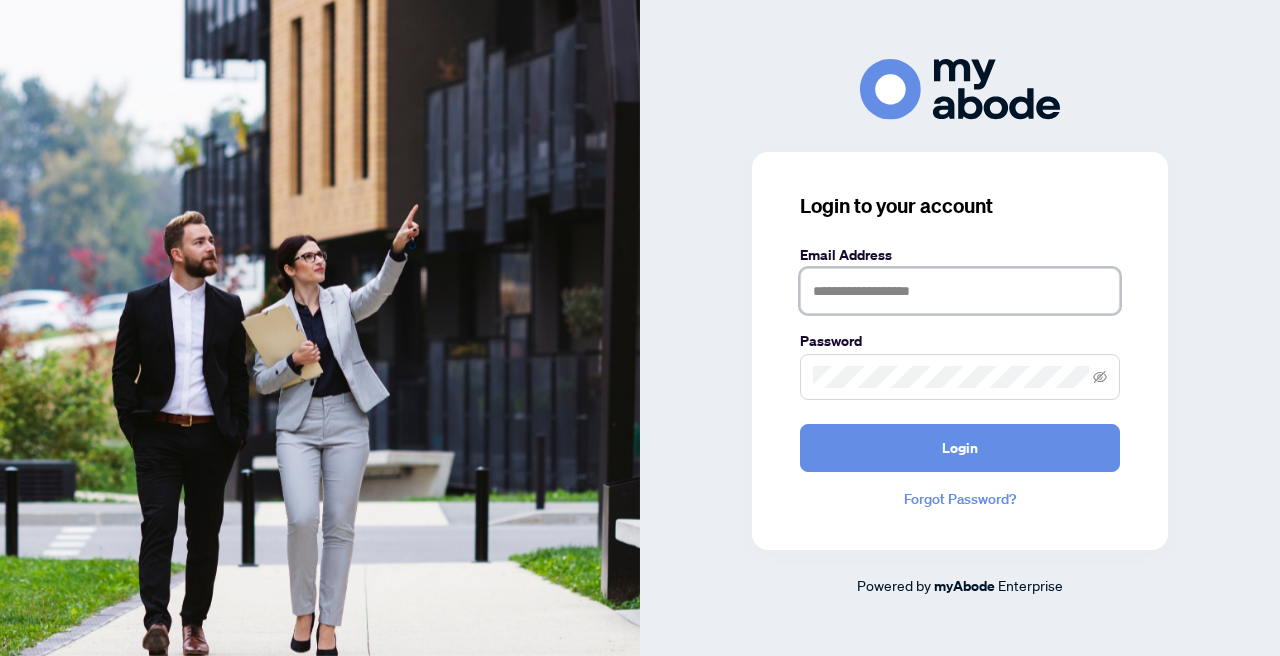 type on "**********" 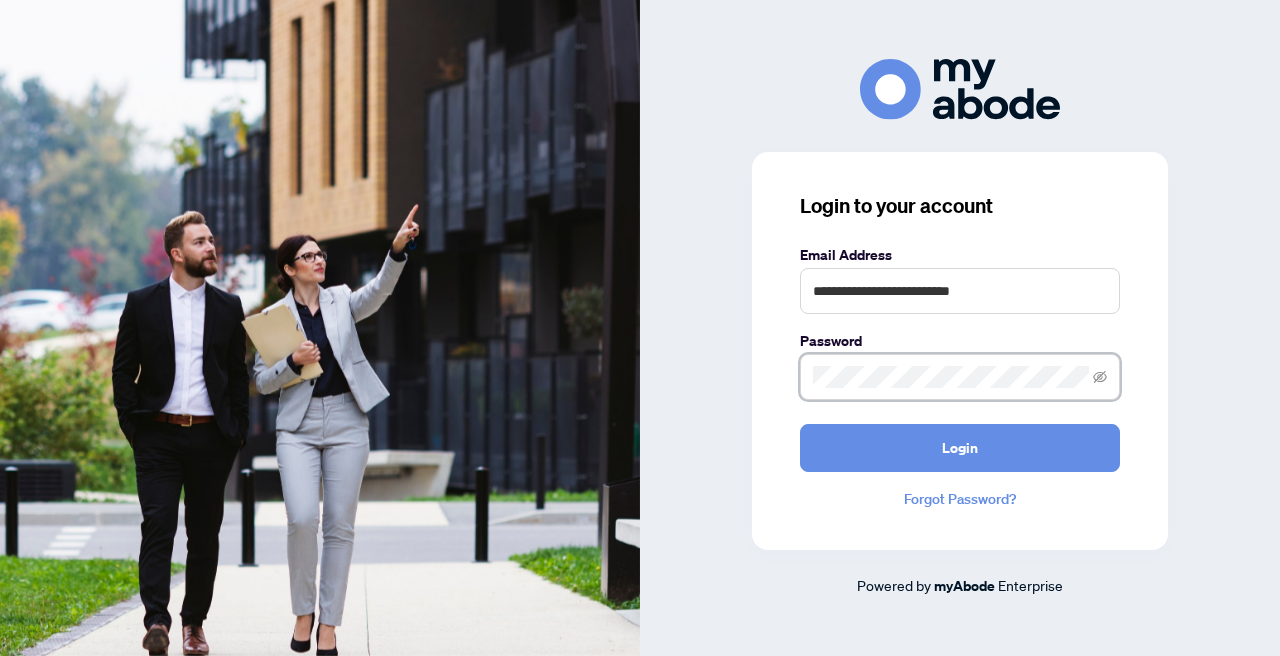 click on "Login" at bounding box center [960, 448] 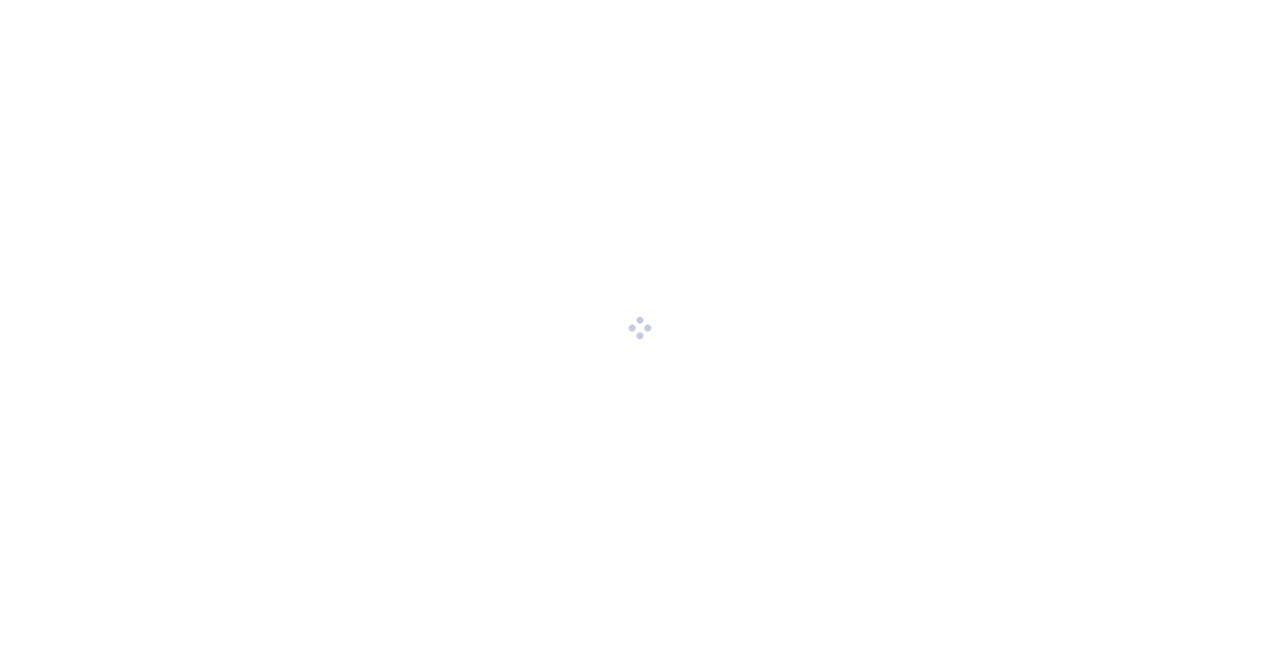 scroll, scrollTop: 0, scrollLeft: 0, axis: both 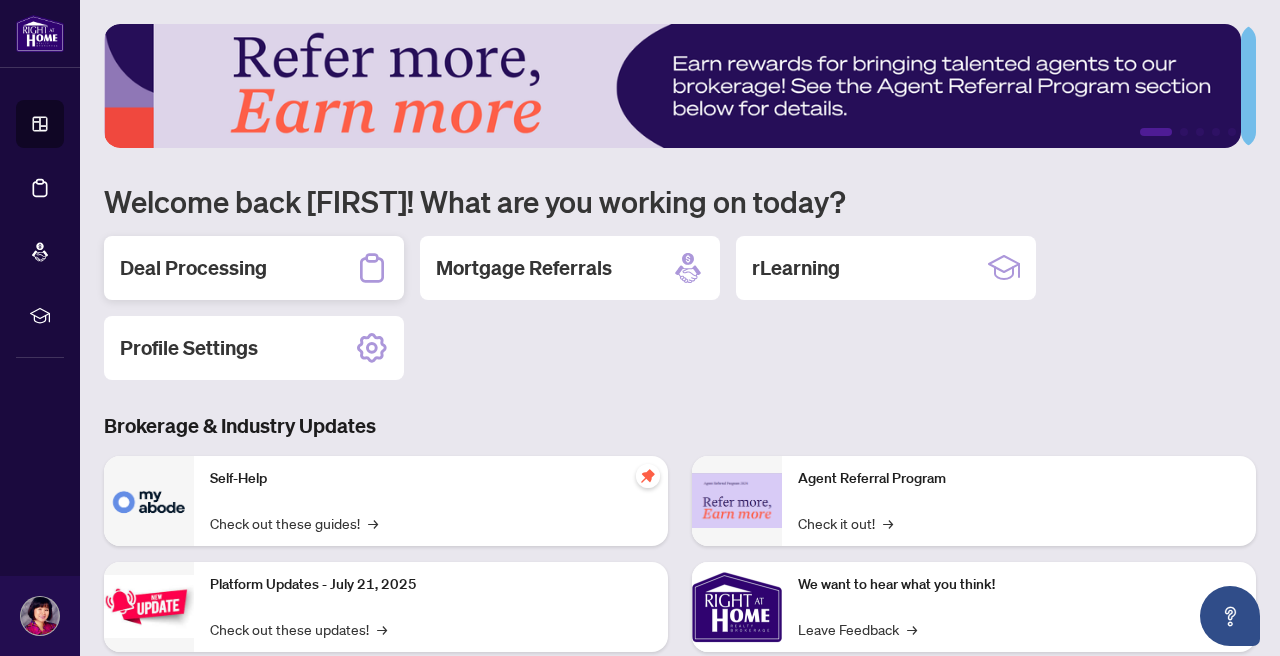 click on "Deal Processing" at bounding box center (193, 268) 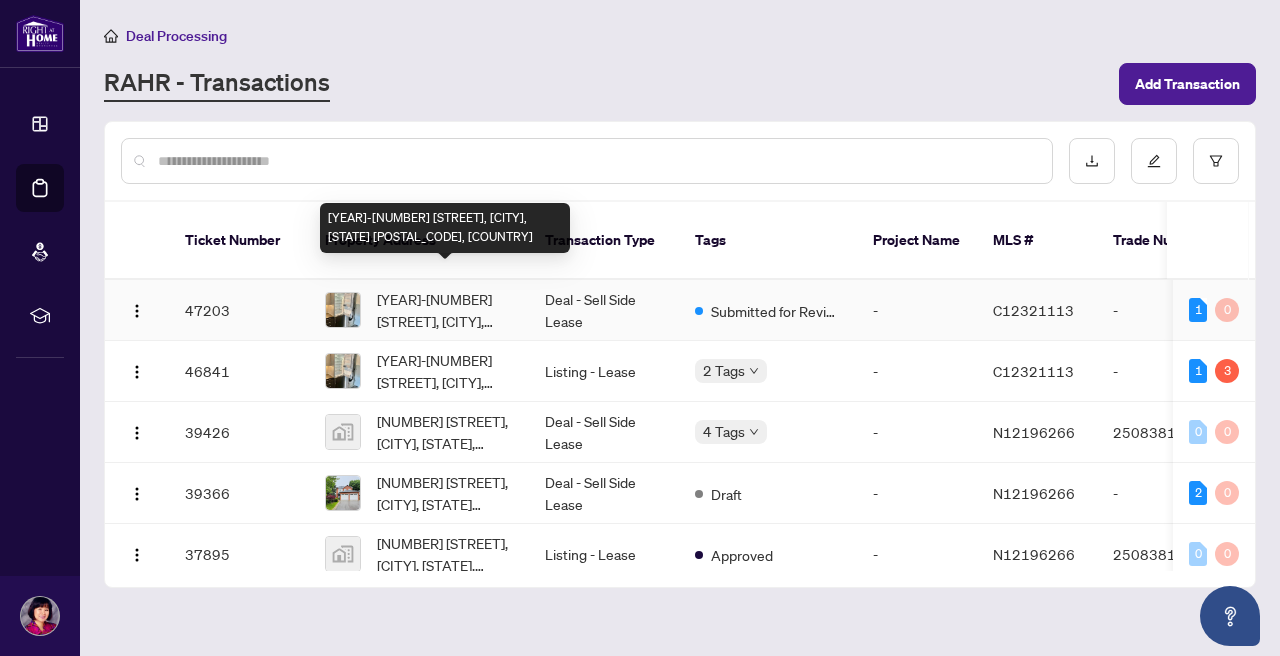 click on "[YEAR]-[NUMBER] [STREET], [CITY], [STATE] [POSTAL_CODE], [COUNTRY]" at bounding box center [445, 310] 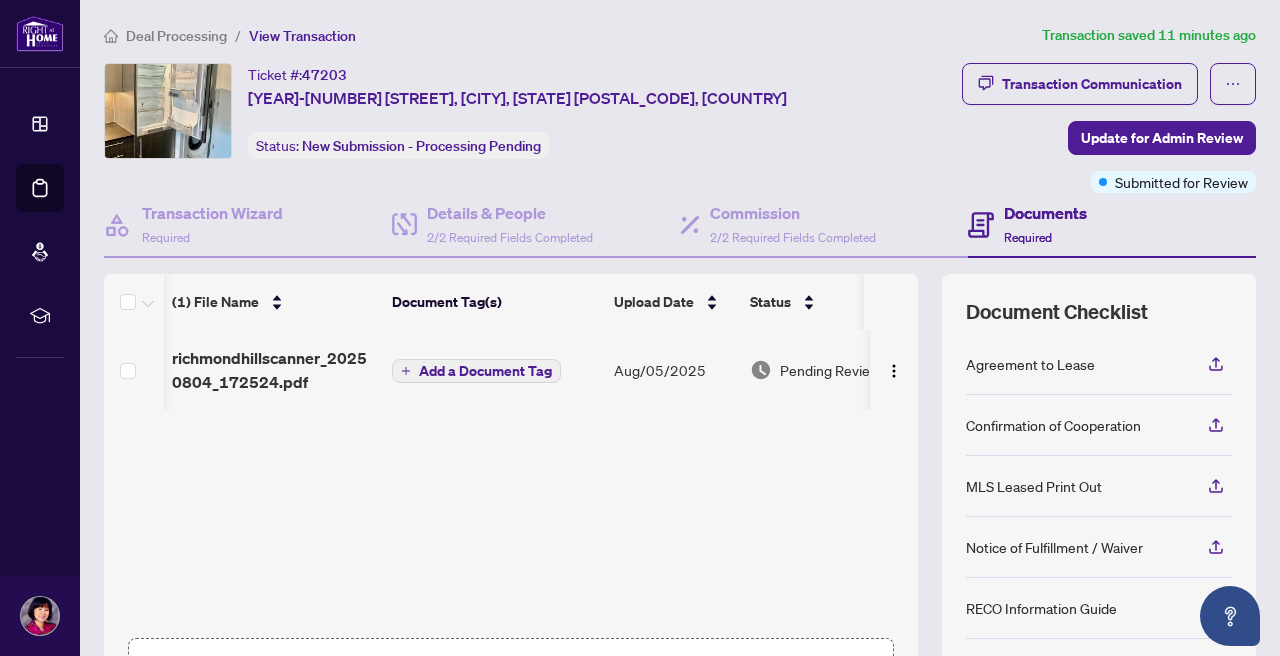 scroll, scrollTop: 0, scrollLeft: 0, axis: both 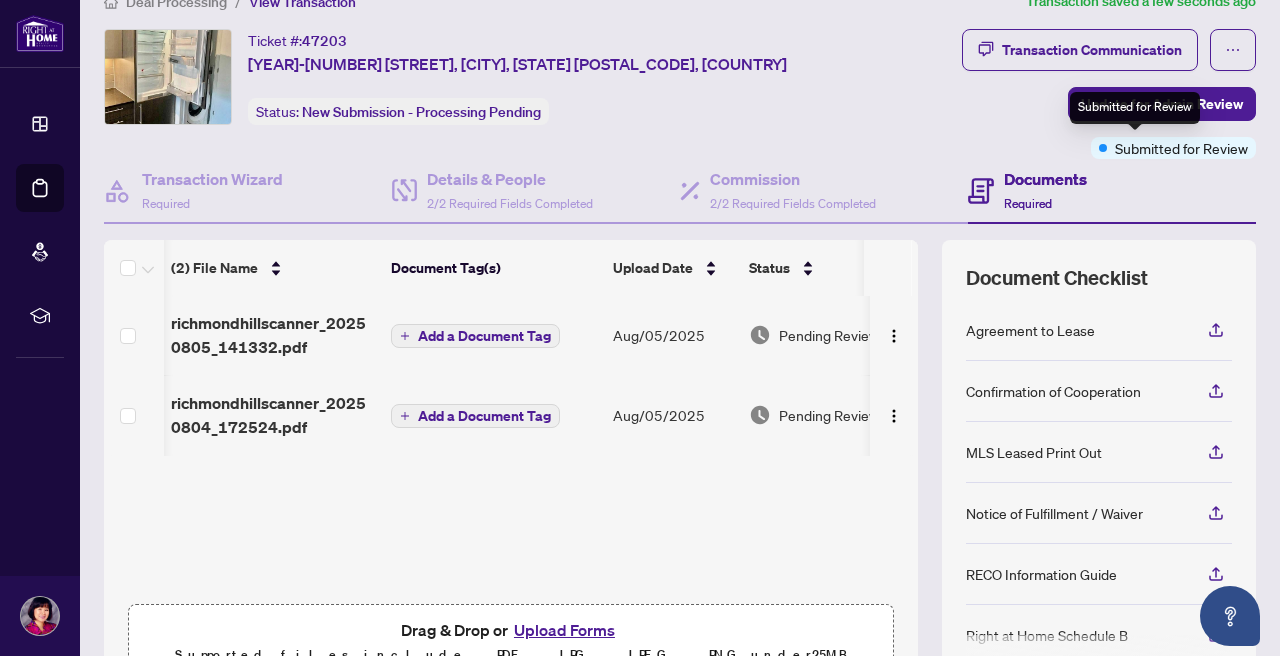 click on "Submitted for Review" at bounding box center [1181, 148] 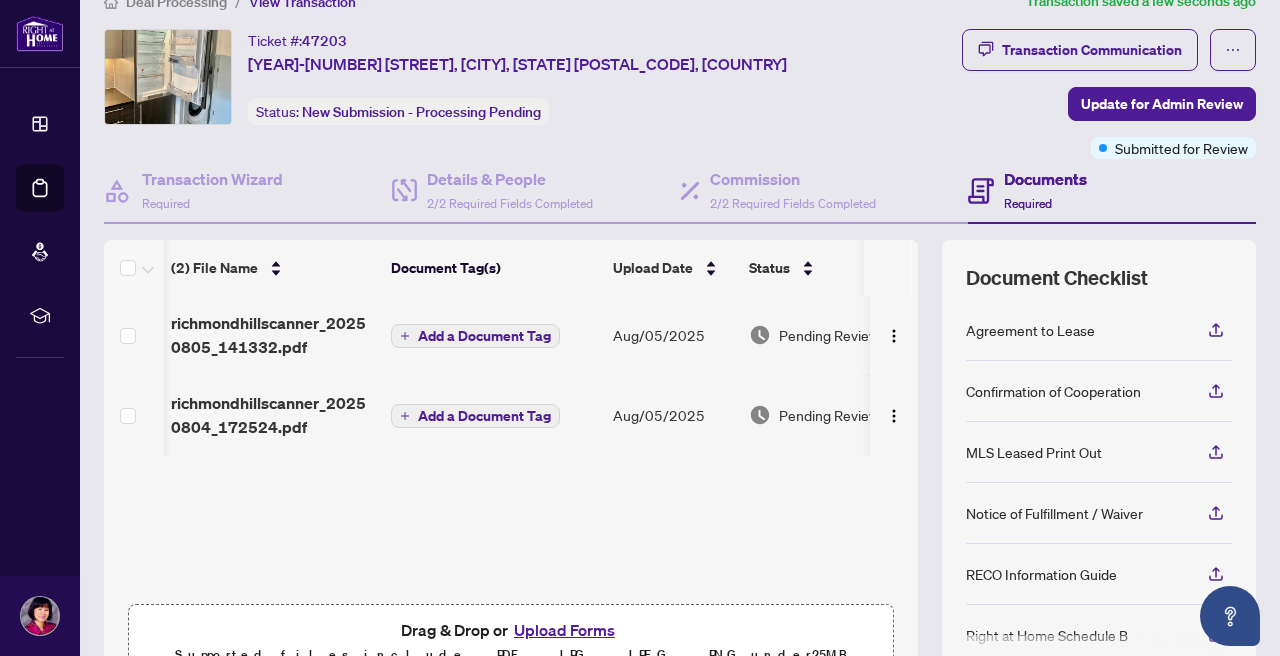 click on "Documents Required" at bounding box center [1112, 191] 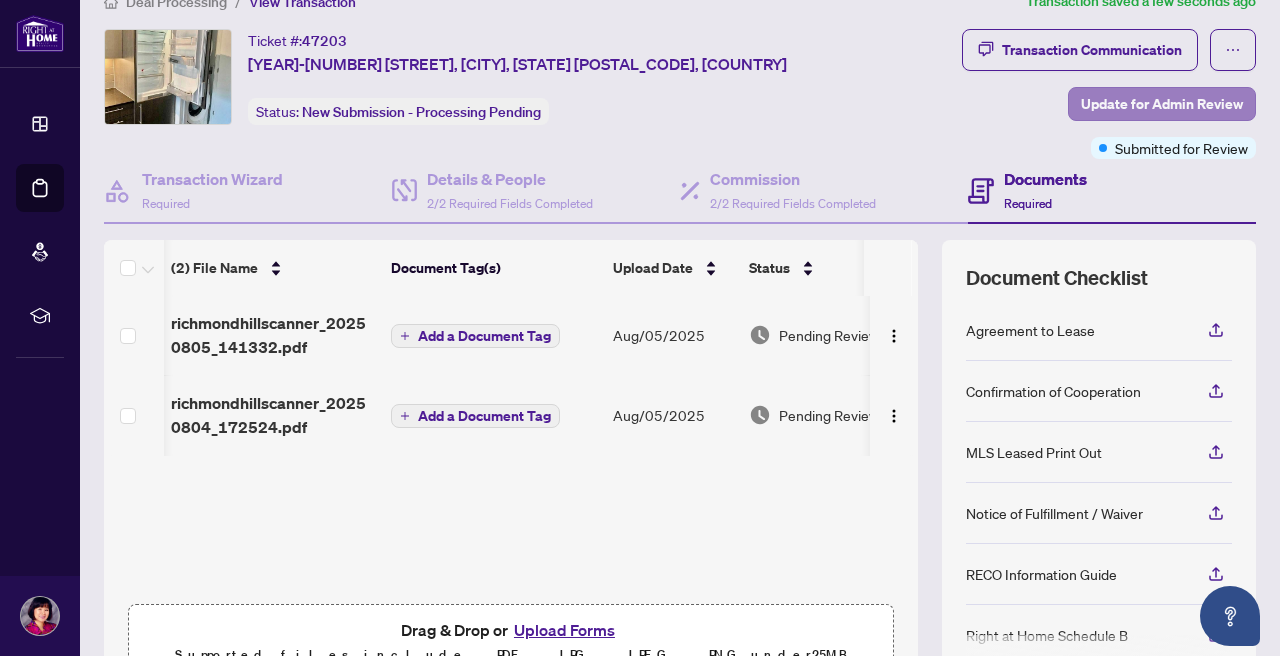 click on "Update for Admin Review" at bounding box center [1162, 104] 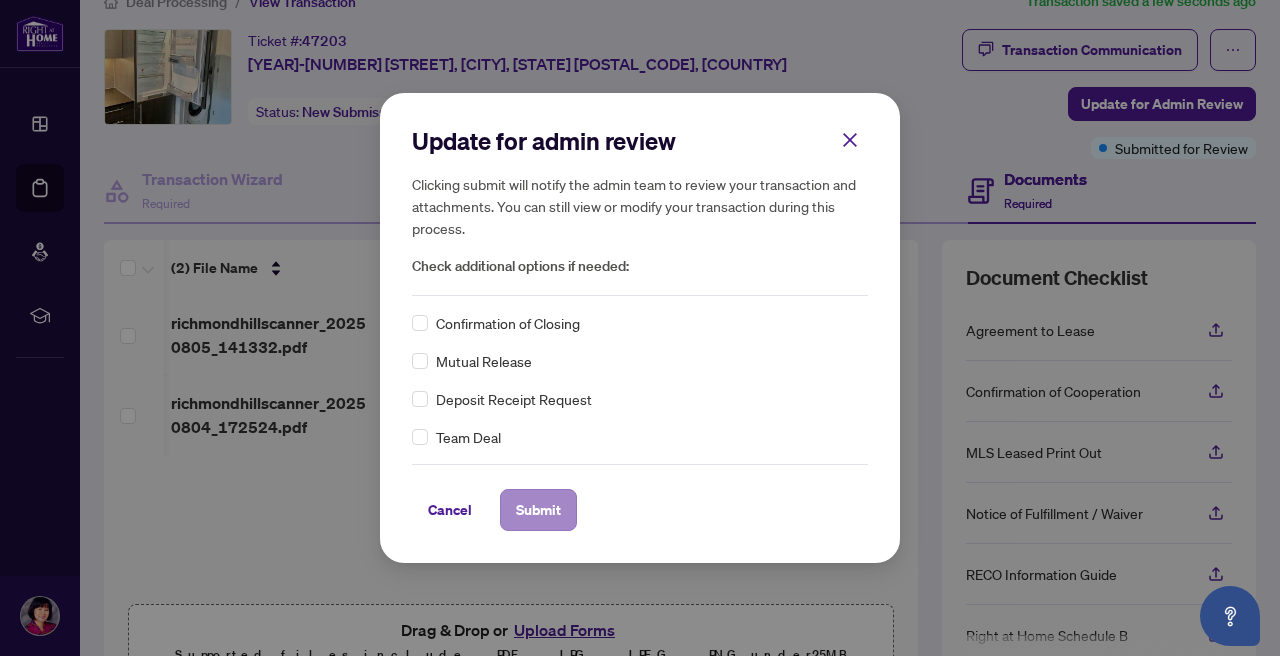 click on "Submit" at bounding box center (538, 510) 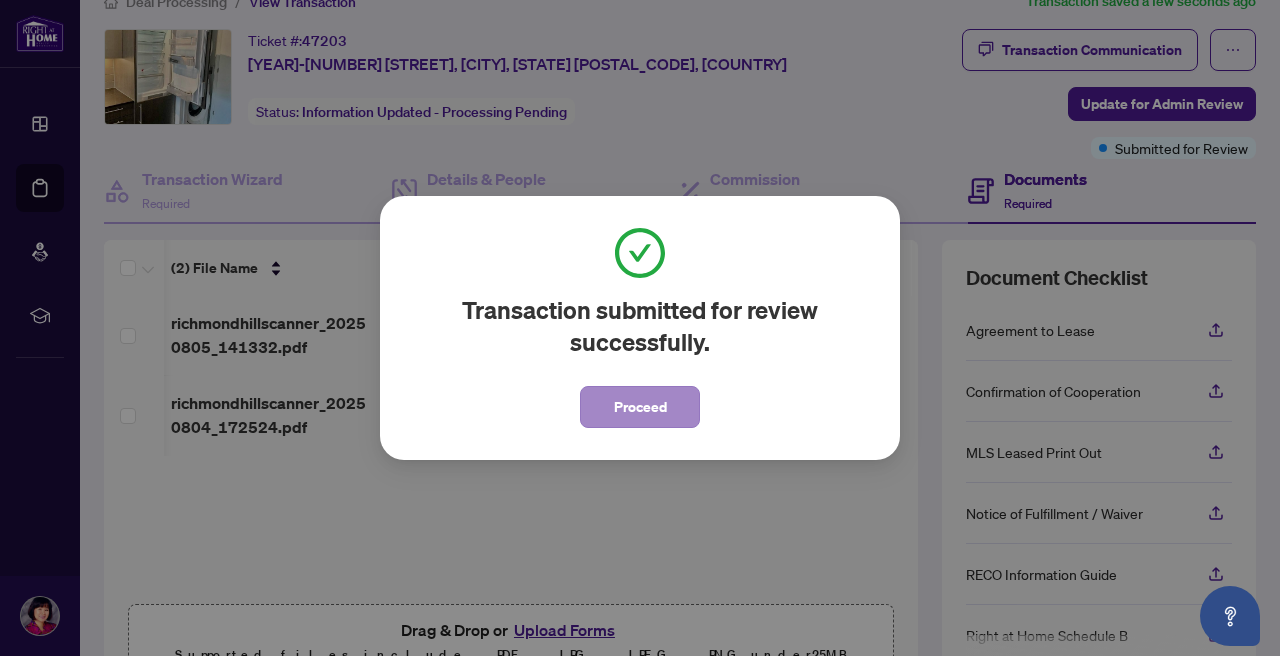 click on "Proceed" at bounding box center (640, 407) 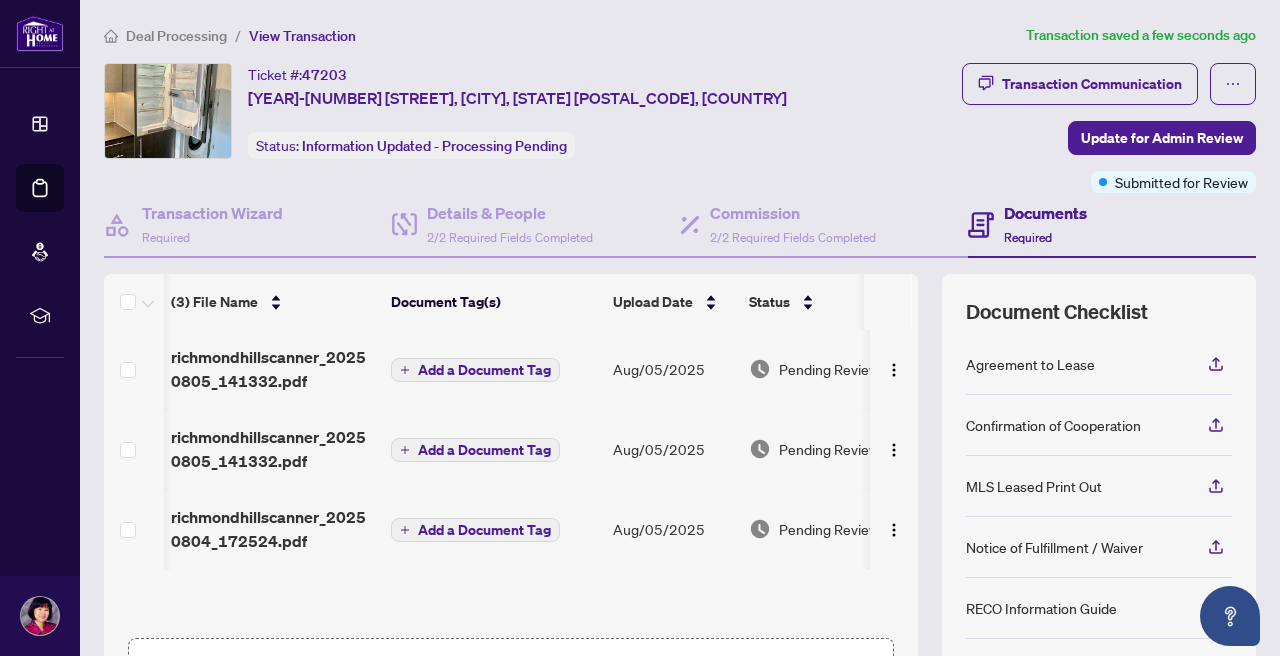 scroll, scrollTop: 0, scrollLeft: 0, axis: both 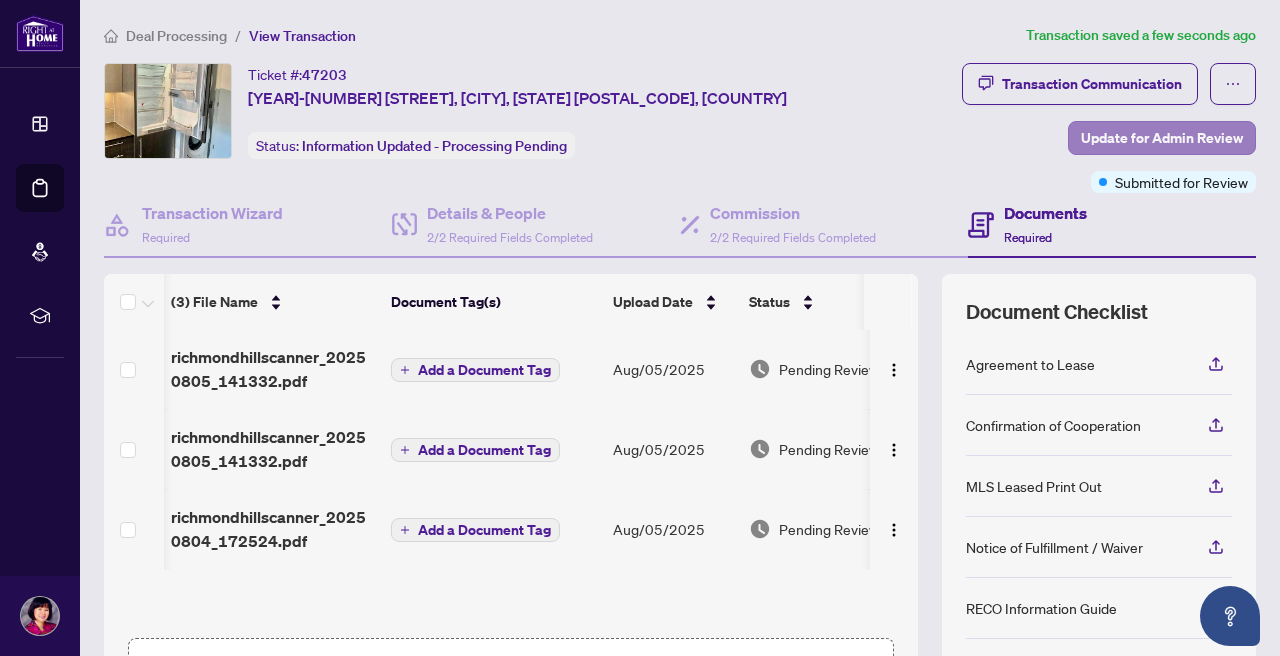 click on "Update for Admin Review" at bounding box center (1162, 138) 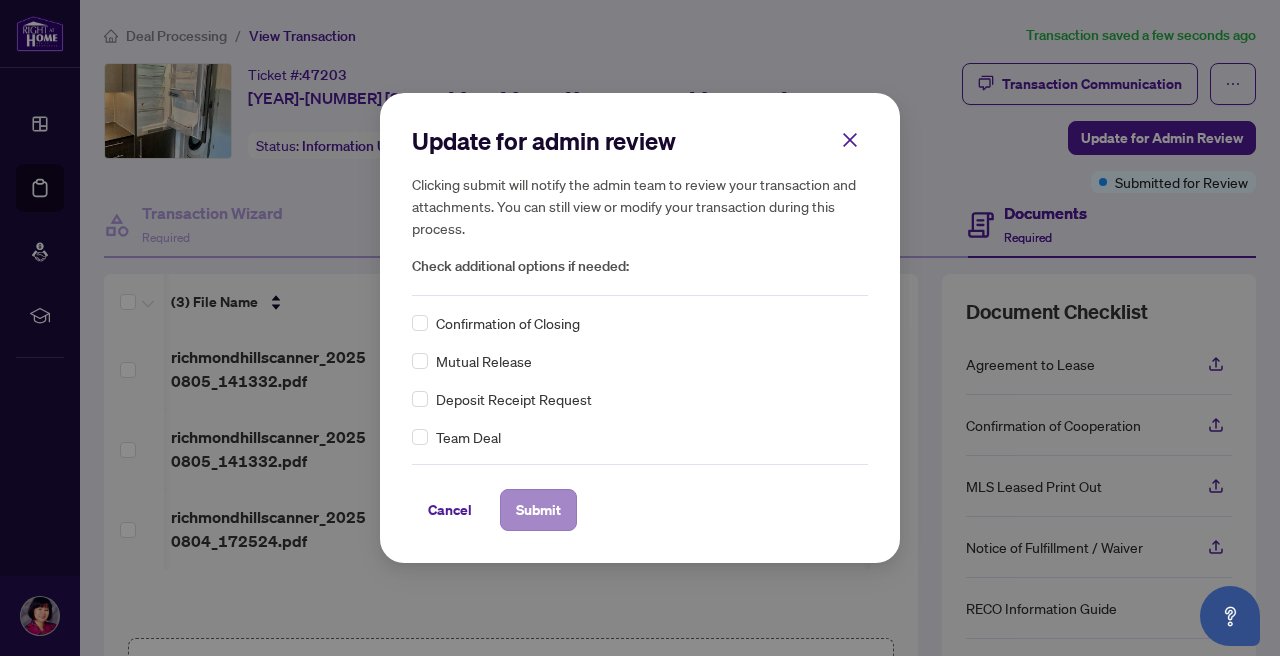 click on "Submit" at bounding box center (538, 510) 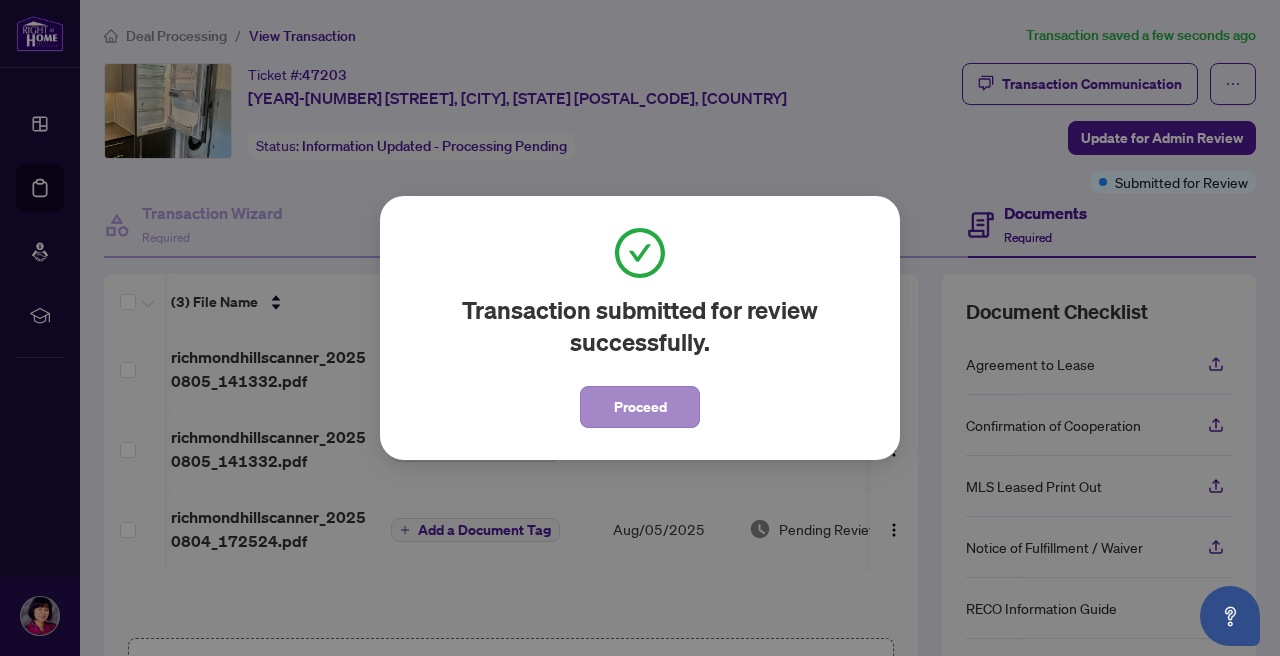 click on "Proceed" at bounding box center (640, 407) 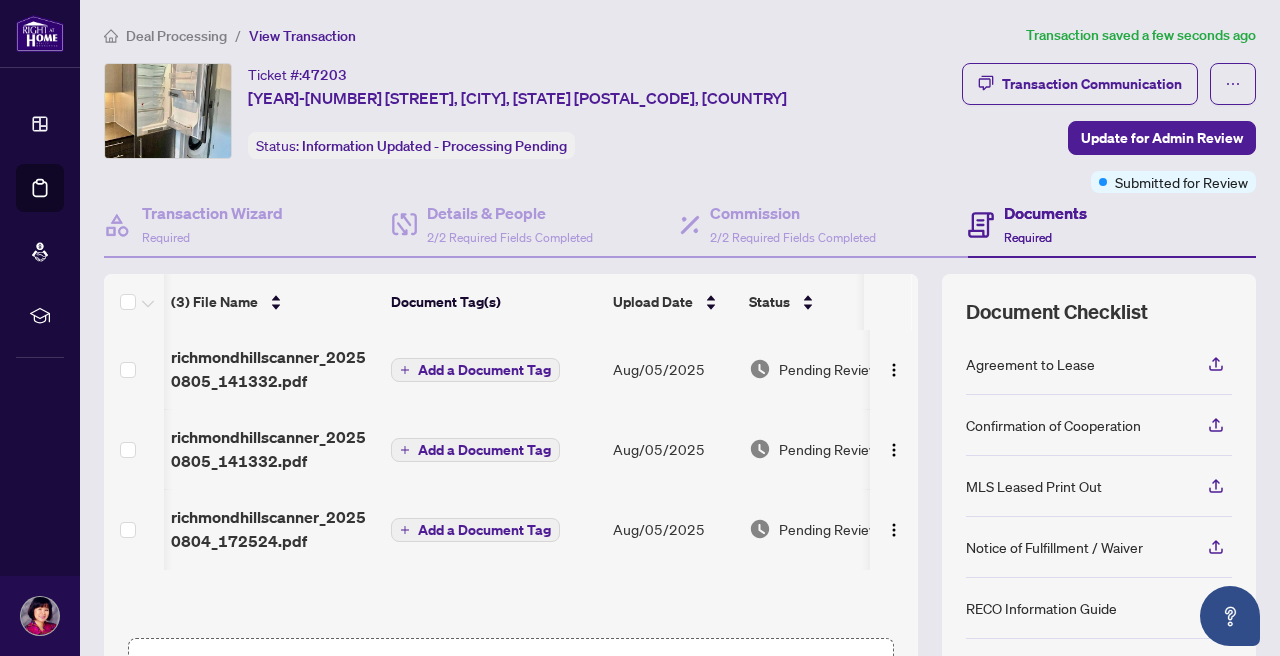 scroll, scrollTop: 1, scrollLeft: 83, axis: both 